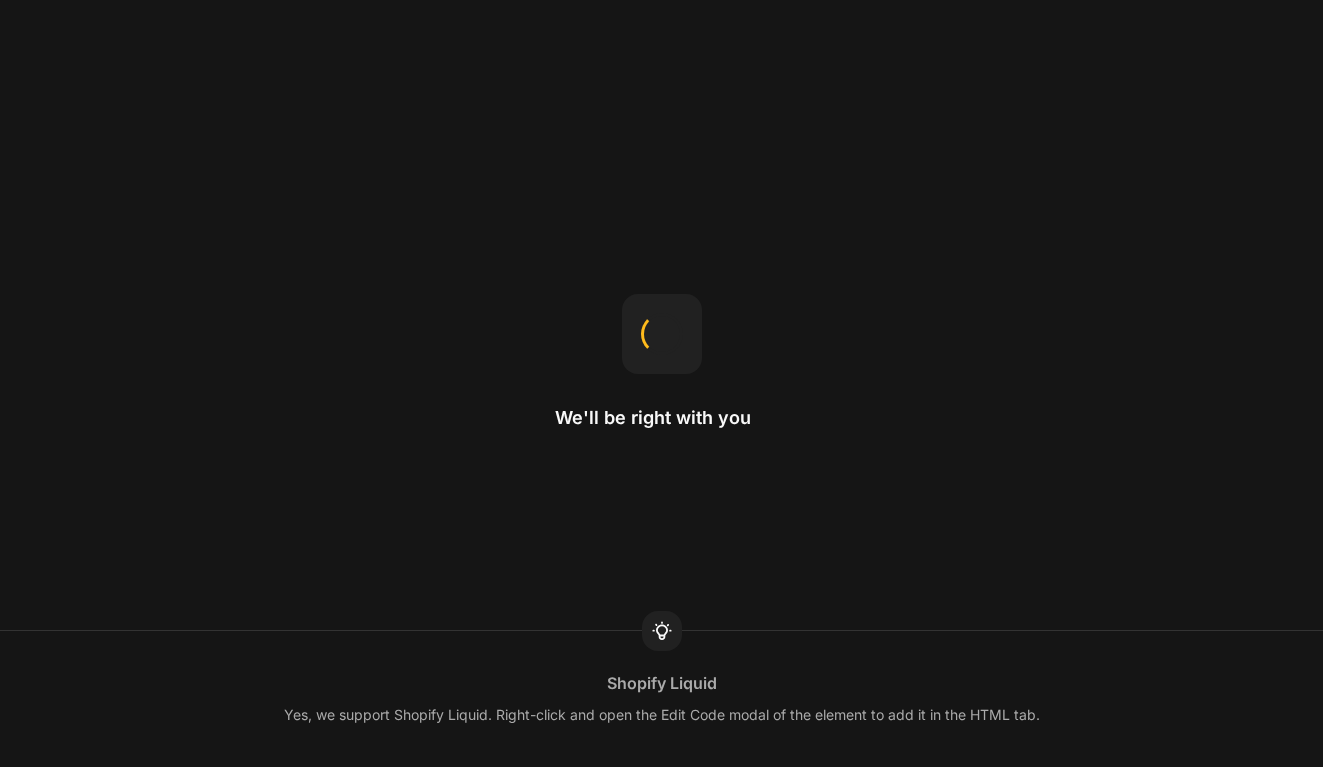 scroll, scrollTop: 0, scrollLeft: 0, axis: both 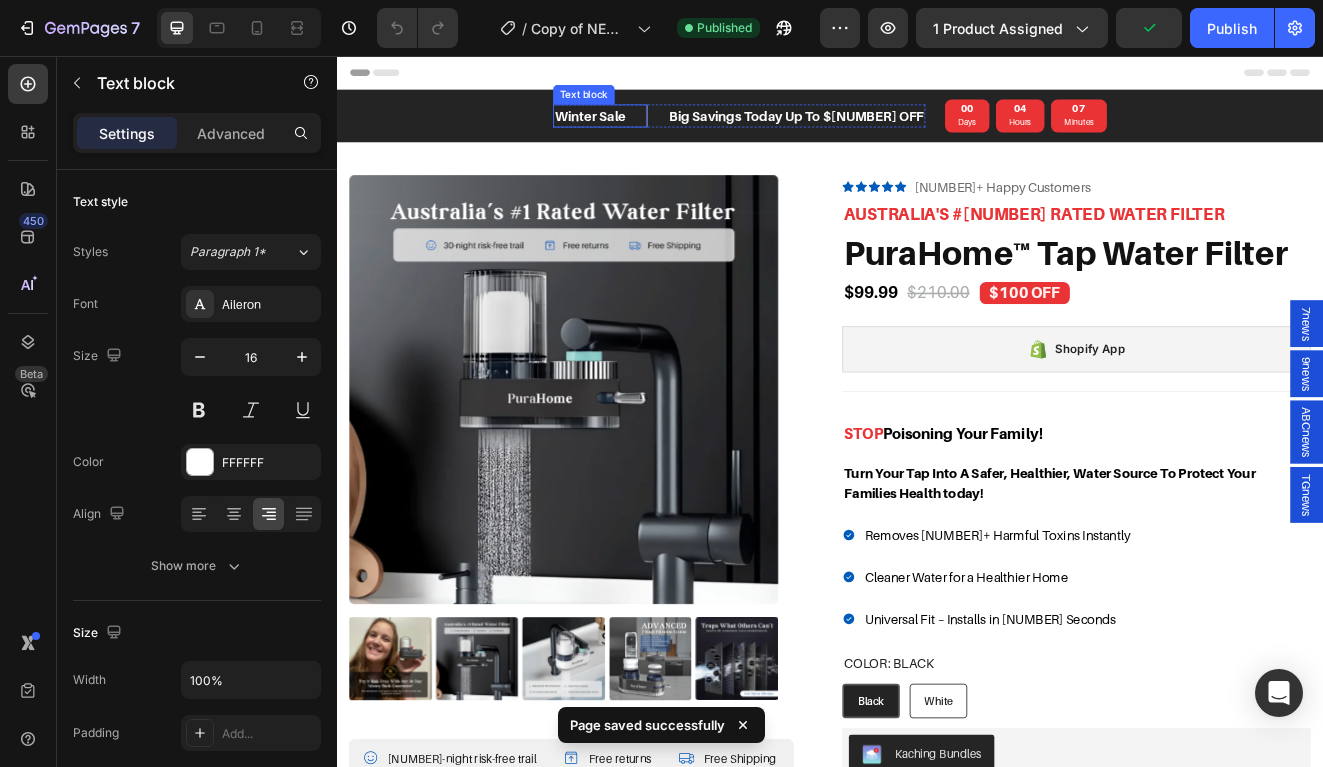 click on "Winter Sale" at bounding box center (645, 129) 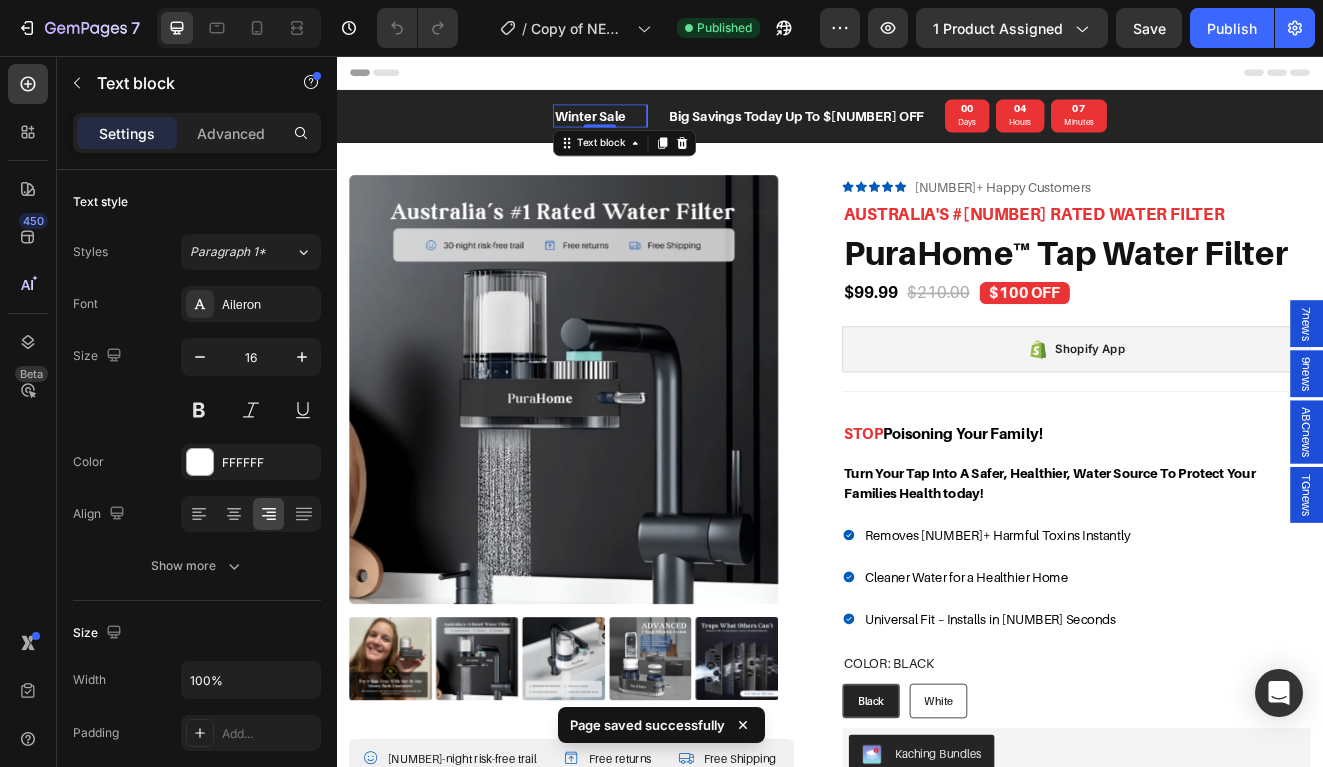 click on "Winter Sale" at bounding box center [645, 129] 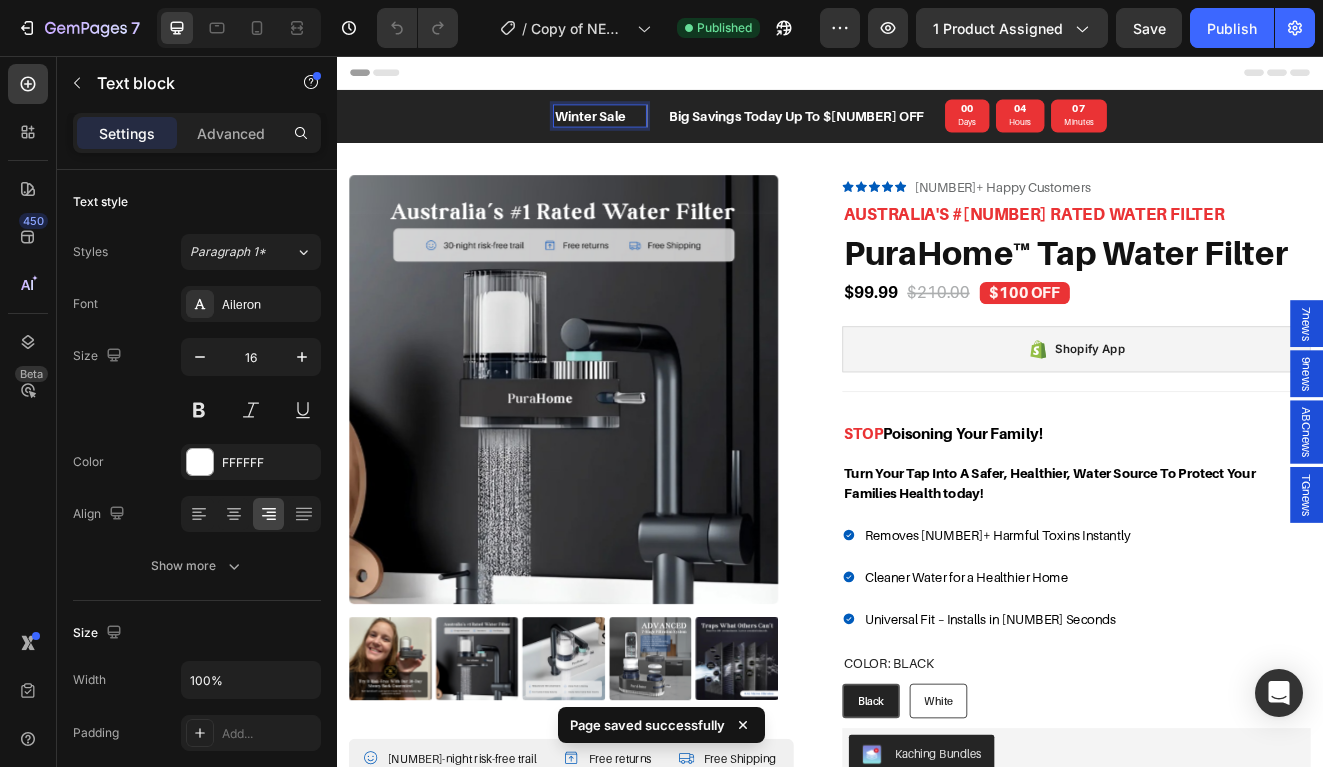 click on "Winter Sale" at bounding box center (645, 129) 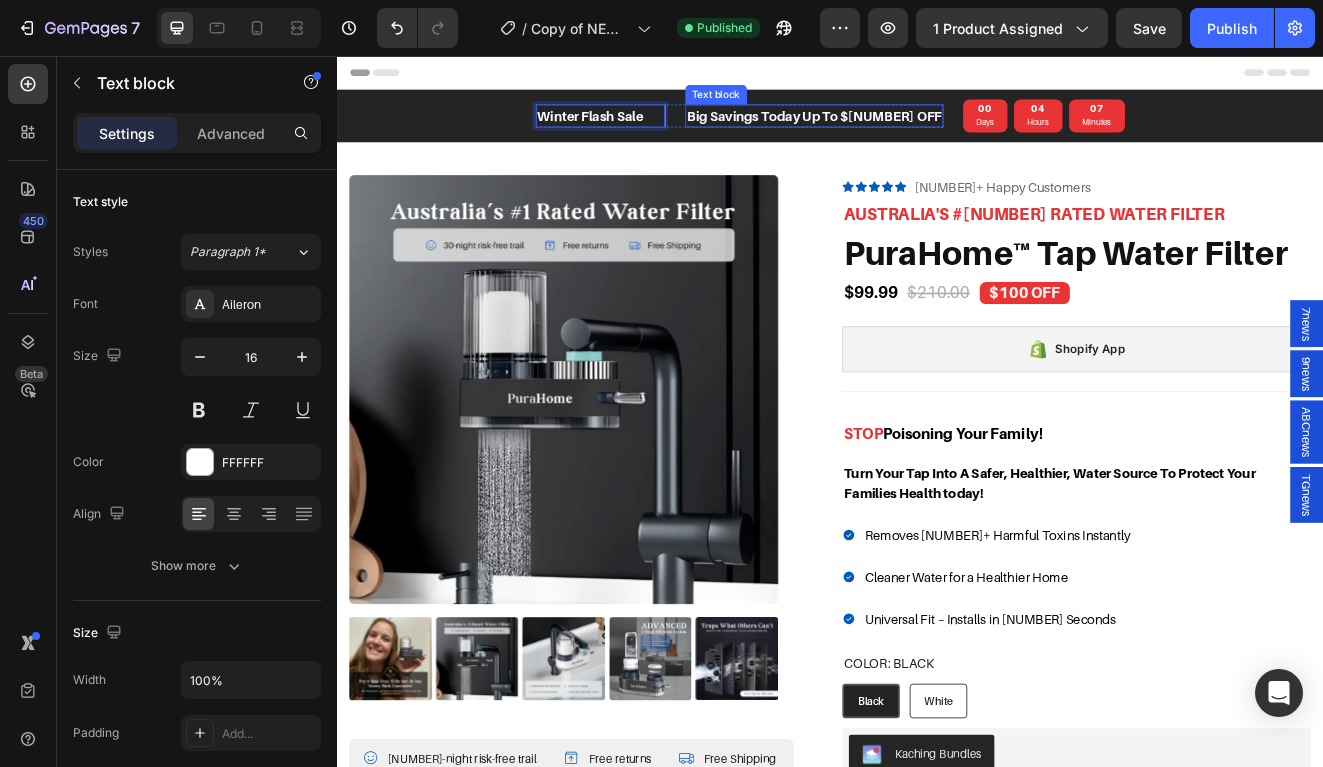 click on "Big Savings Today Up To $100 OFF" at bounding box center [918, 129] 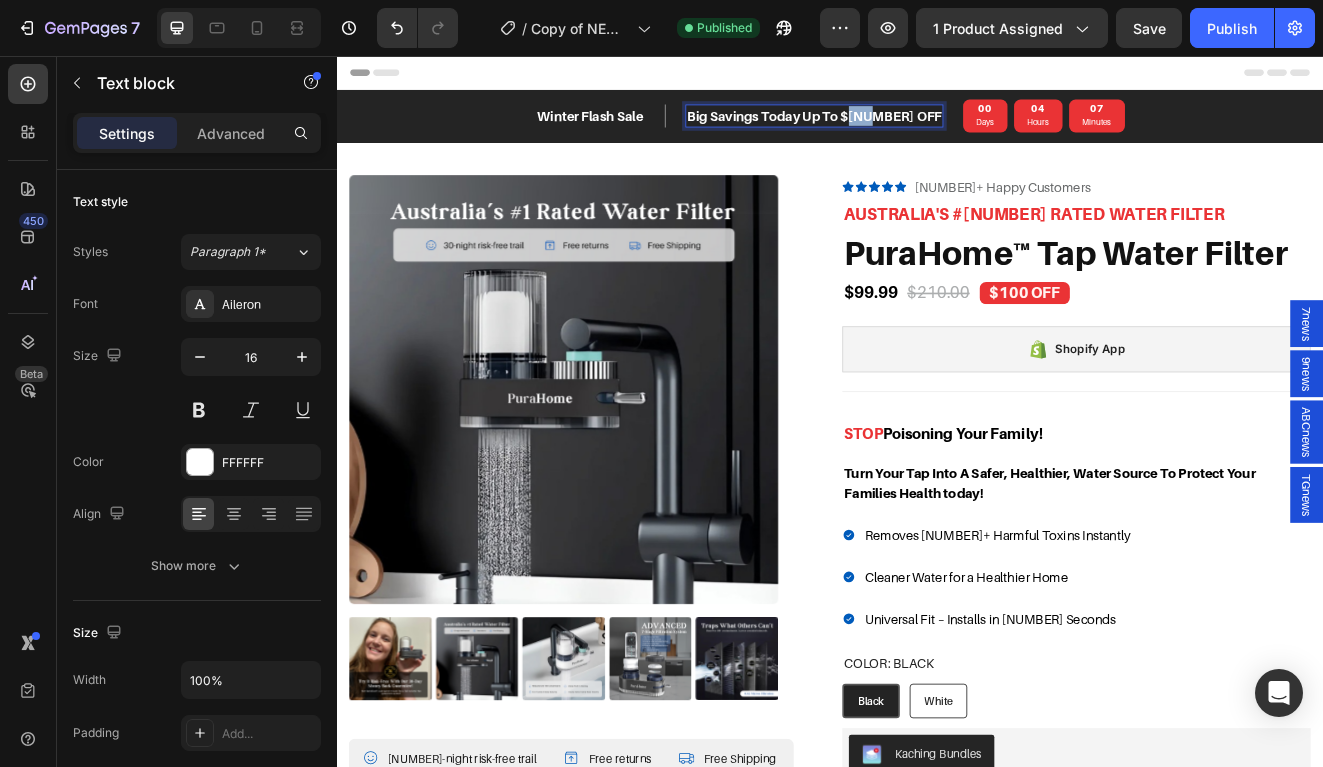 click on "Big Savings Today Up To $100 OFF" at bounding box center [918, 129] 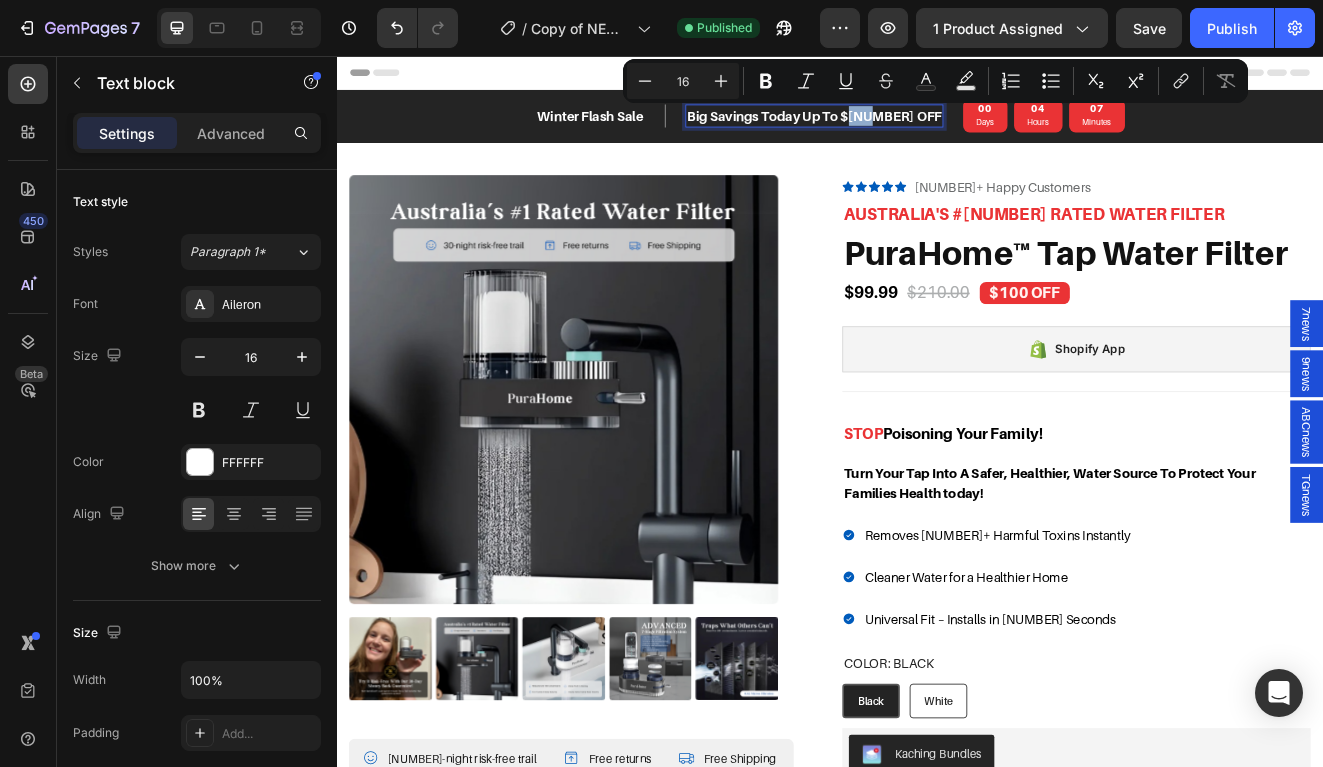 click on "Big Savings Today Up To $100 OFF" at bounding box center (918, 129) 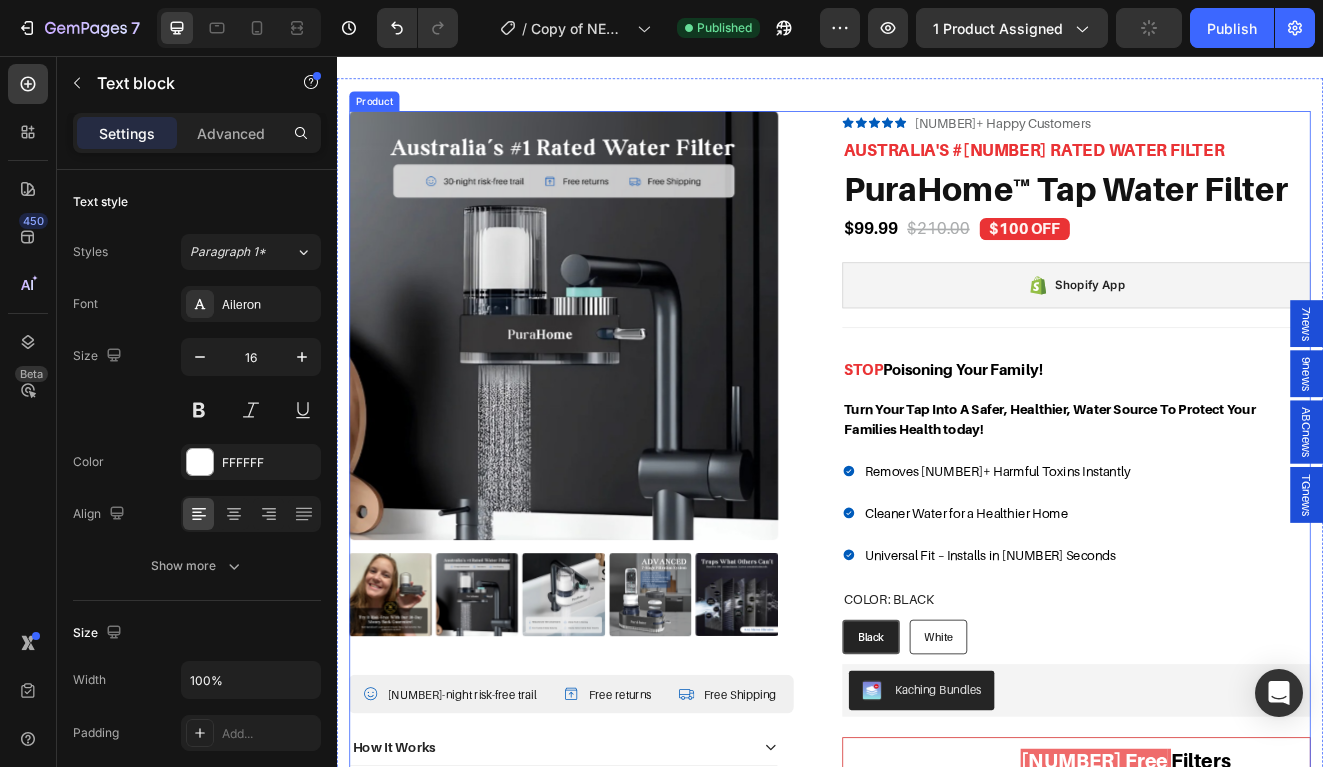 scroll, scrollTop: 0, scrollLeft: 0, axis: both 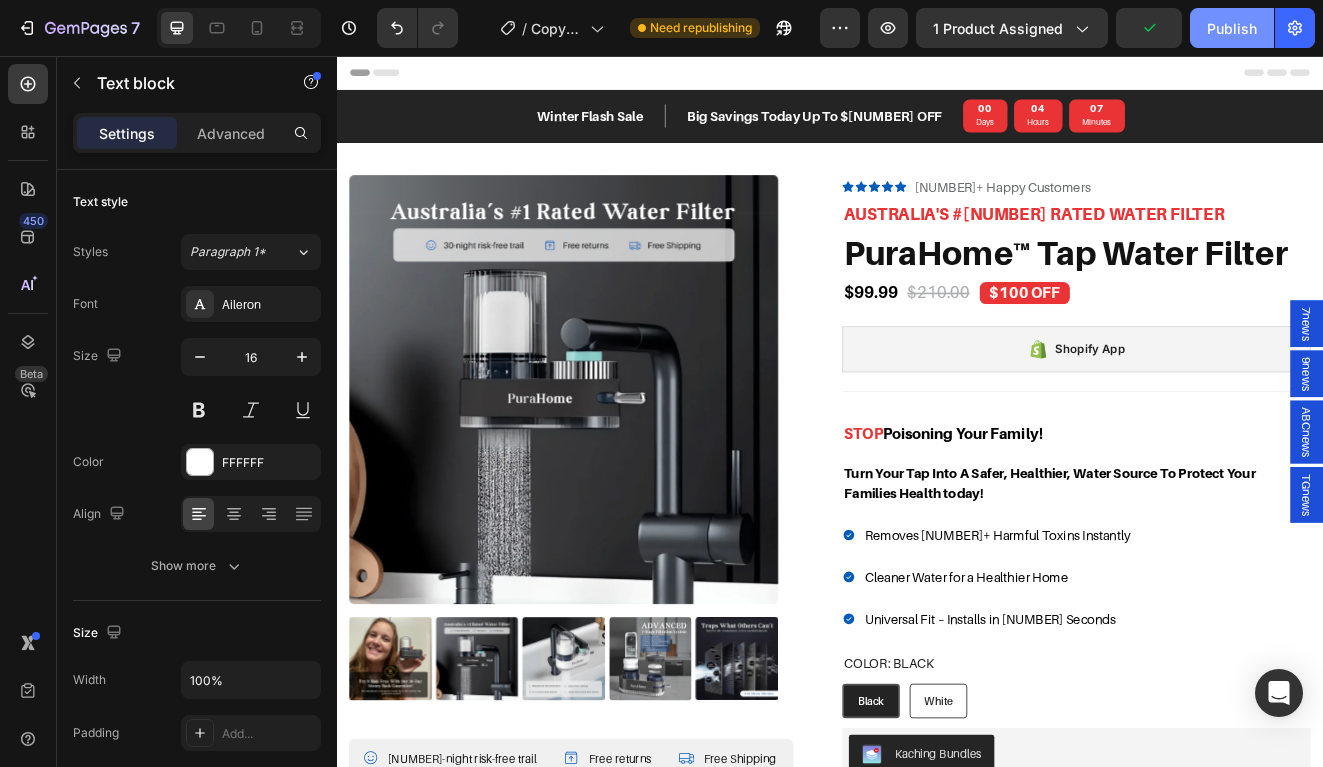click on "Publish" at bounding box center (1232, 28) 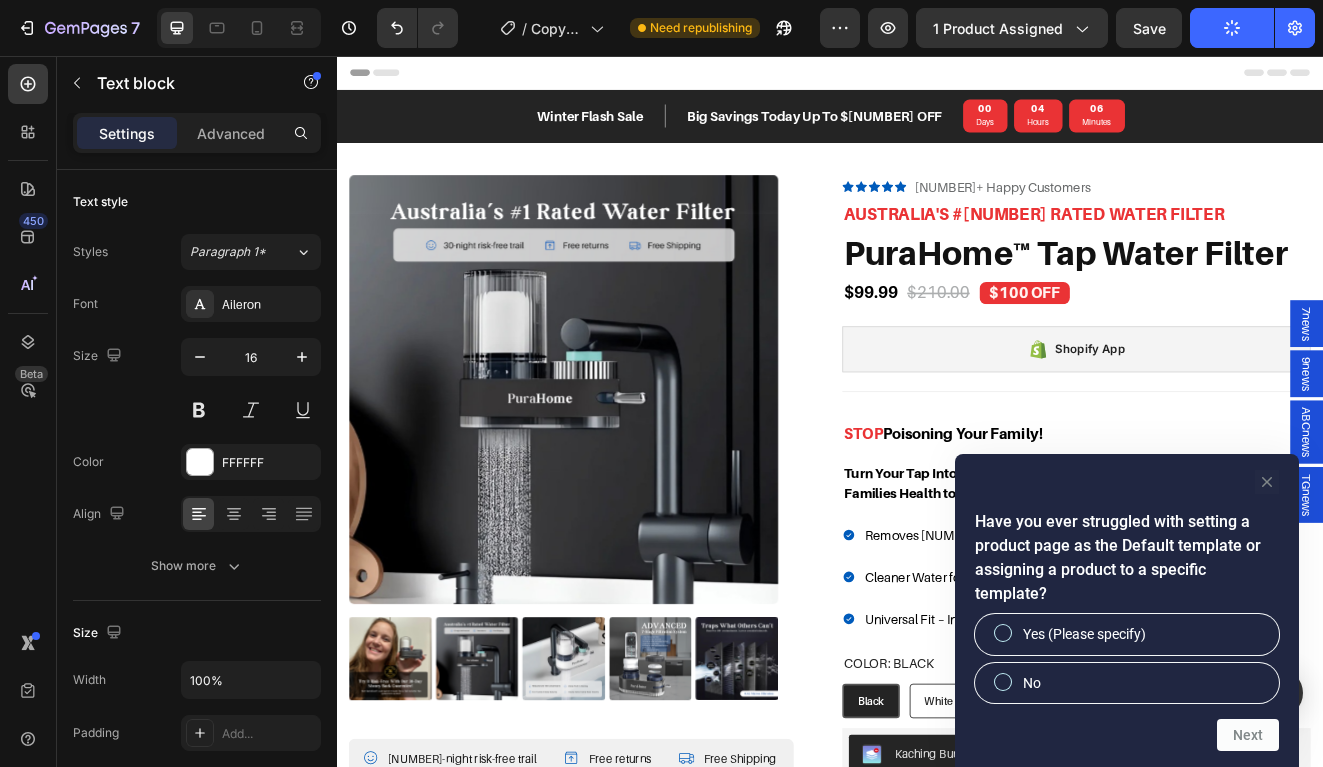 click 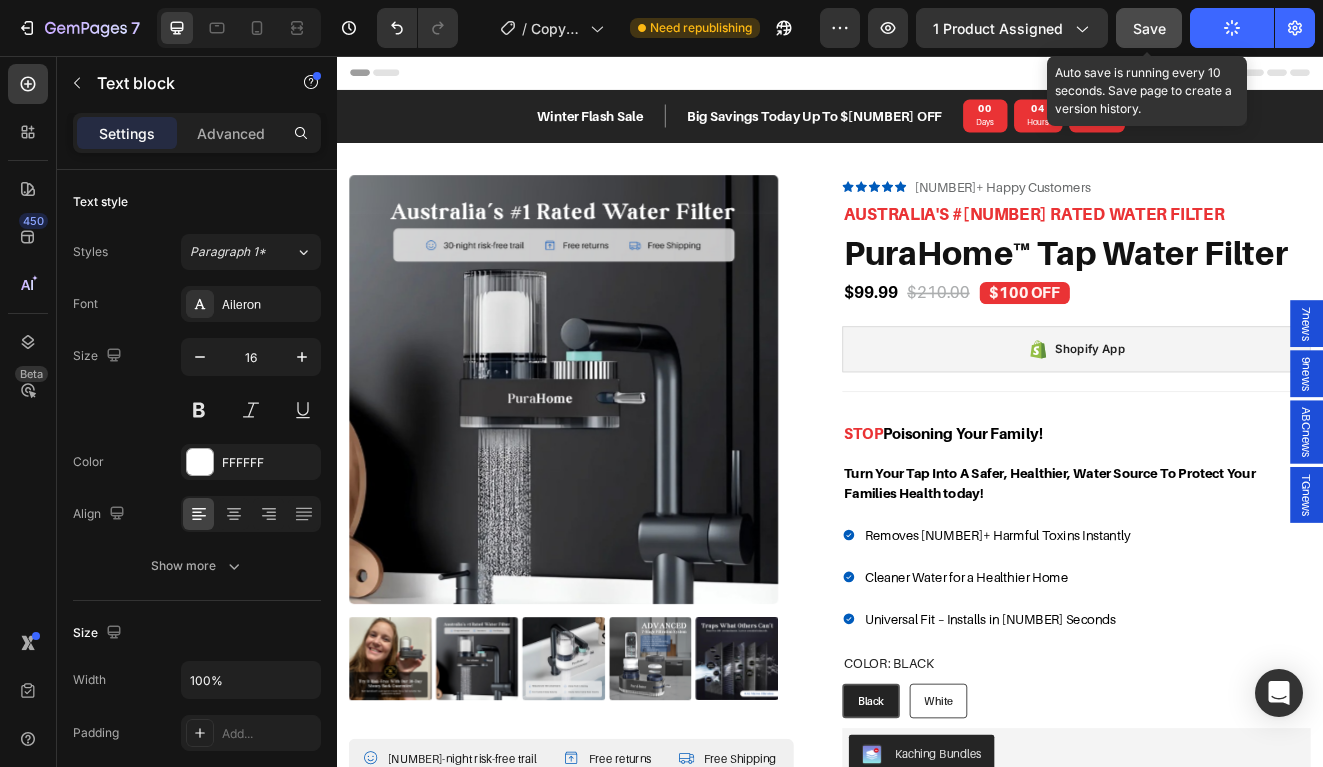 click on "Save" at bounding box center [1149, 28] 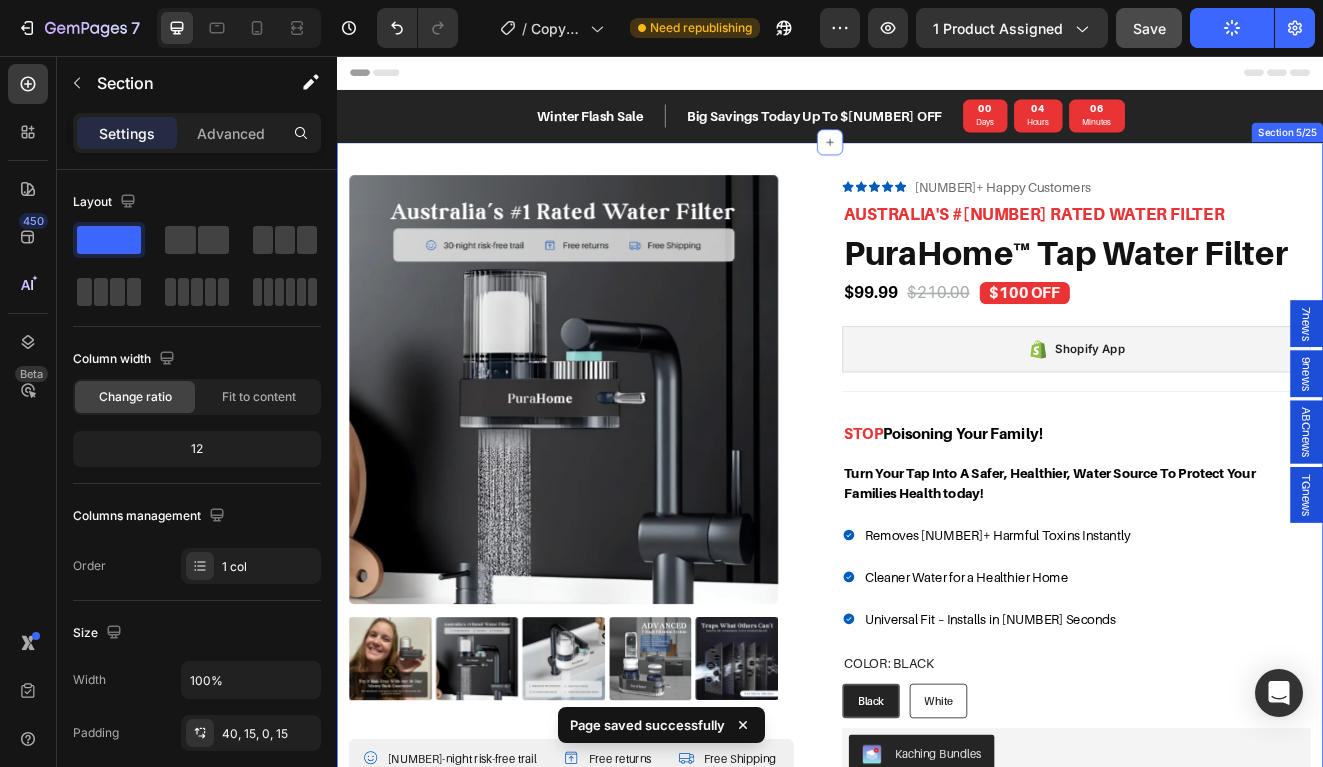 click on "Product Images
30-night risk-free trail Item List
Free returns Item List
Free Shipping Item List Row
How It Works
Installation
Care instruction
Shipping & Returns Accordion Row                Icon                Icon                Icon                Icon                Icon Icon List Hoz 6500+ Happy Customers Text block Row AUSTRALIA'S #1 RATED WATER FILTER  Heading PuraHome™ Tap Water Filter Product Title $99.99 (P) Price (P) Price $210.00 (P) Price (P) Price $100 OFF Heading Row Row
Shopify App Shopify App                Title Line STOP  Poisoning Your Family!  Turn Your Tap Into A Safer, Healthier, Water Source To Protect Your Families Health today! Heading Removes 100+ Harmful Toxins Instantly Cleaner Water for a Healthier Home Universal Fit – Installs in 60 Seconds Item List Color: Black Black Black     Black White White     White Product Variants & Swatches" at bounding box center (937, 937) 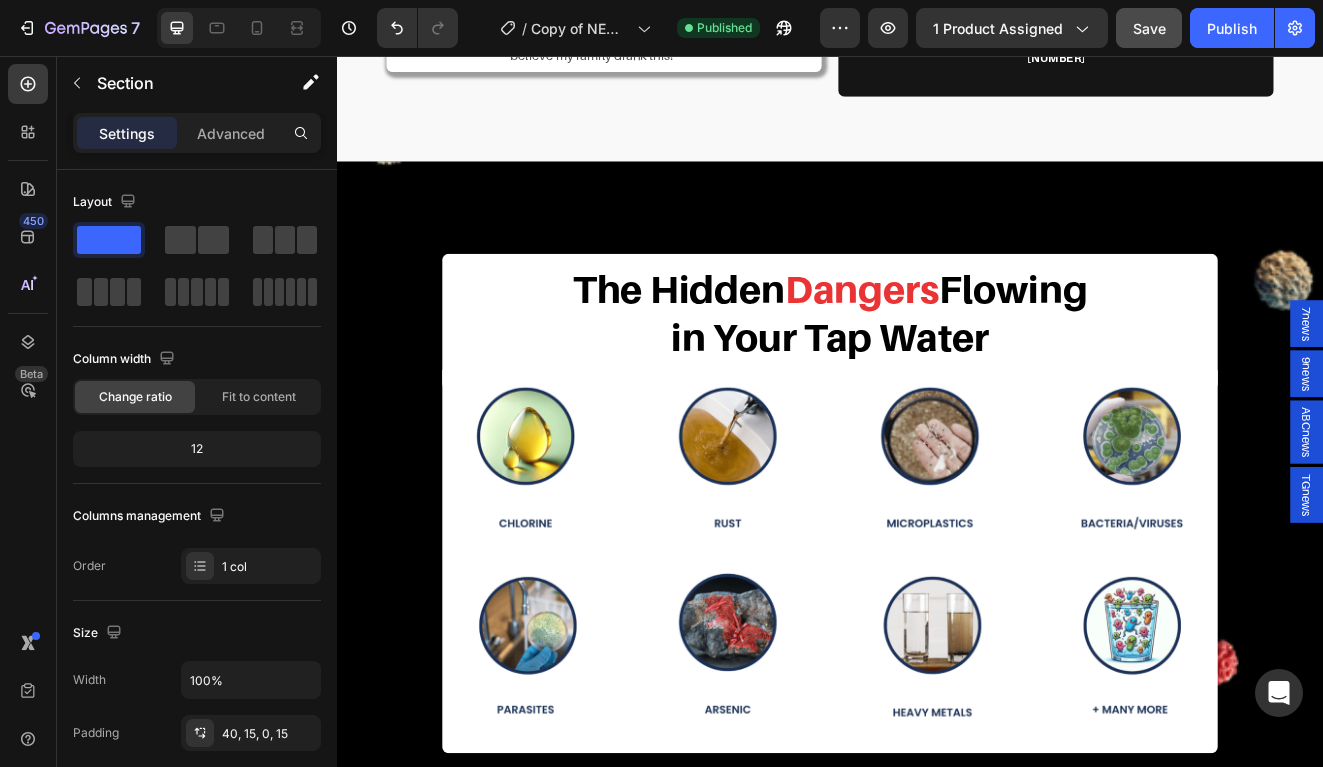 scroll, scrollTop: 3081, scrollLeft: 0, axis: vertical 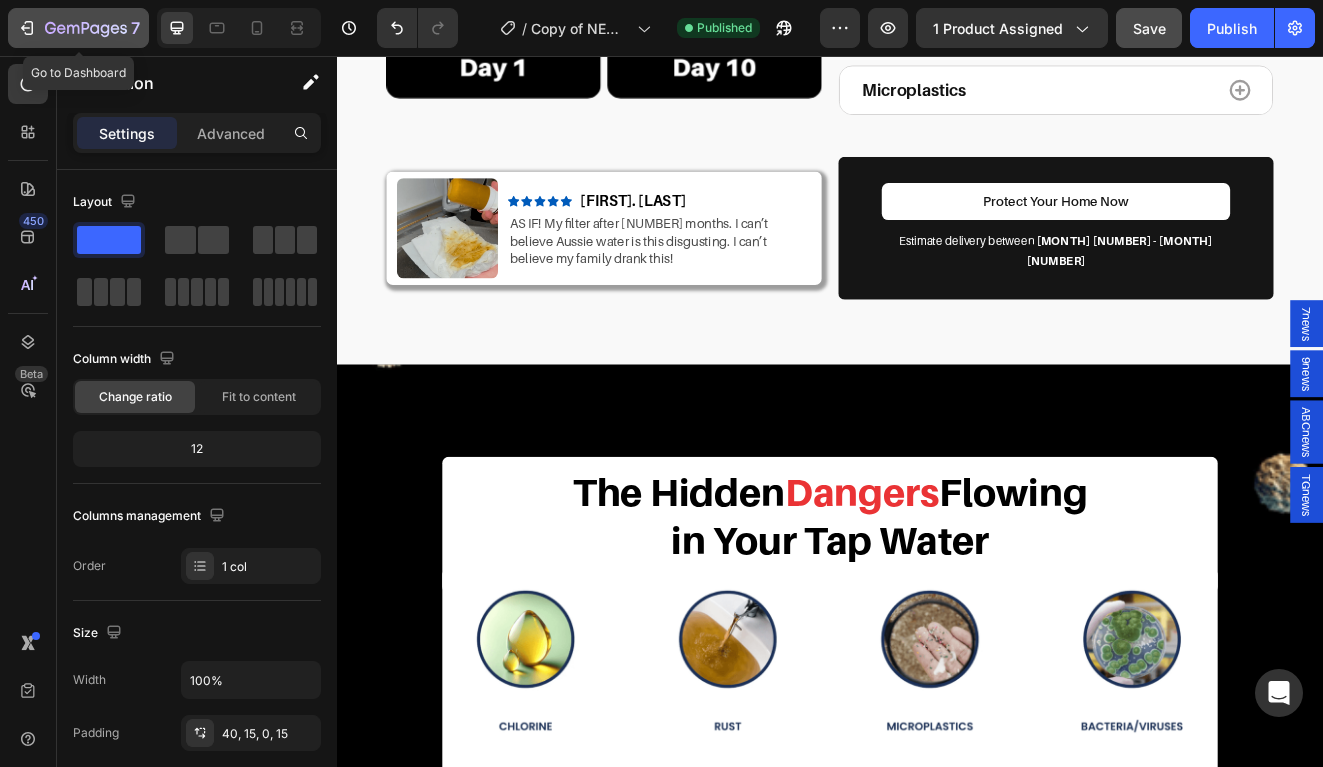click 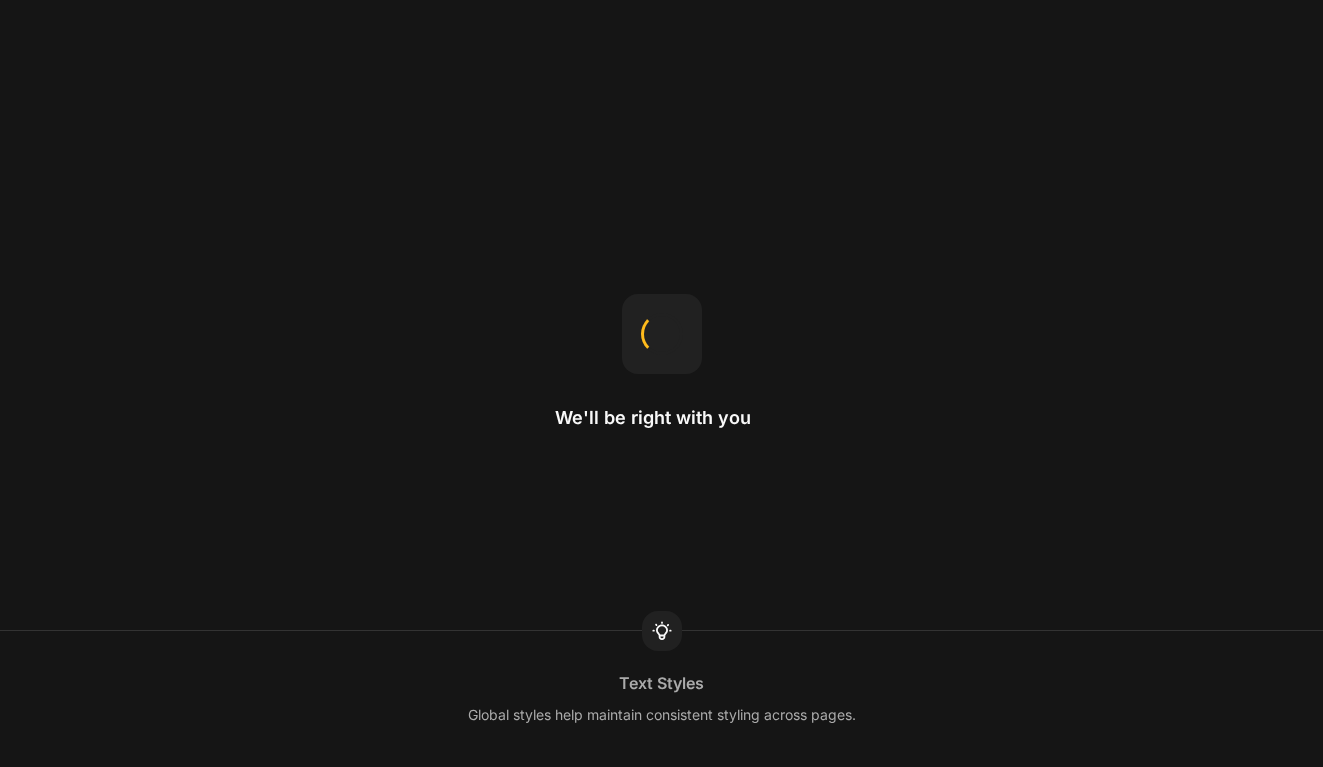 scroll, scrollTop: 0, scrollLeft: 0, axis: both 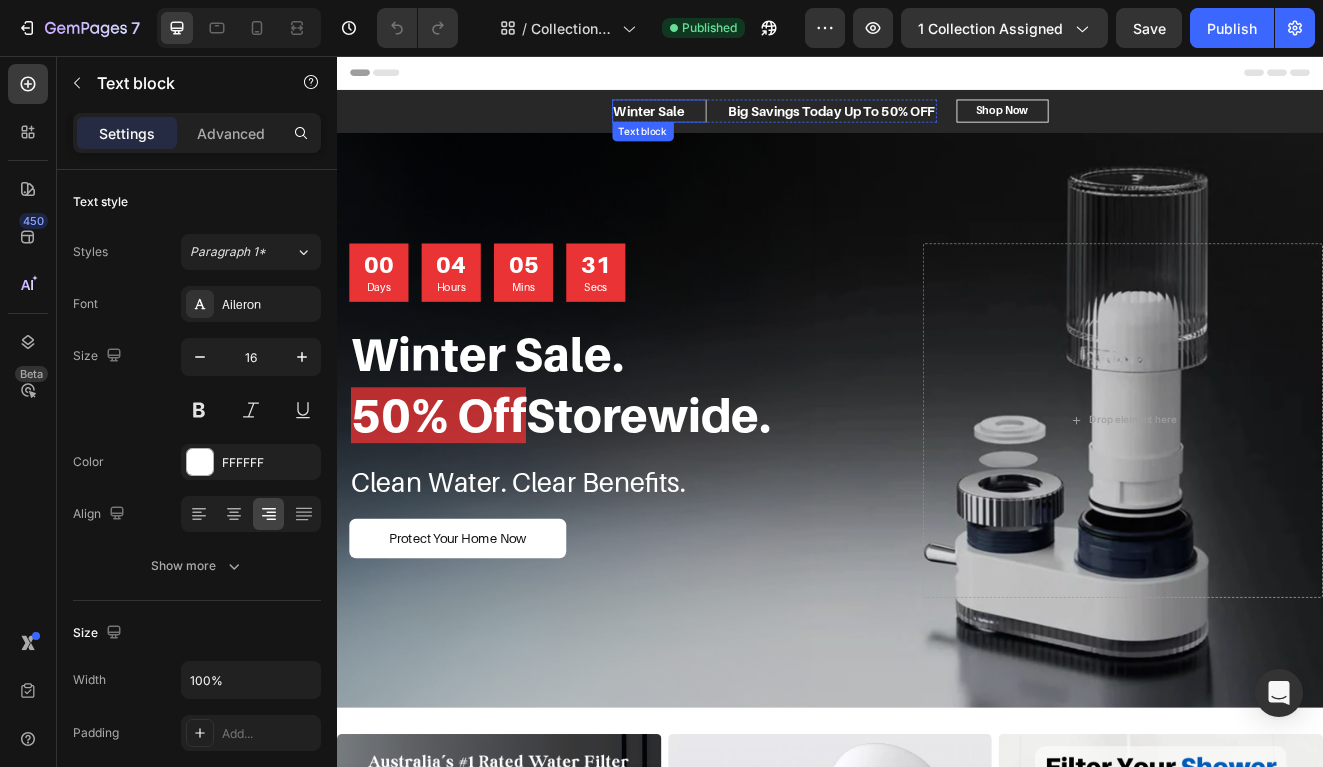 click on "Winter Sale" at bounding box center [717, 123] 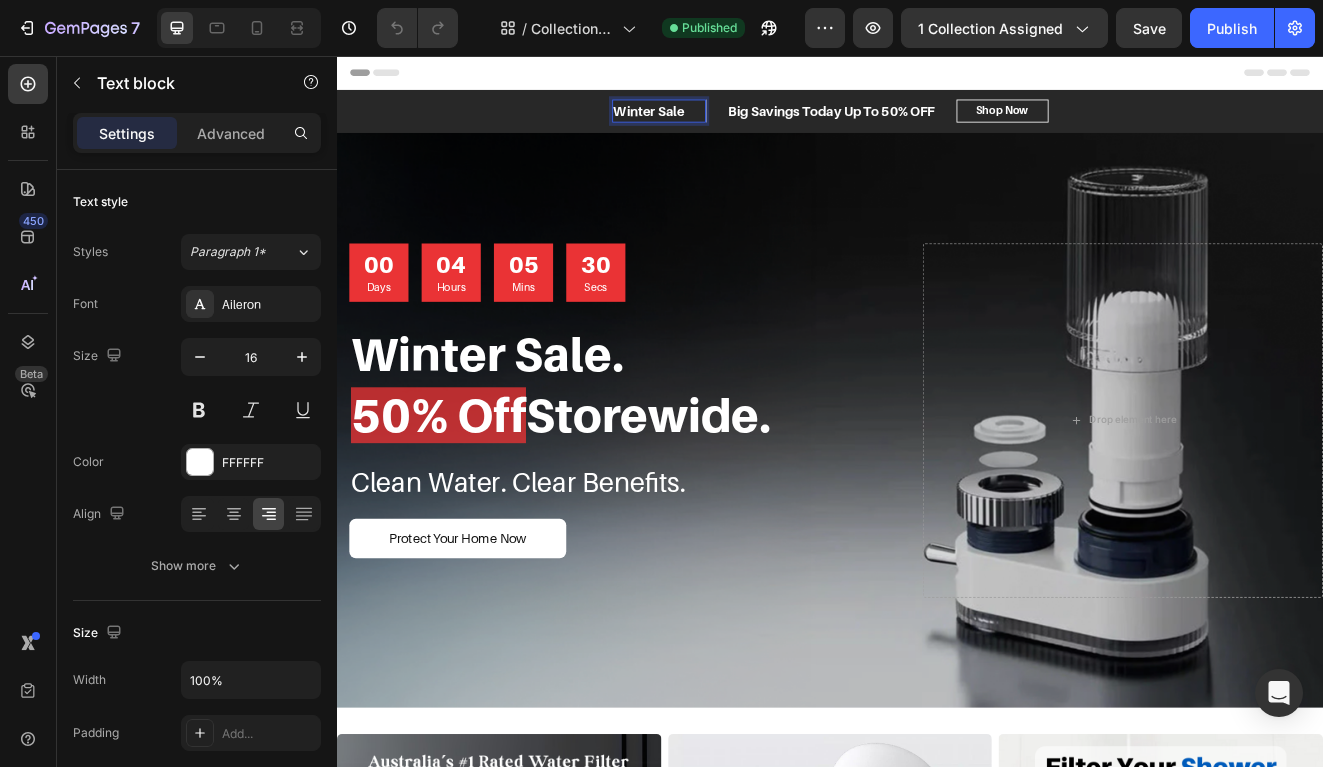 click on "Winter Sale" at bounding box center [717, 123] 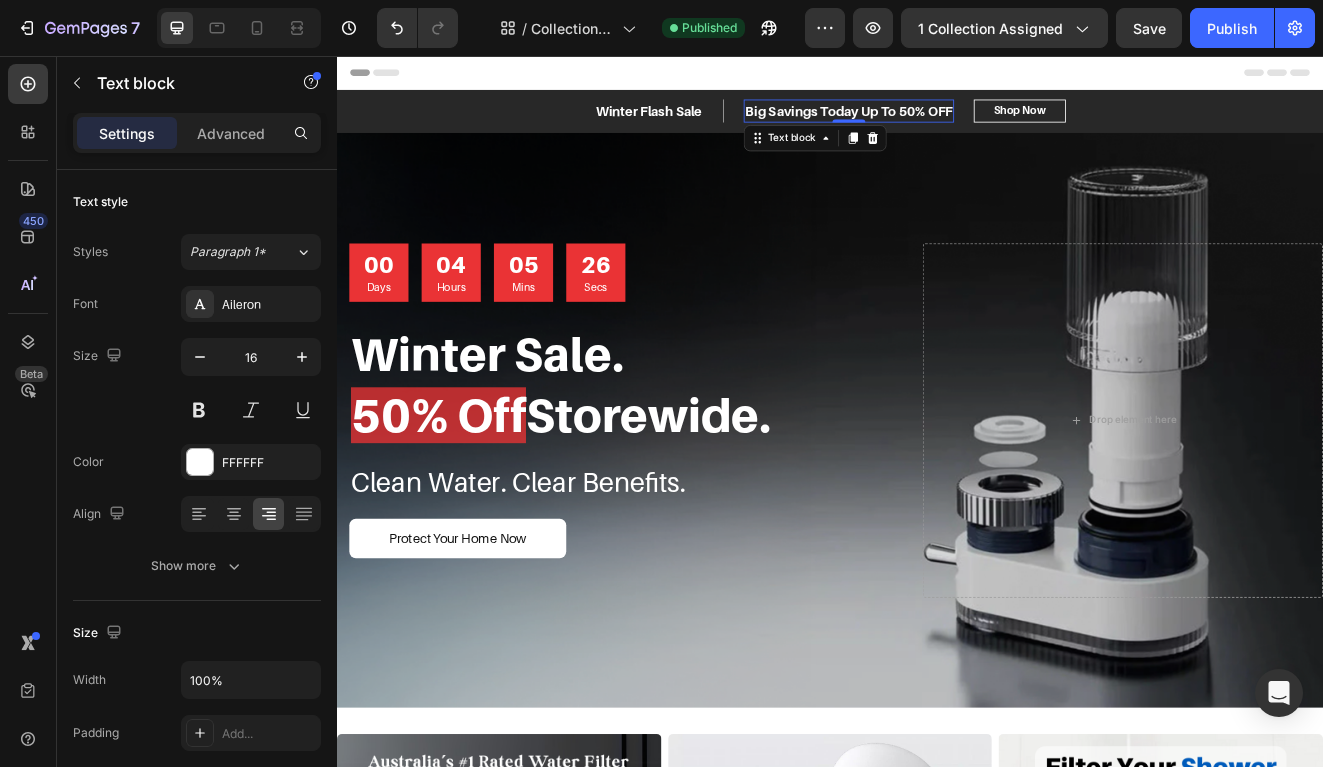 click on "Big Savings Today Up To 50% OFF" at bounding box center (960, 123) 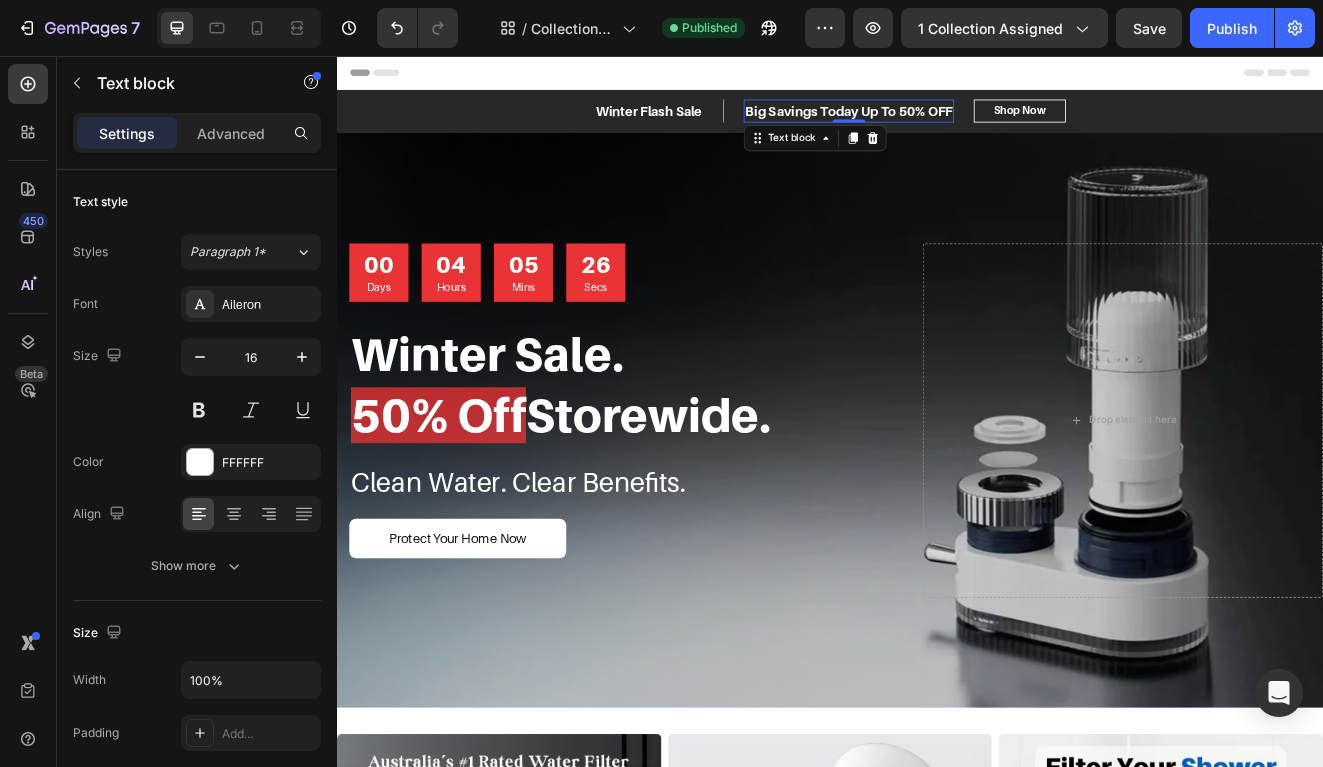 click on "Big Savings Today Up To 50% OFF" at bounding box center [960, 123] 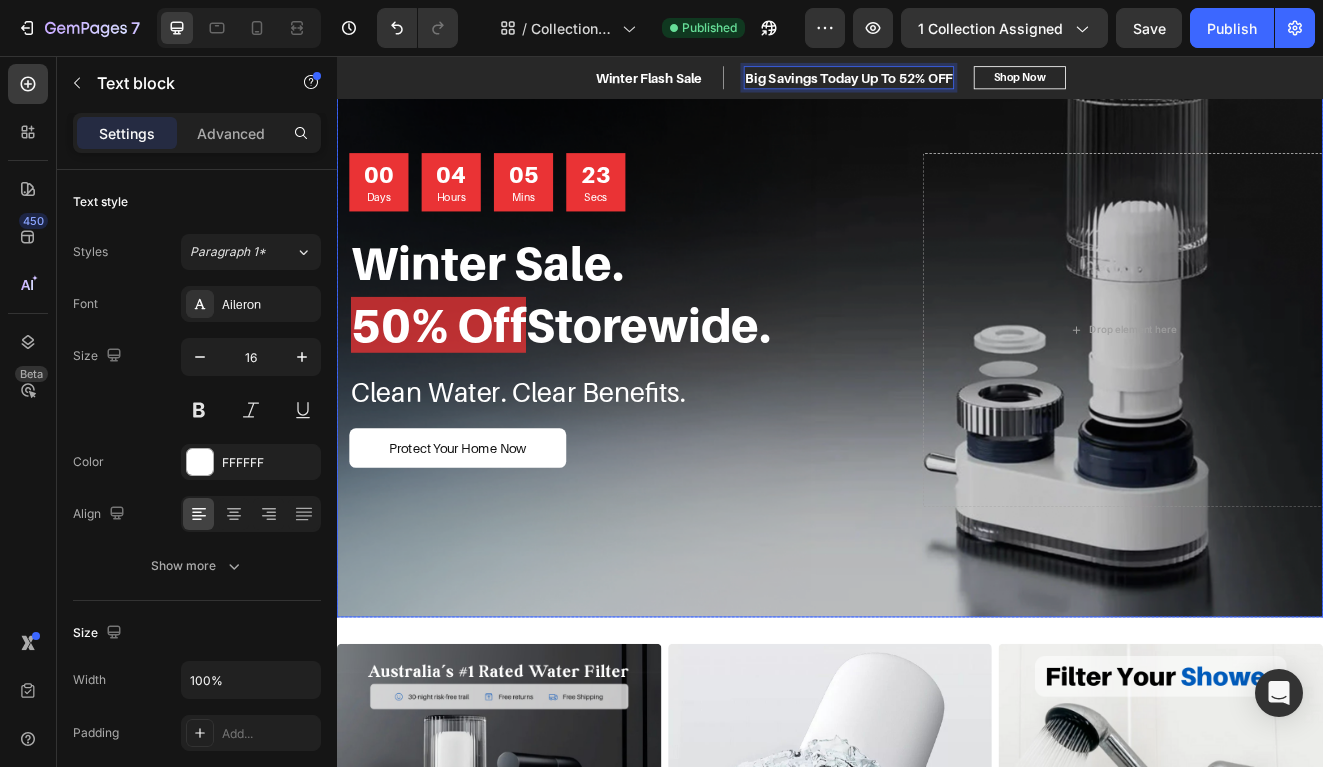 scroll, scrollTop: 0, scrollLeft: 0, axis: both 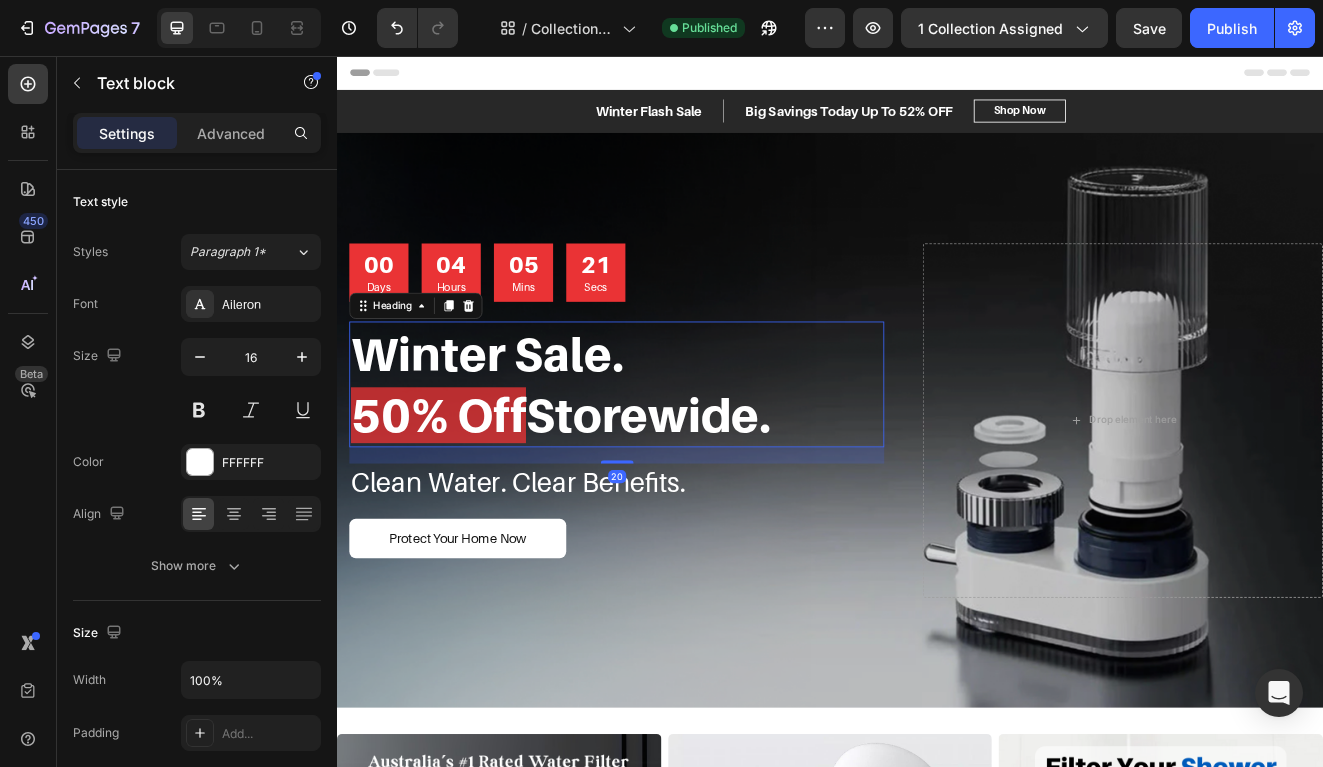 click on "Winter Sale.  50% Off   Storewide." at bounding box center [677, 455] 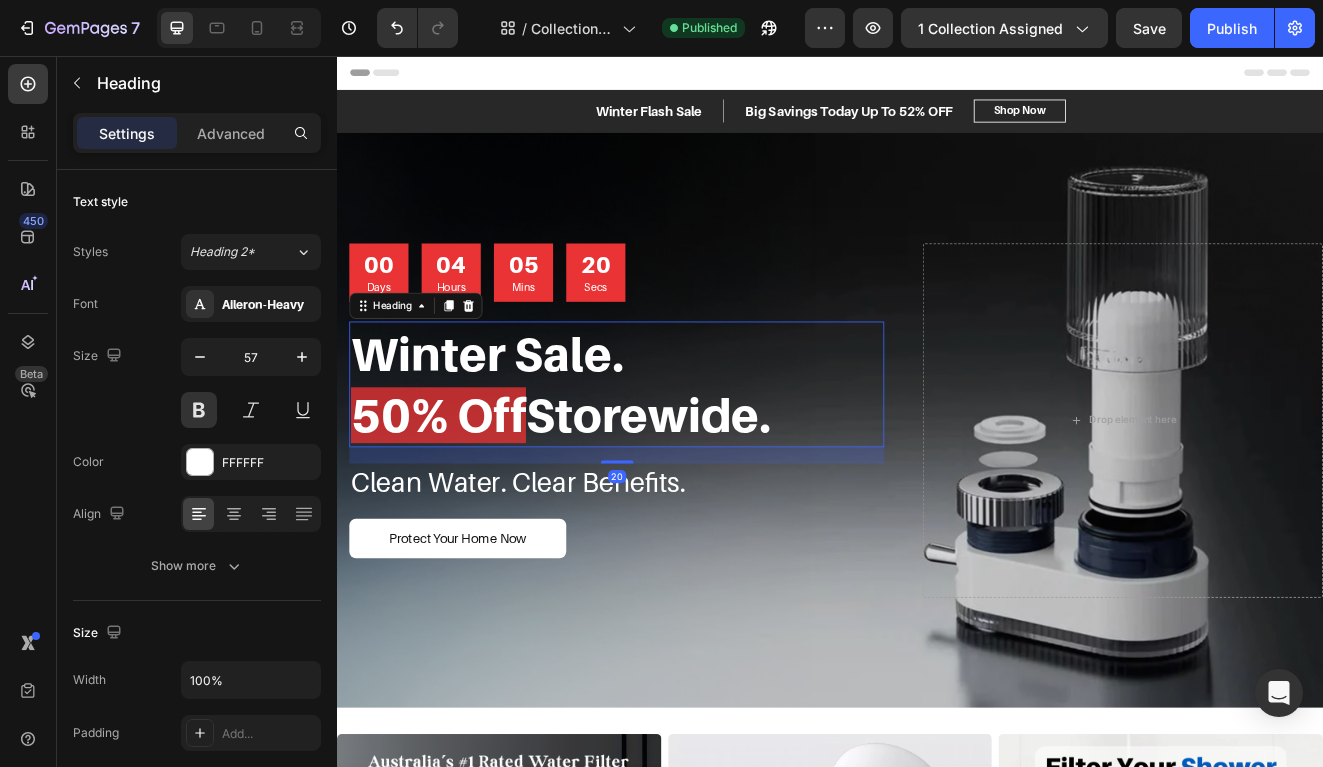 click on "Winter Sale.  50% Off   Storewide." at bounding box center (677, 455) 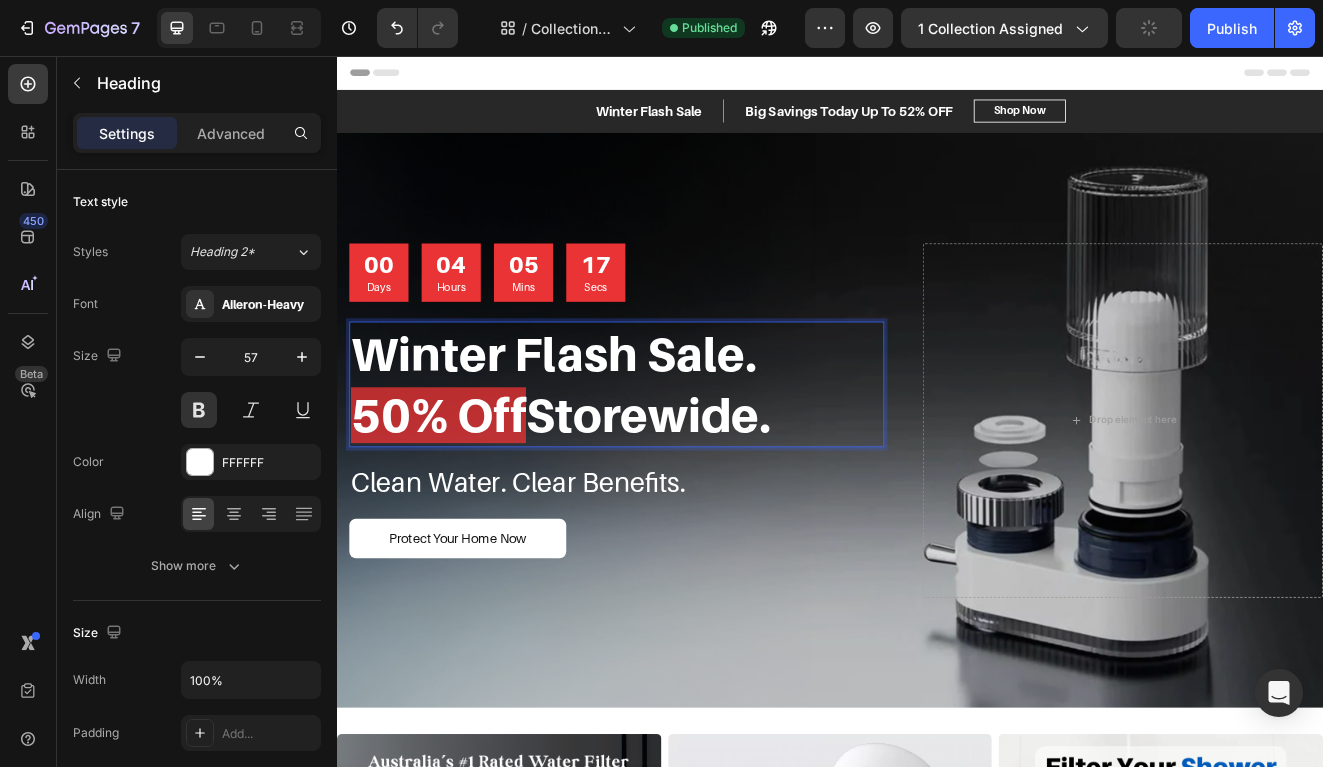click on "50% Off" at bounding box center (460, 493) 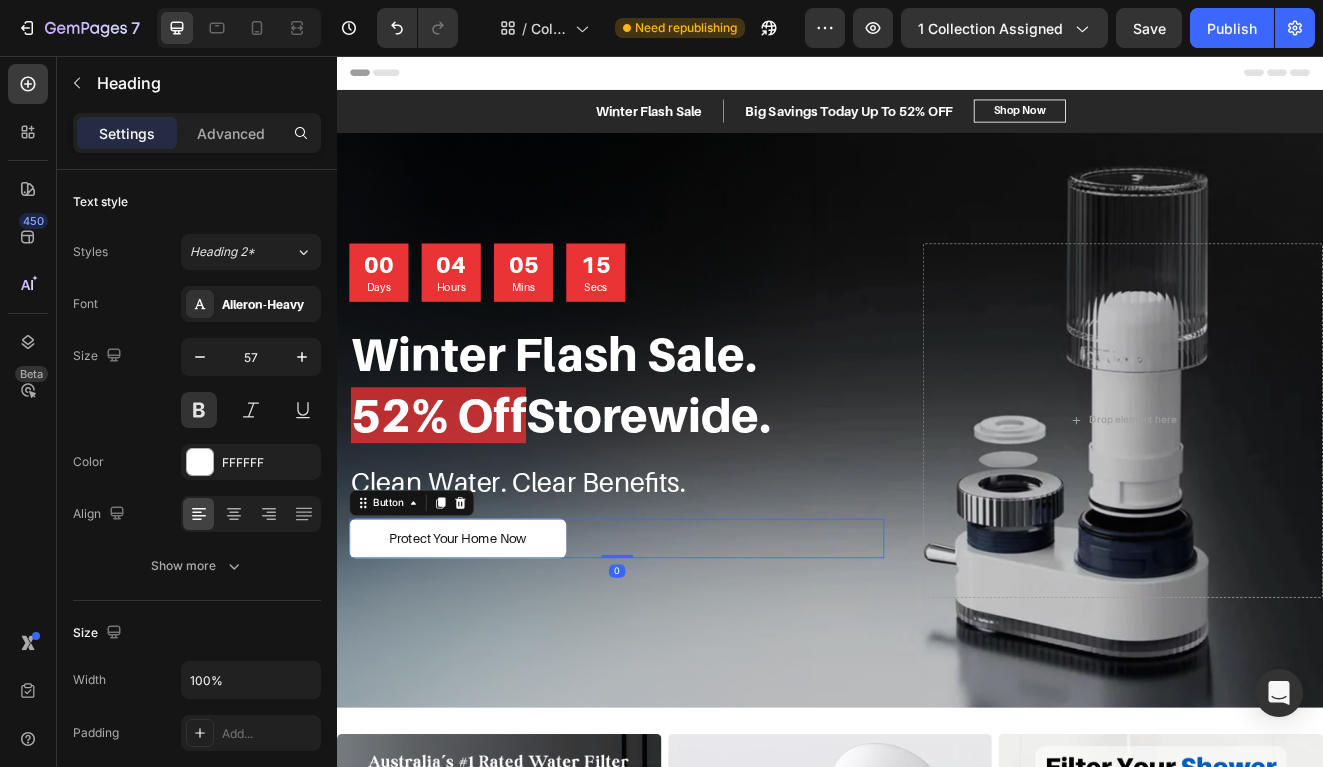 click on "Protect Your Home Now Button   0" at bounding box center (677, 643) 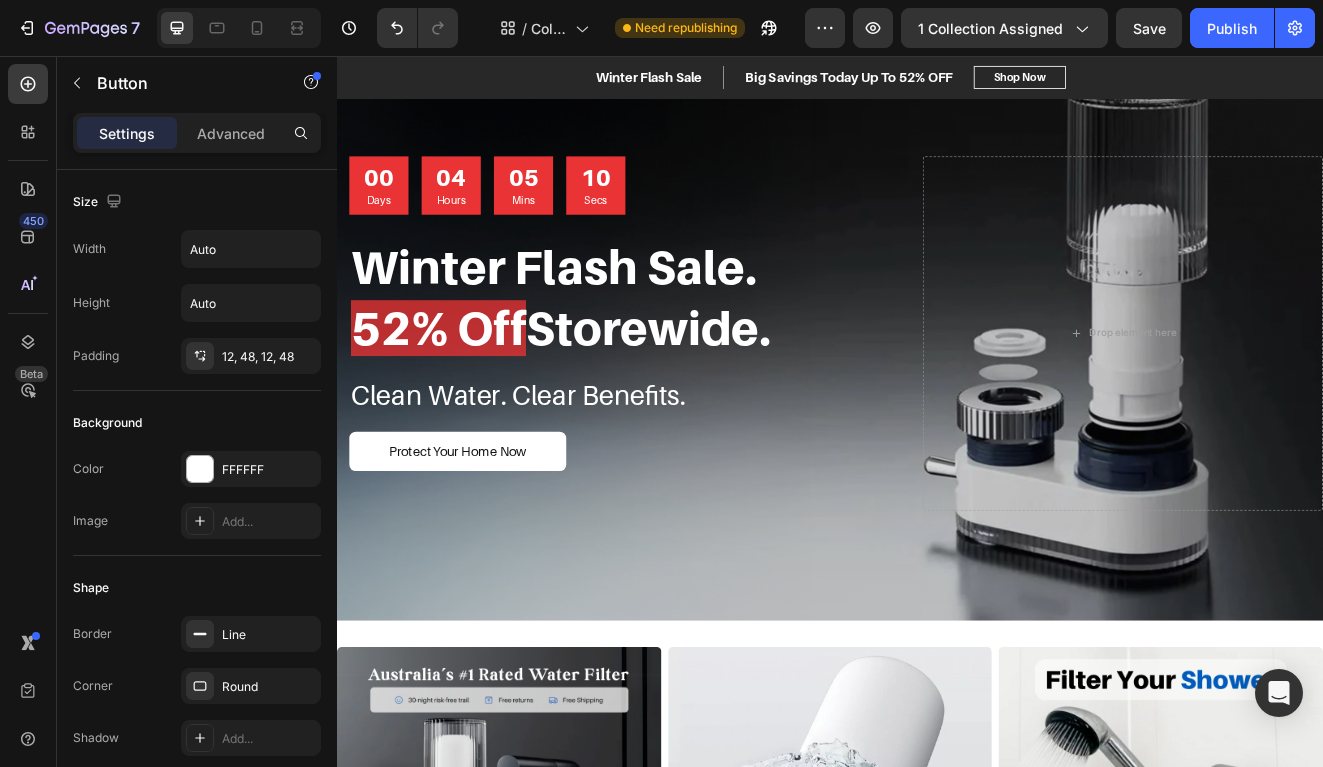scroll, scrollTop: 0, scrollLeft: 0, axis: both 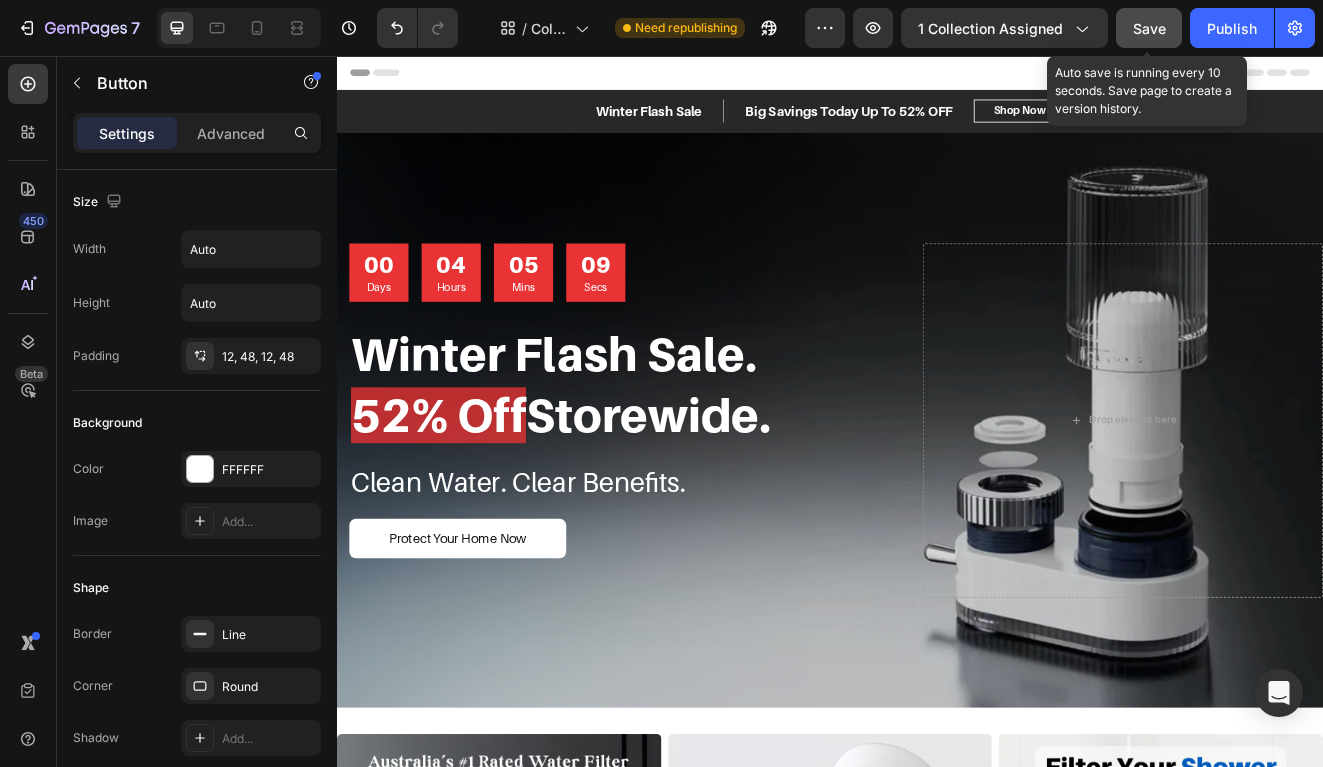 click on "Save" at bounding box center [1149, 28] 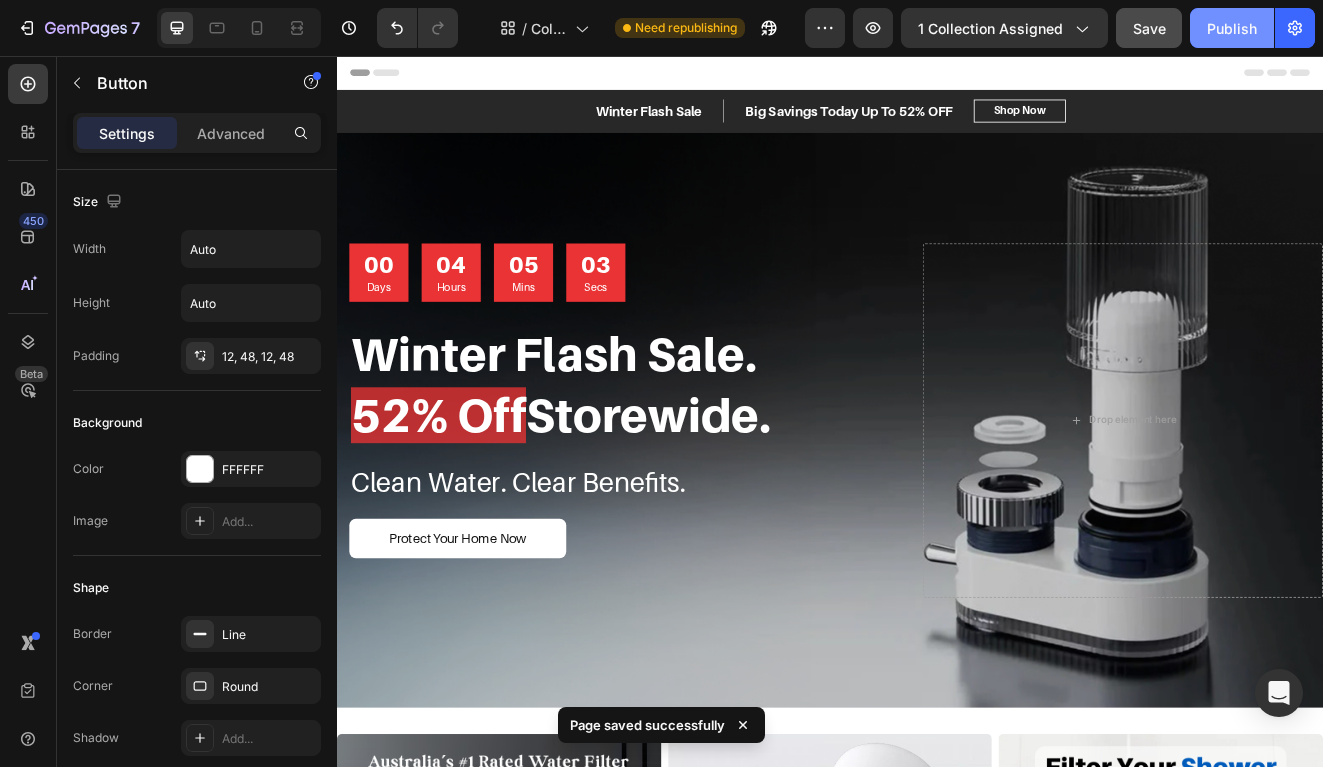 click on "Publish" at bounding box center [1232, 28] 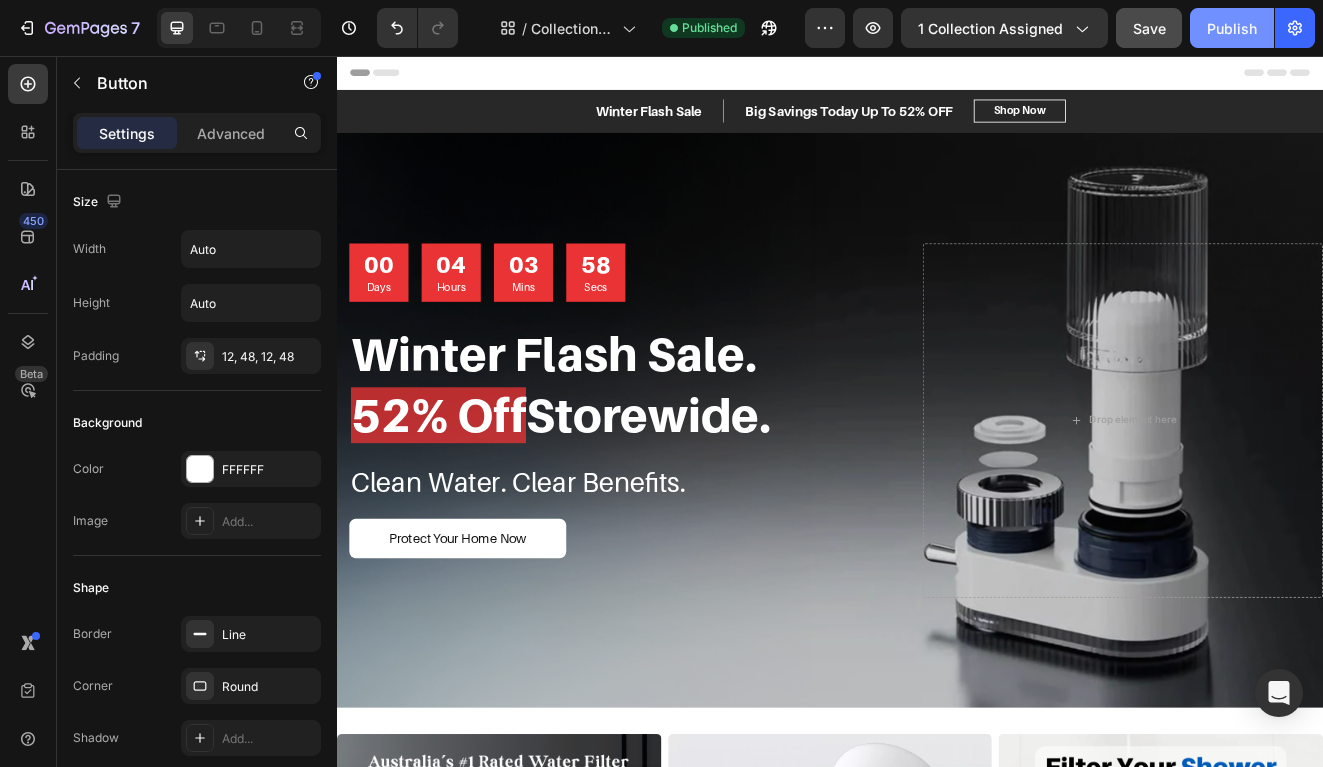 click on "Publish" at bounding box center (1232, 28) 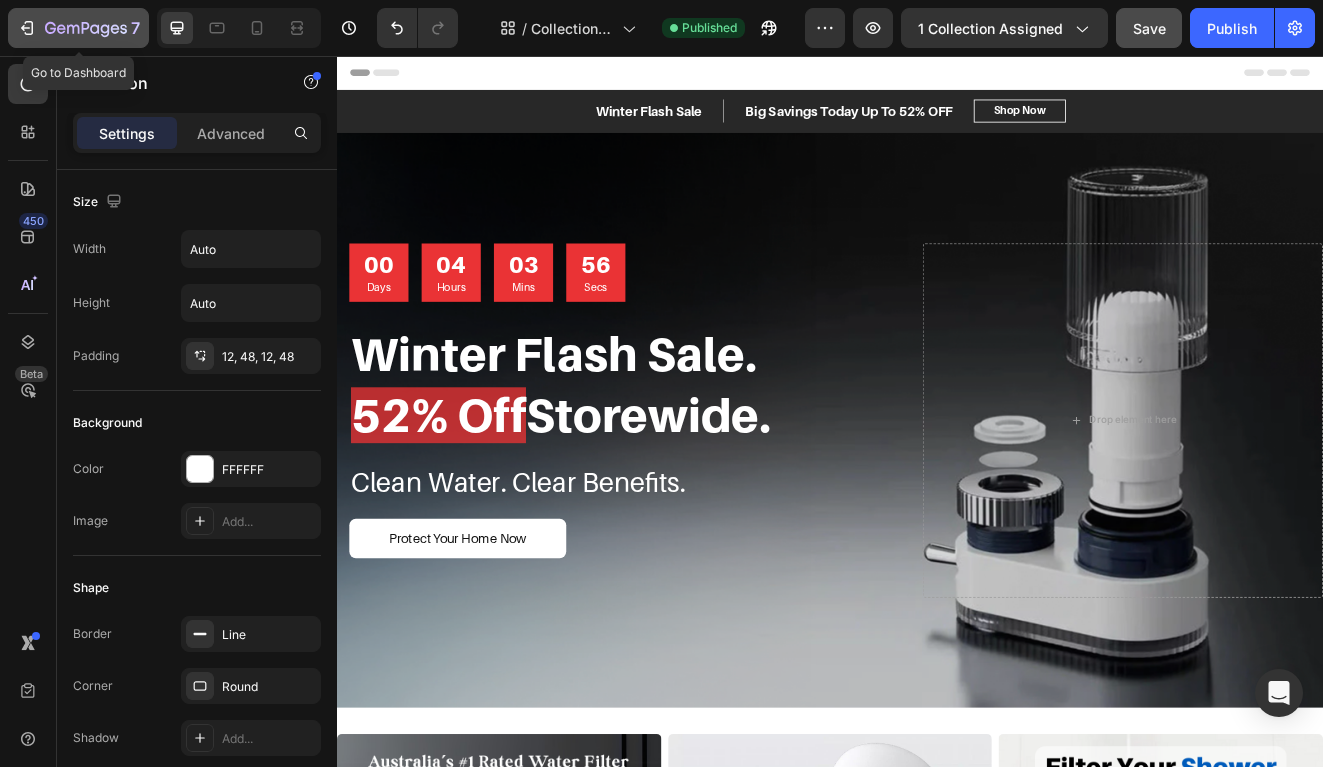 click 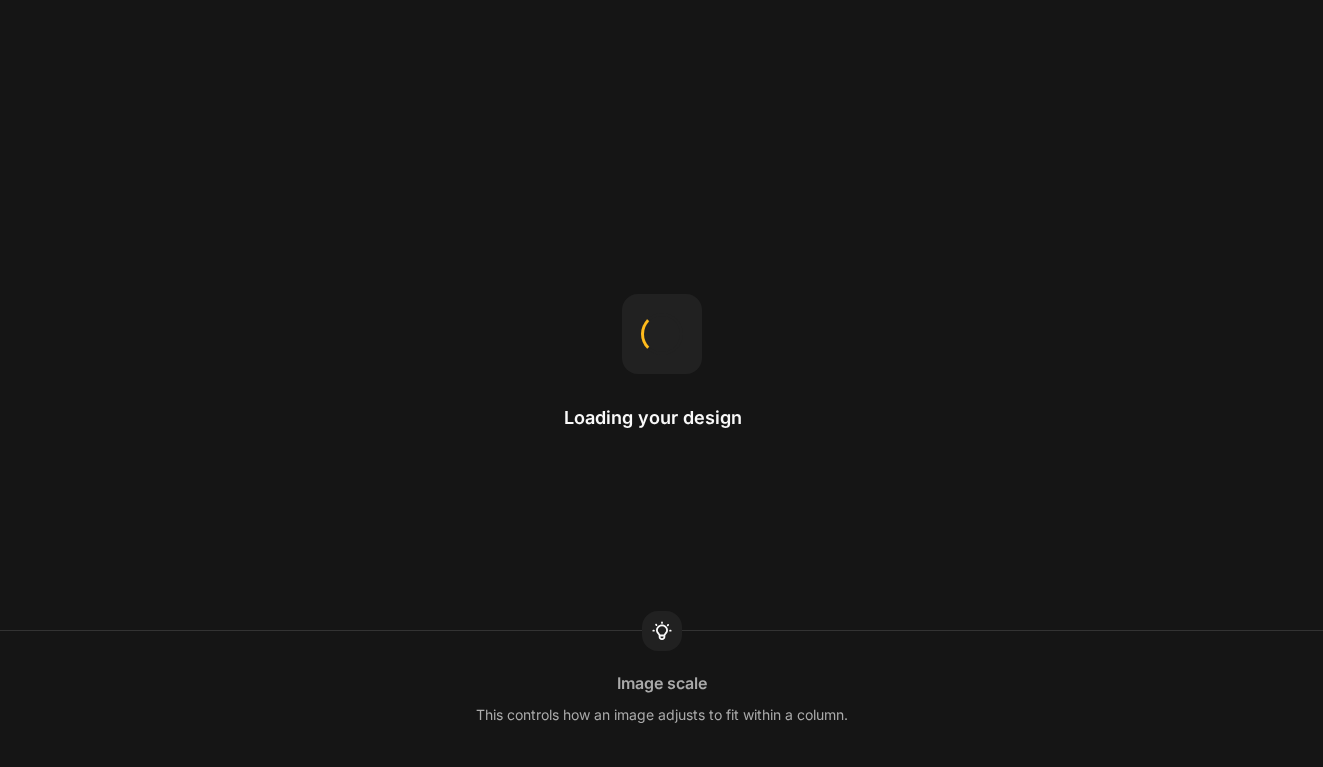 scroll, scrollTop: 0, scrollLeft: 0, axis: both 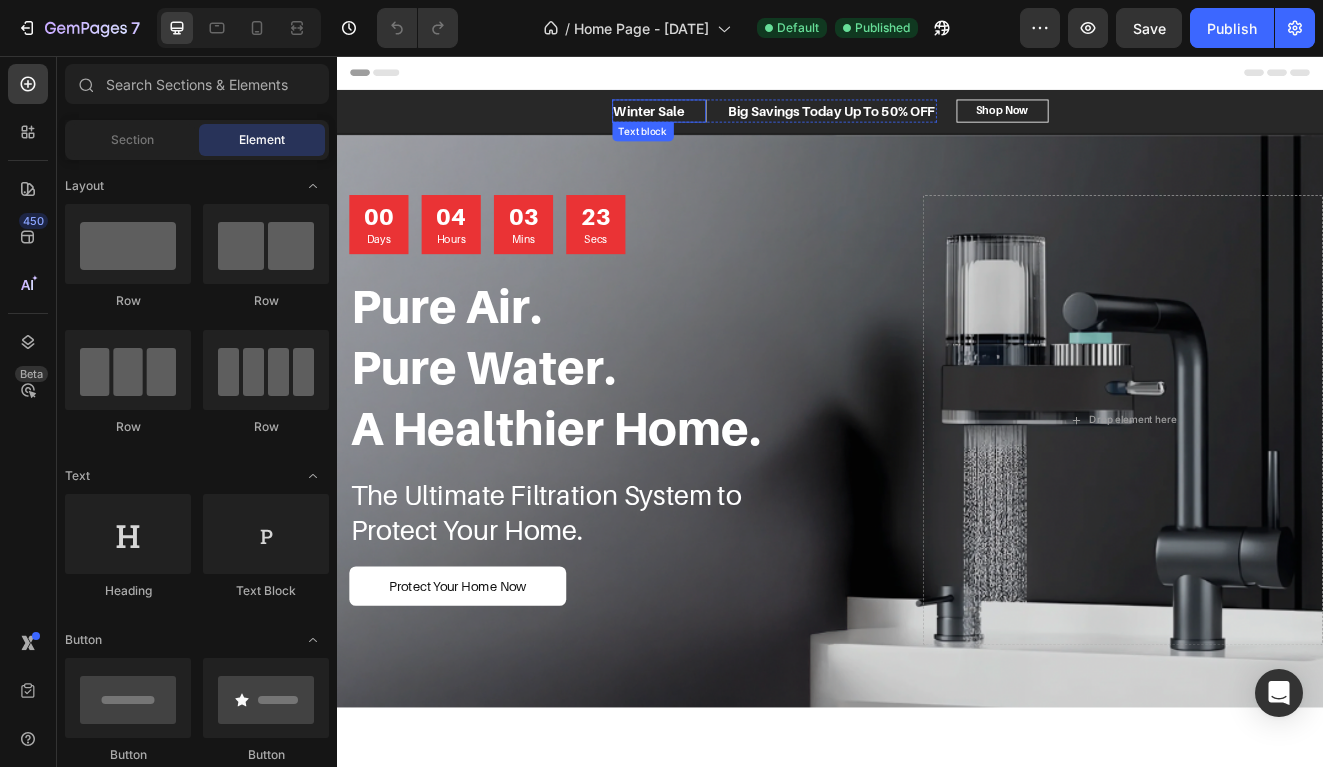 click on "Winter Sale" at bounding box center (717, 123) 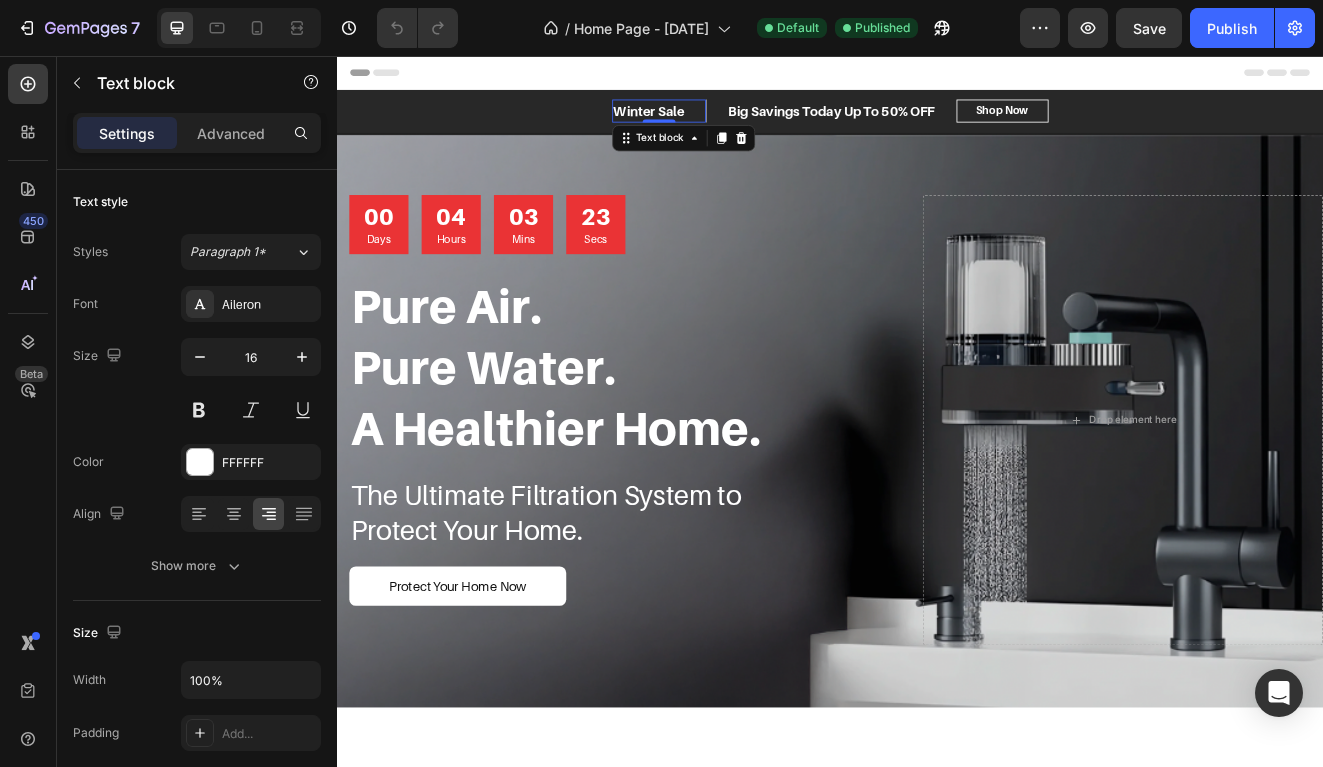scroll, scrollTop: 0, scrollLeft: 0, axis: both 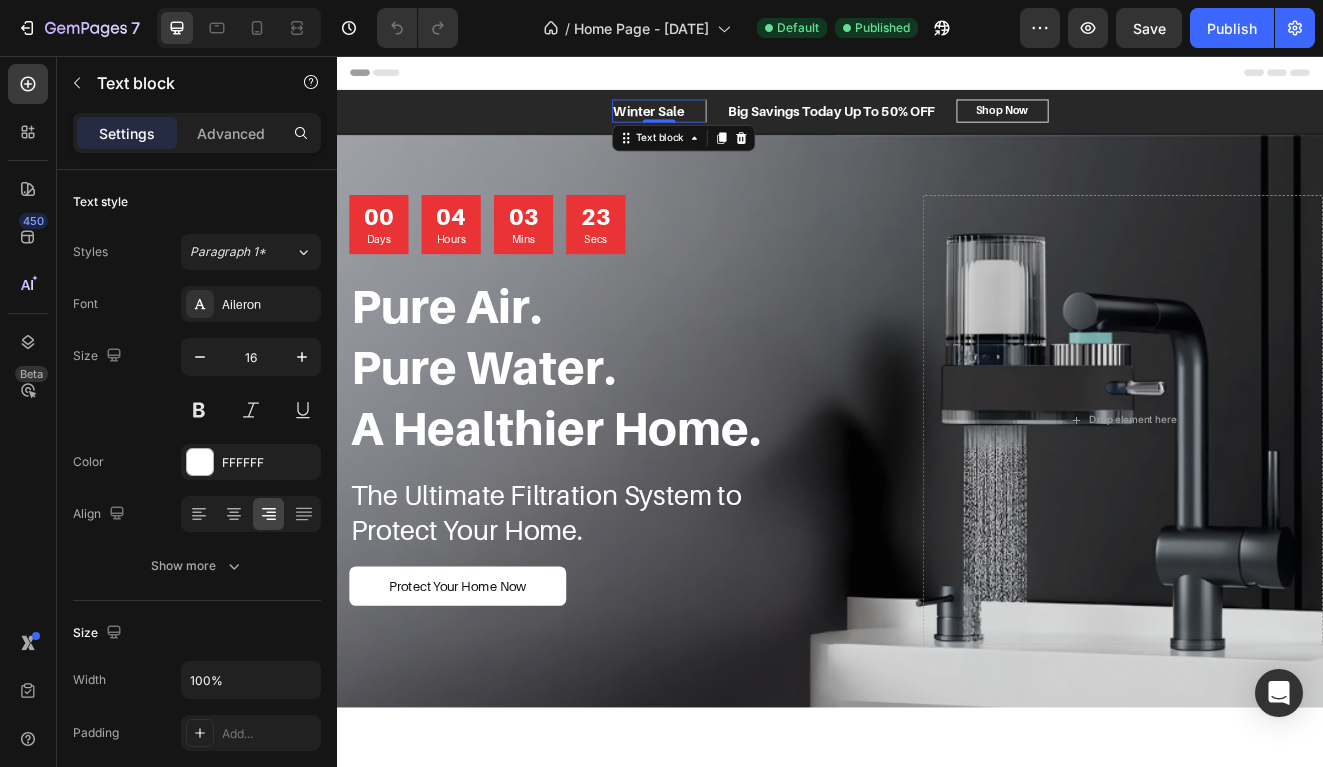click on "Winter Sale" at bounding box center [717, 123] 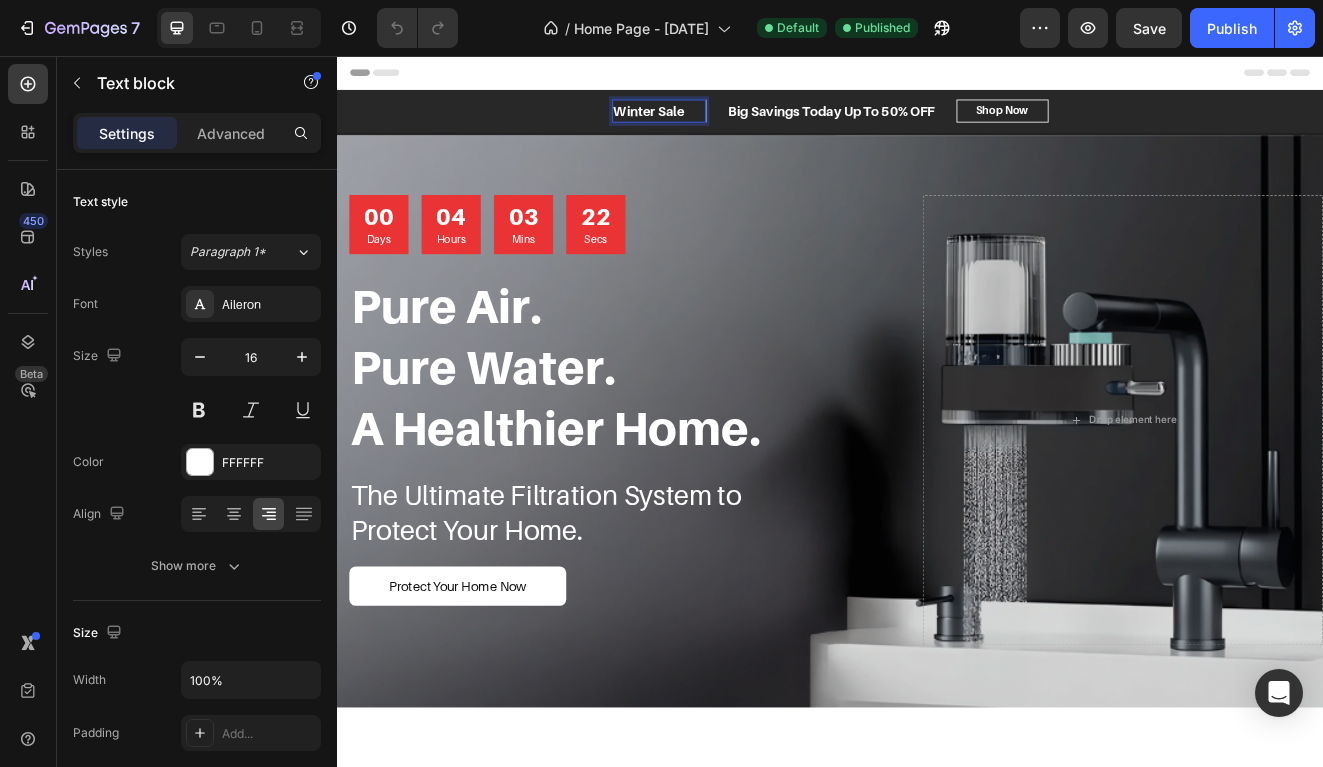 click on "Winter Sale" at bounding box center [717, 123] 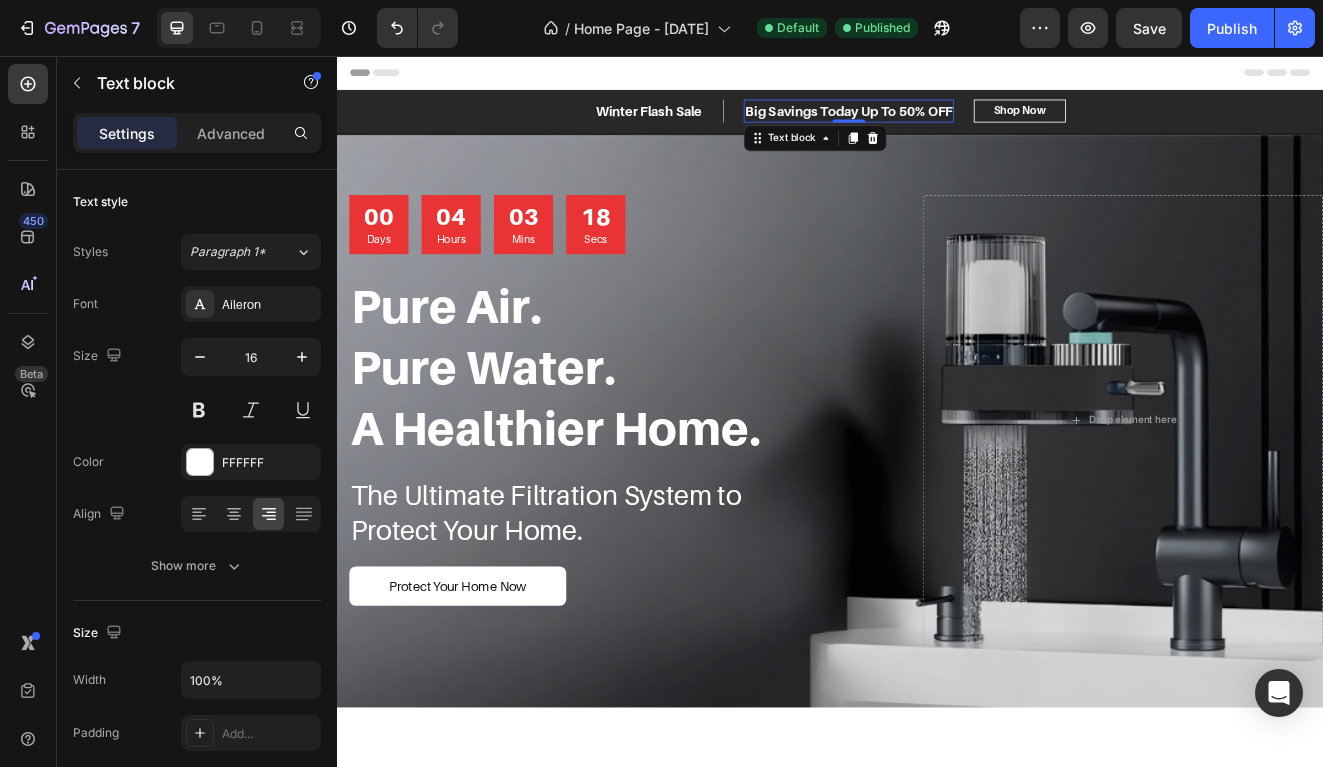 click on "Big Savings Today Up To 50% OFF" at bounding box center (960, 123) 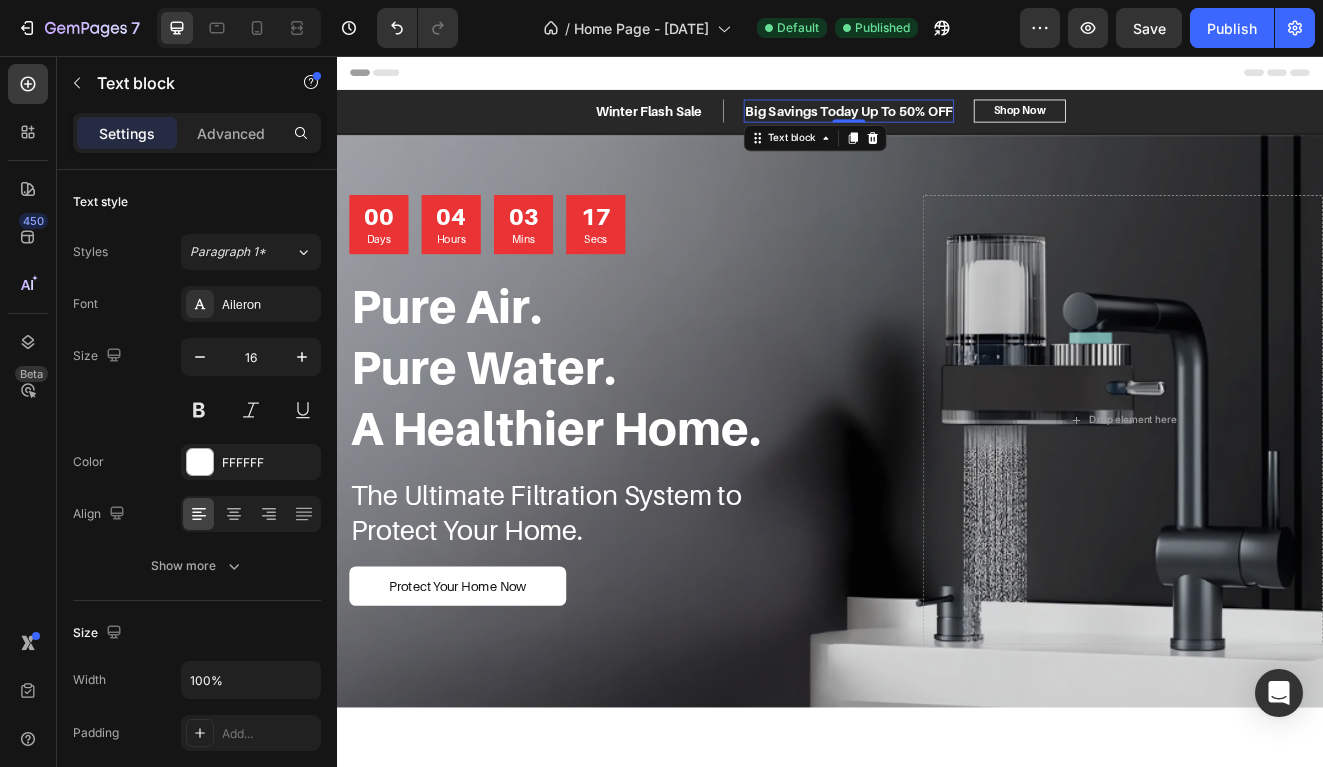 click on "Big Savings Today Up To 50% OFF" at bounding box center (960, 123) 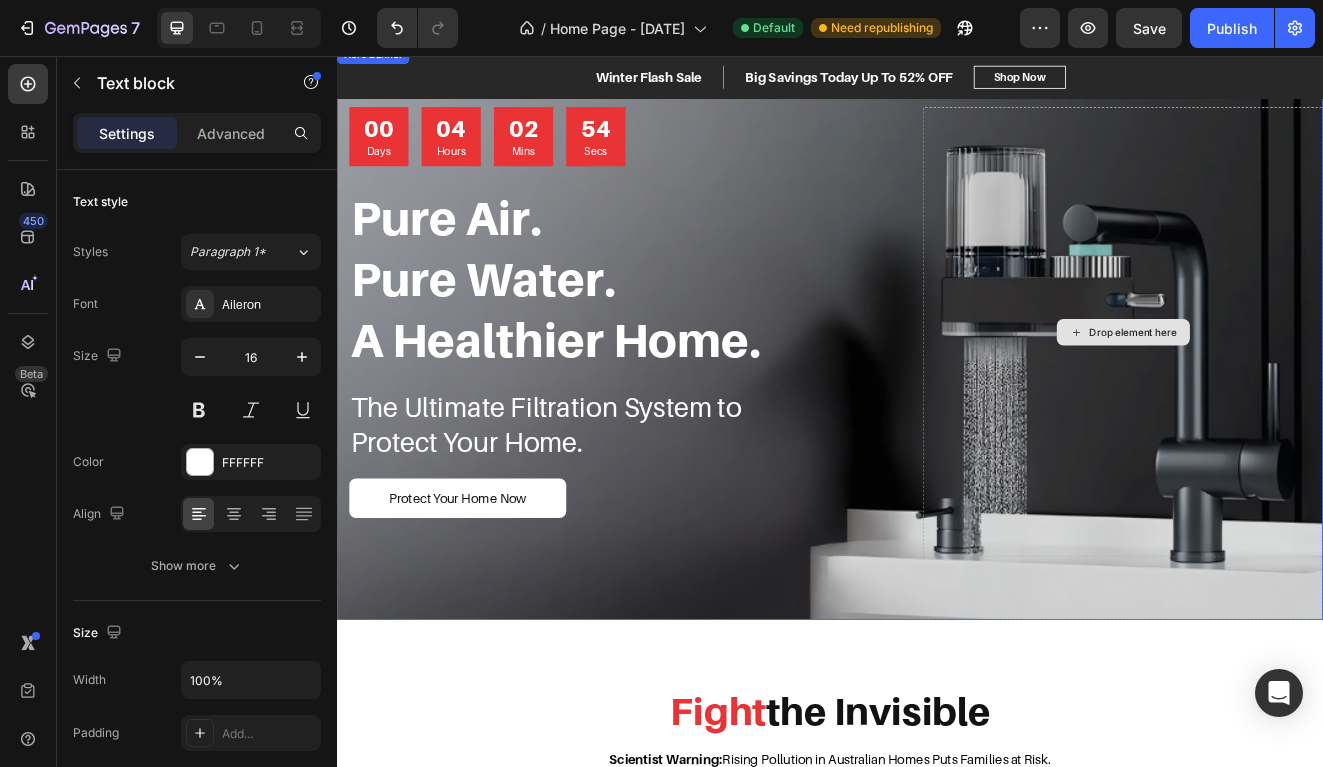 scroll, scrollTop: 0, scrollLeft: 0, axis: both 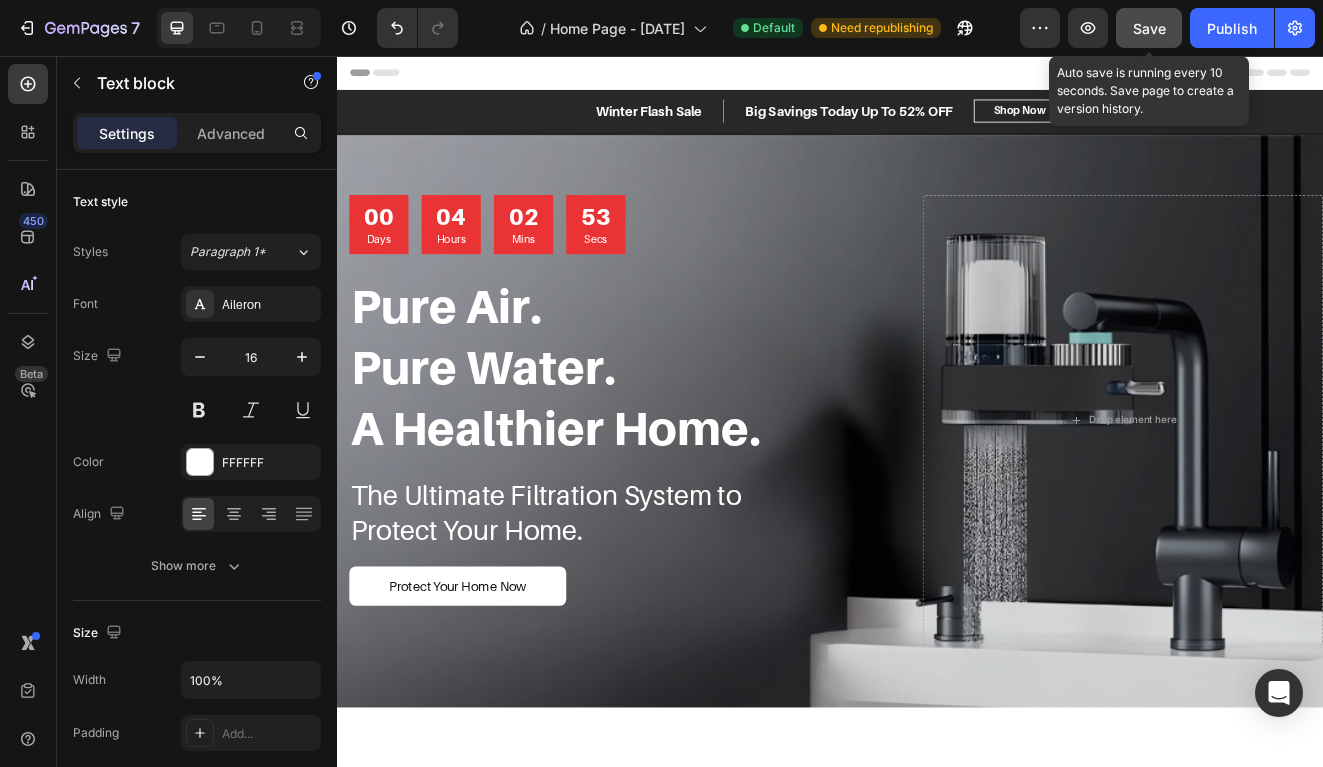 click on "Save" at bounding box center [1149, 28] 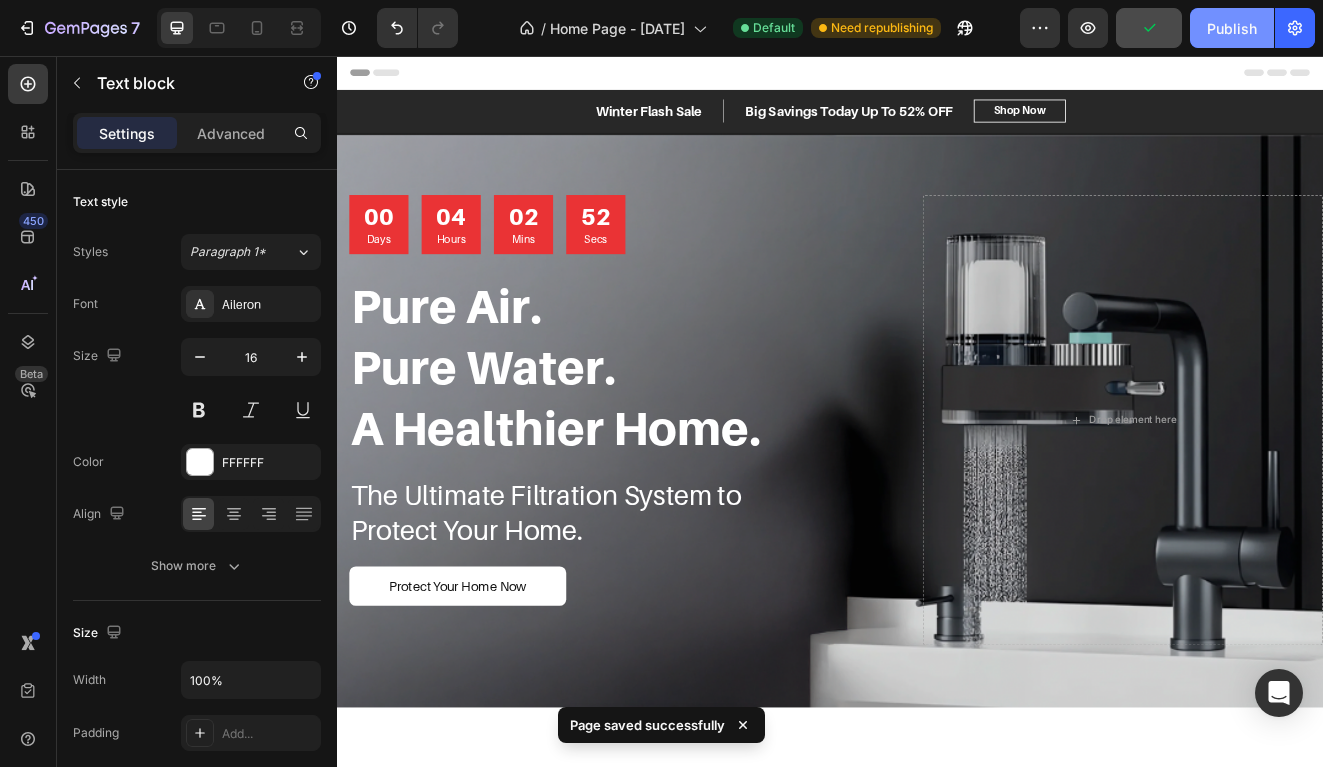 click on "Publish" at bounding box center [1232, 28] 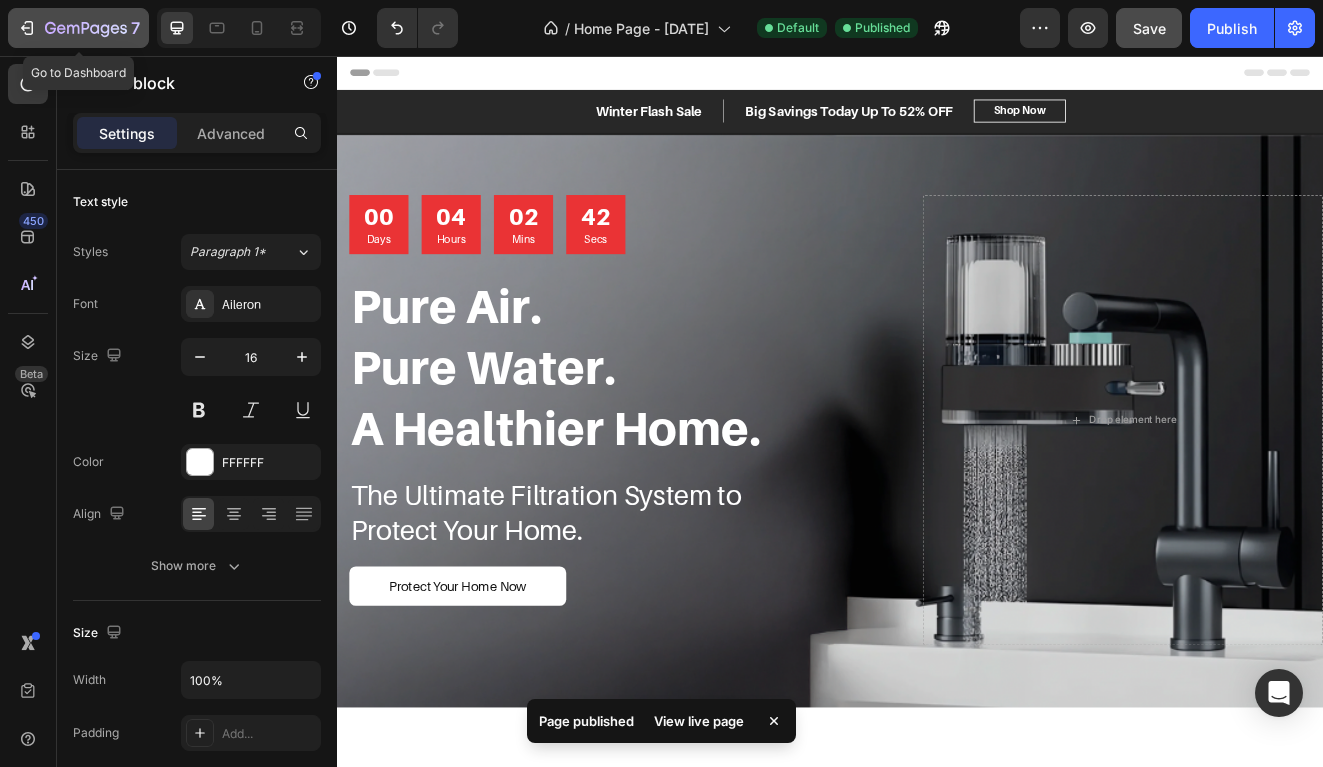 click 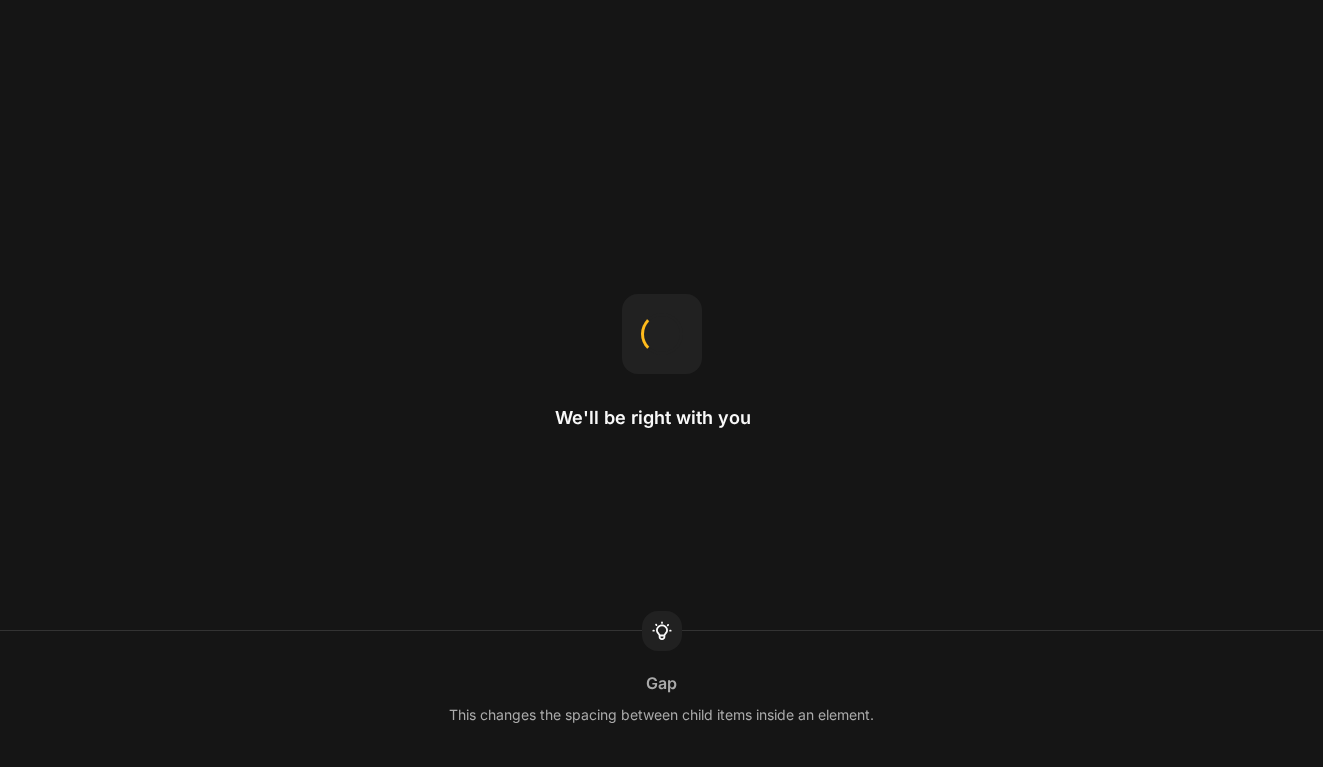 scroll, scrollTop: 0, scrollLeft: 0, axis: both 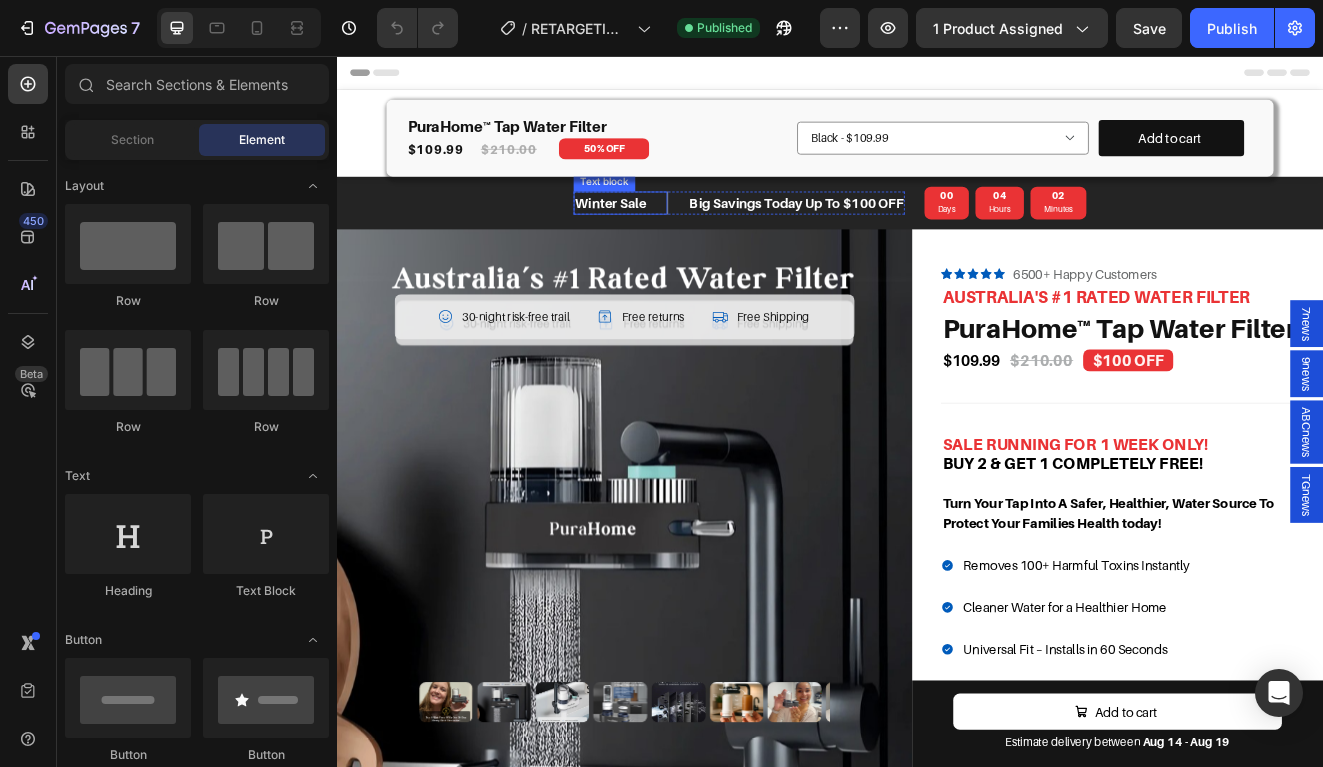 click on "Winter Sale" at bounding box center (670, 235) 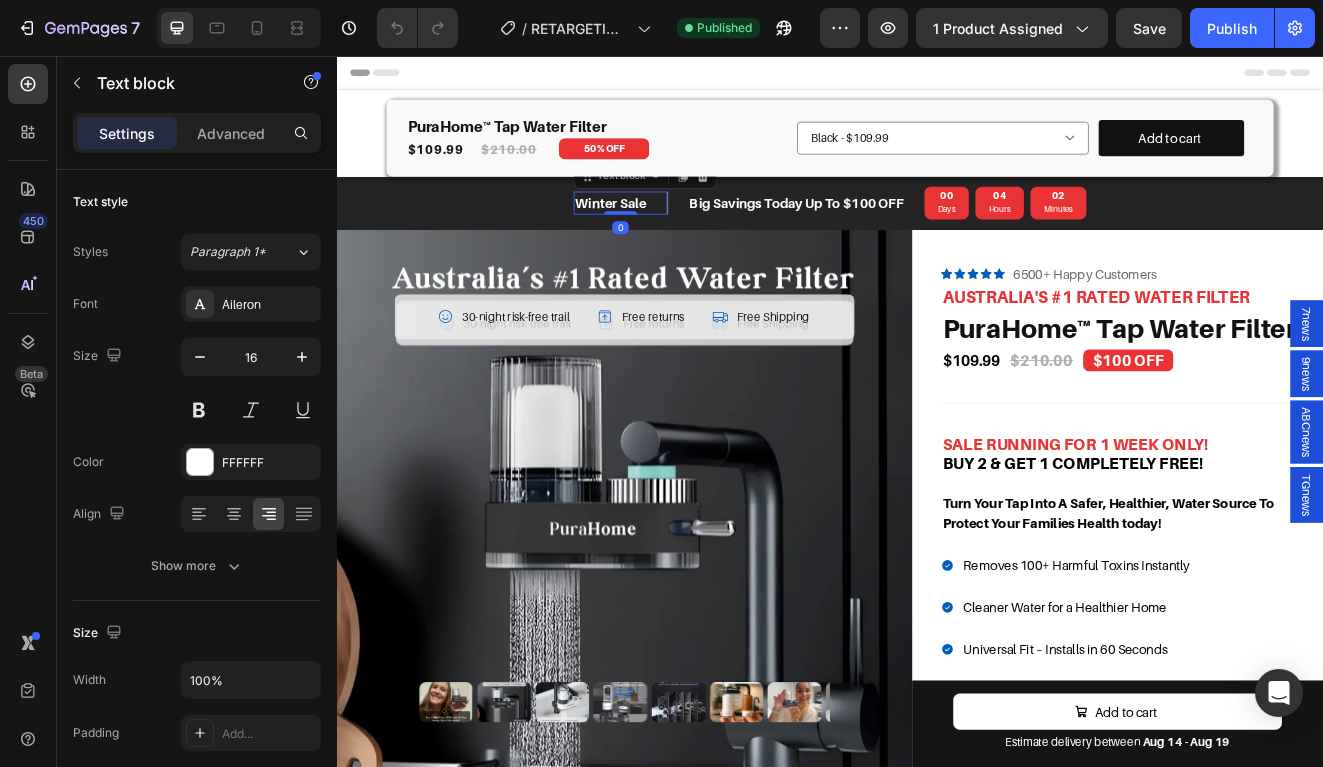 click on "Winter Sale" at bounding box center (670, 235) 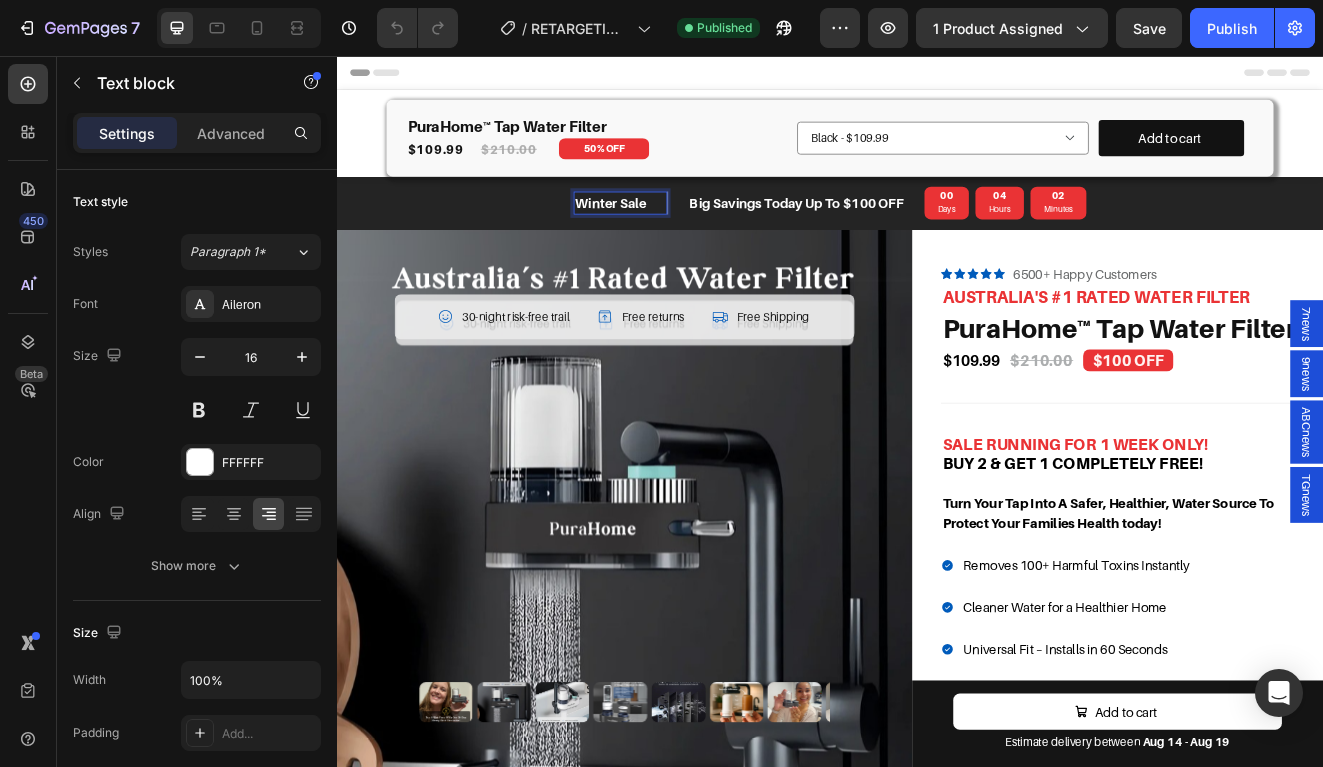 click on "Winter Sale" at bounding box center [670, 235] 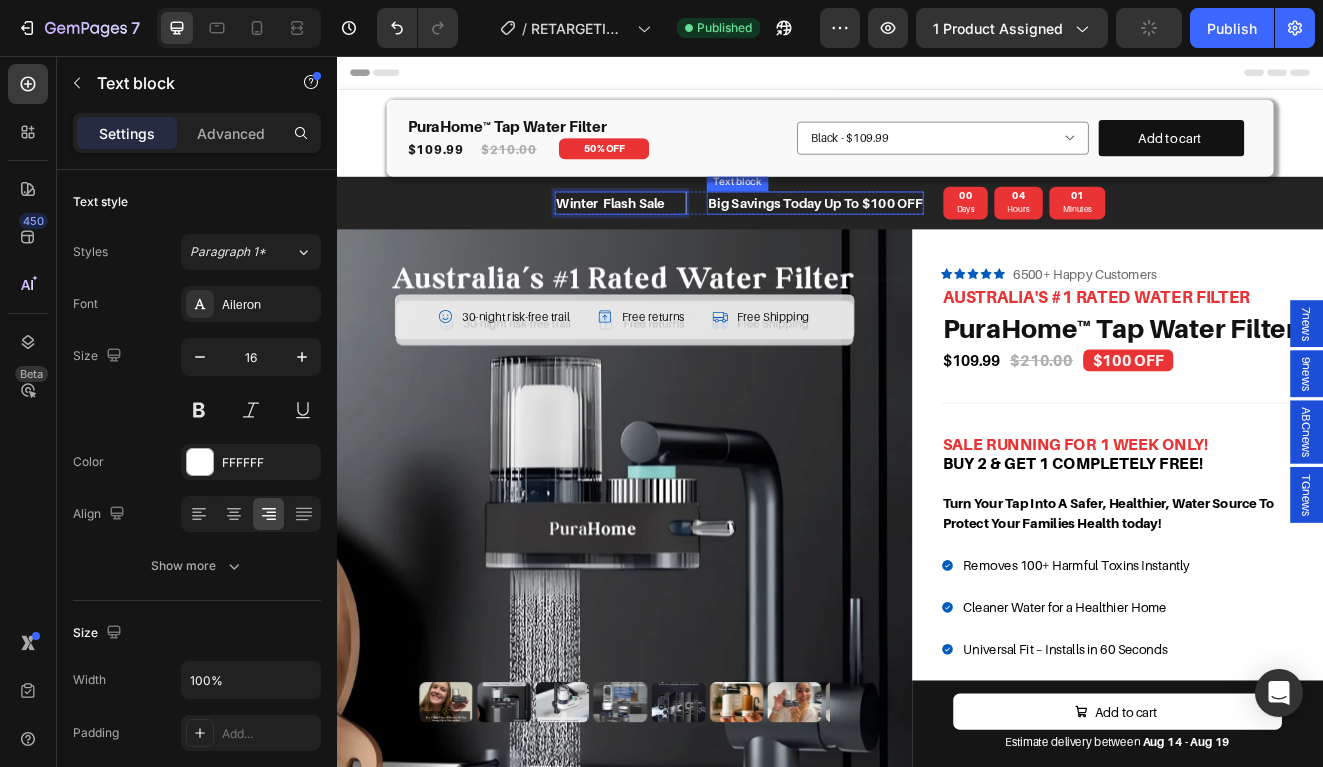 click on "Big Savings Today Up To $100 OFF" at bounding box center [919, 235] 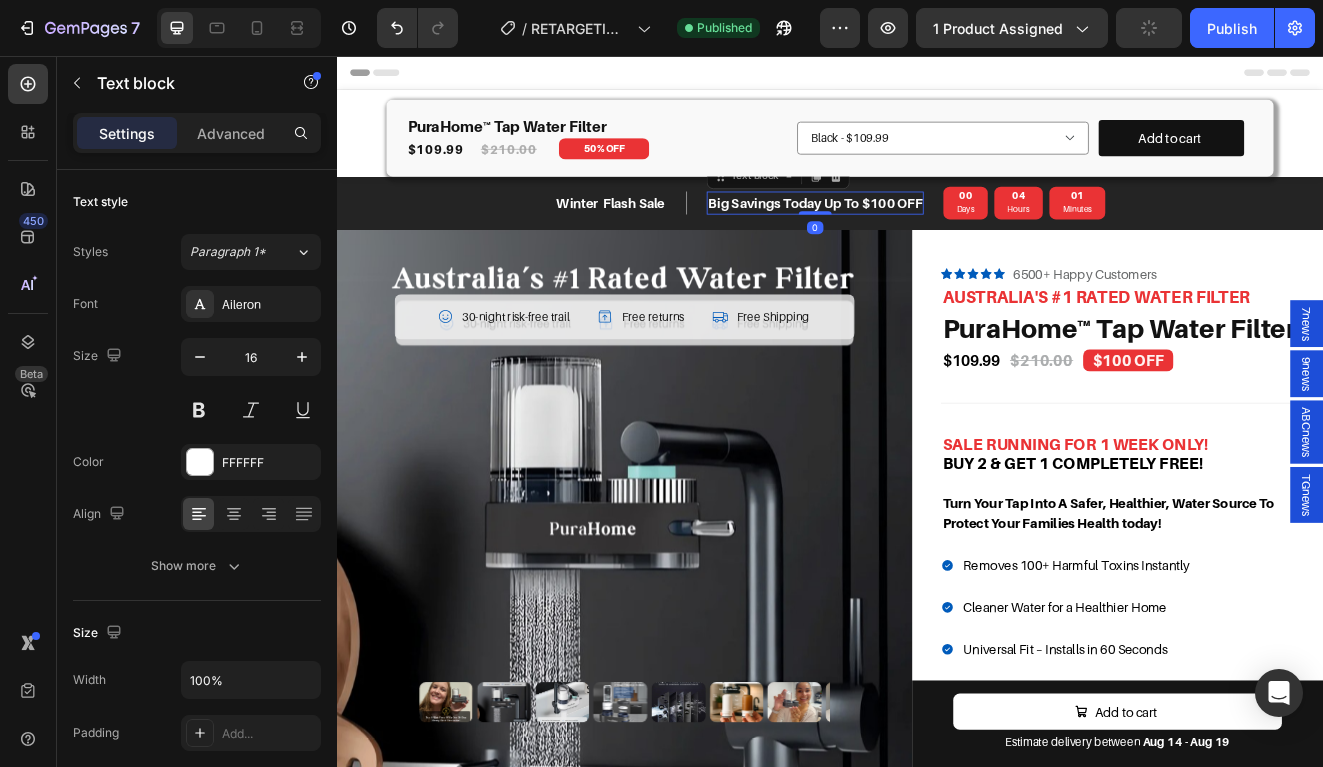 click on "Big Savings Today Up To $100 OFF" at bounding box center (919, 235) 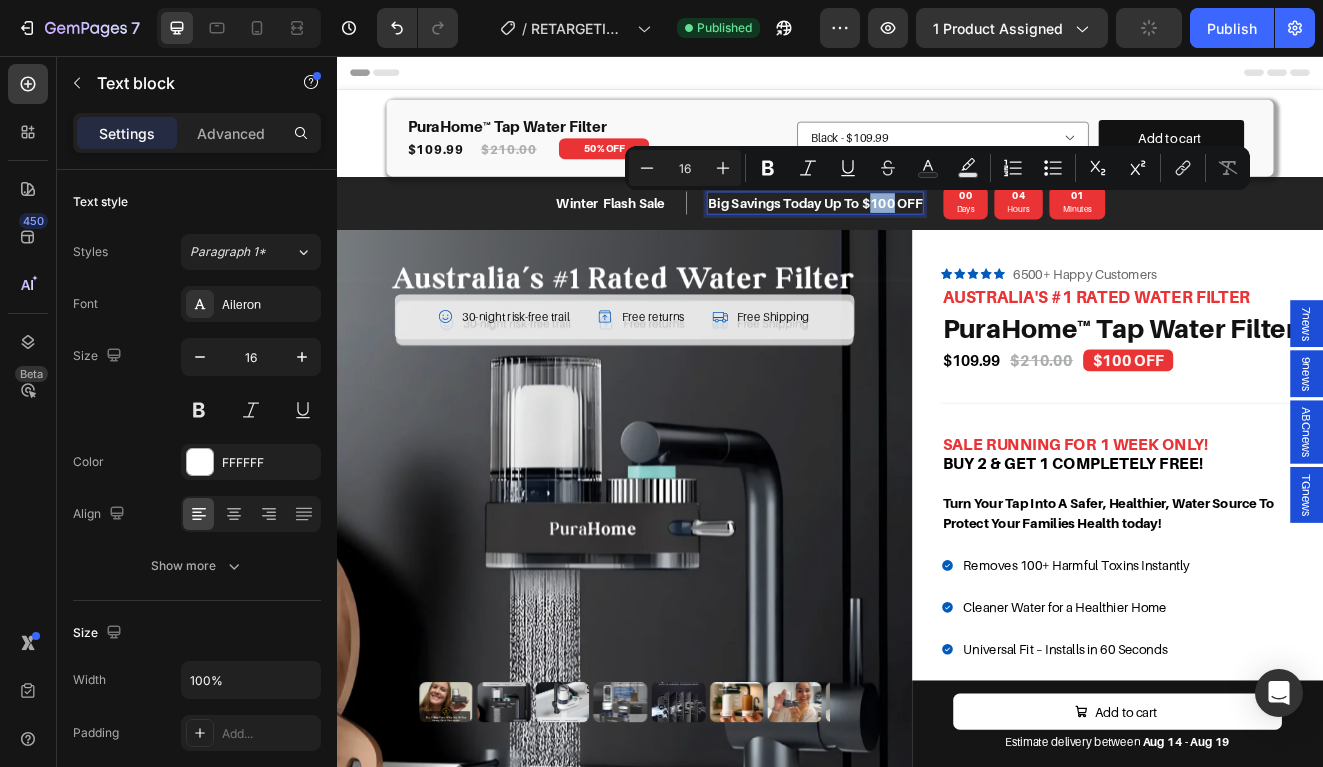 click on "Big Savings Today Up To $[NUMBER] OFF" at bounding box center (919, 235) 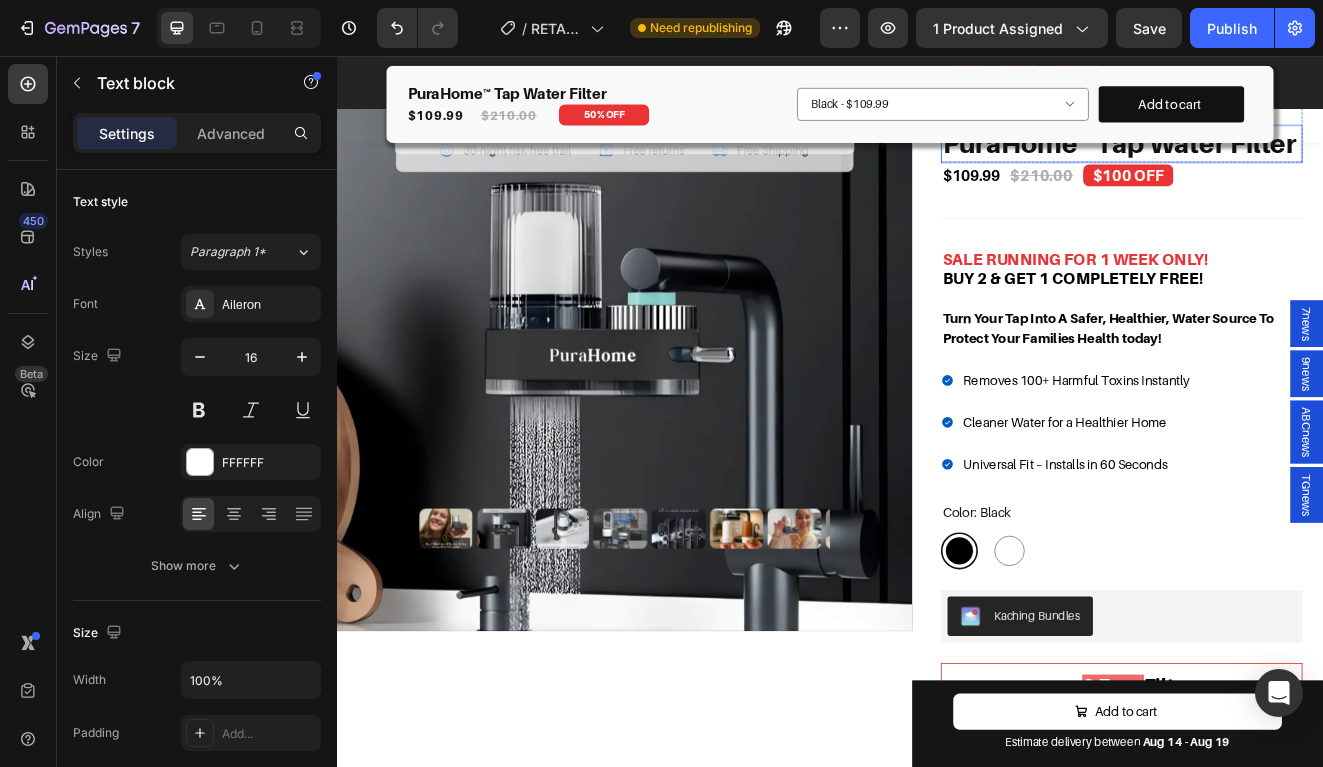 scroll, scrollTop: 0, scrollLeft: 0, axis: both 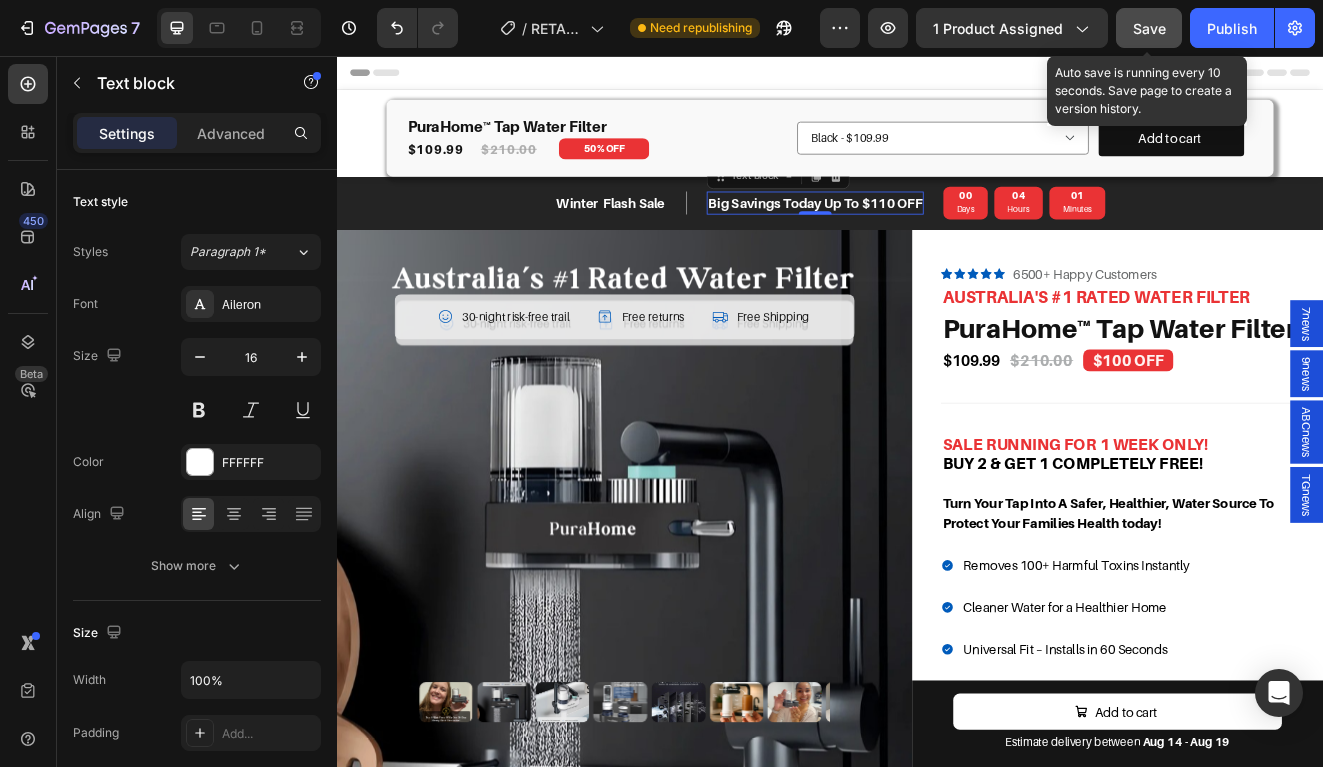 click on "Save" at bounding box center [1149, 28] 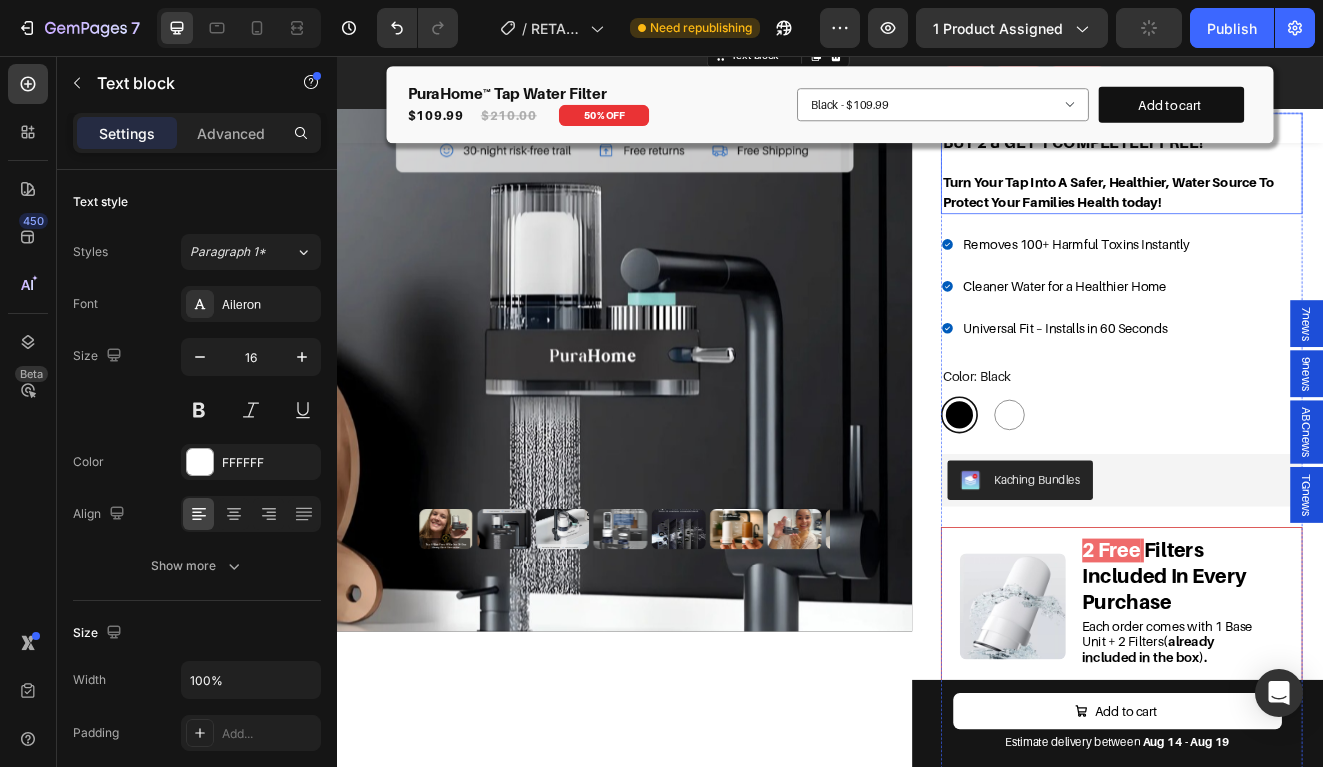 scroll, scrollTop: 44, scrollLeft: 0, axis: vertical 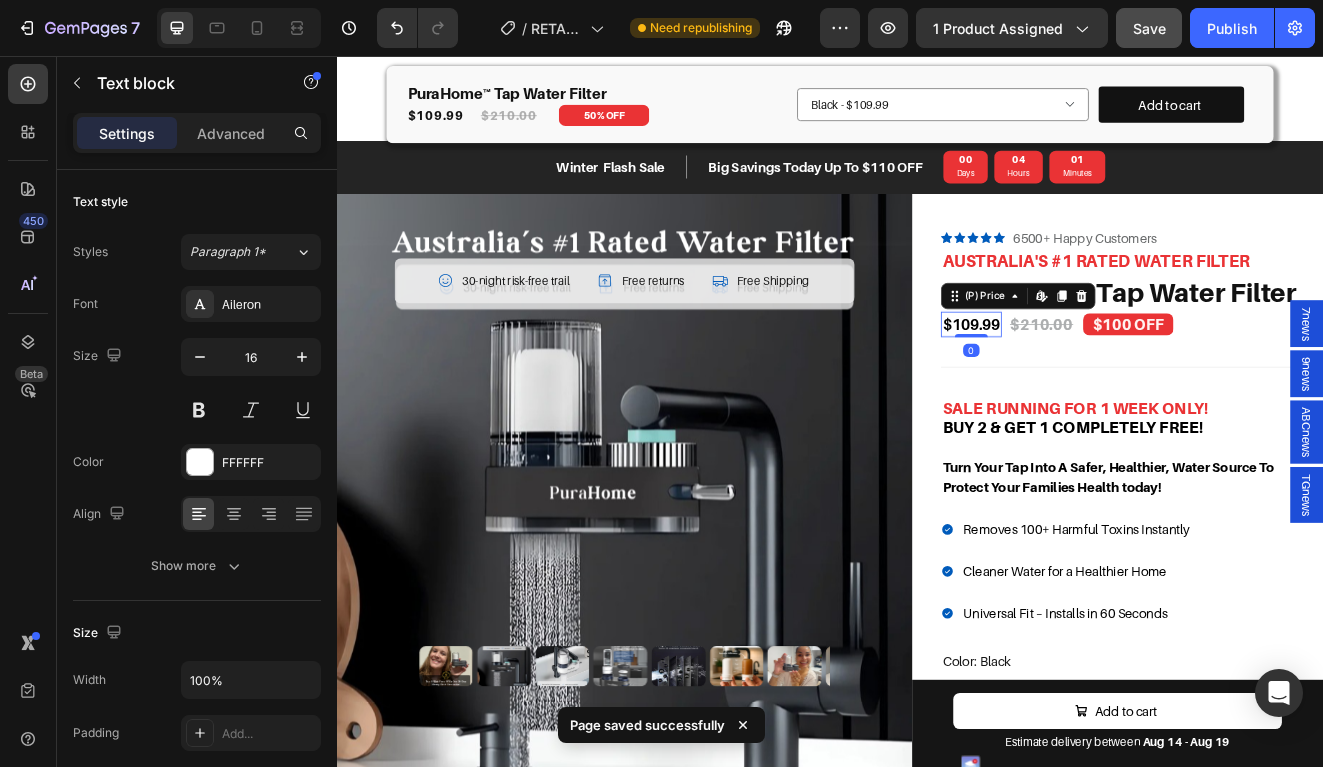 click on "$109.99" at bounding box center [1109, 382] 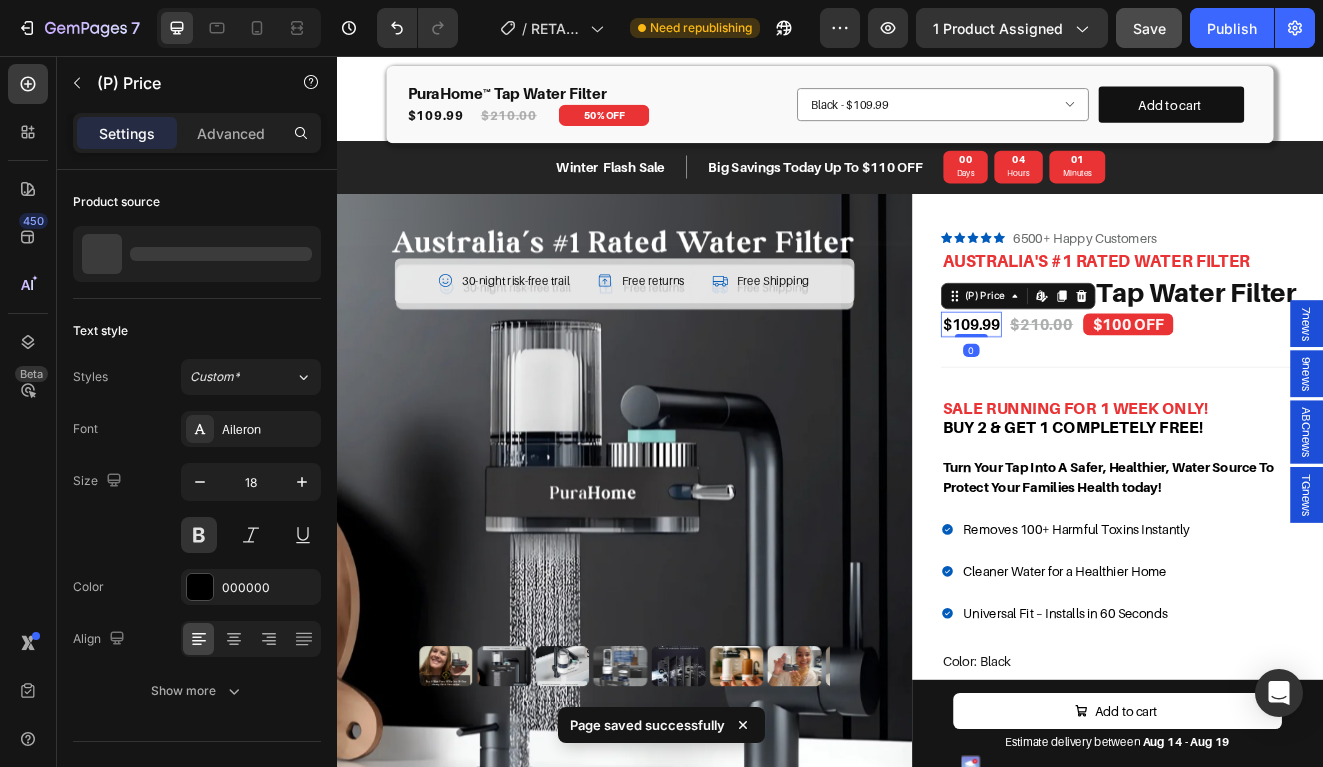 click on "$109.99" at bounding box center (1109, 382) 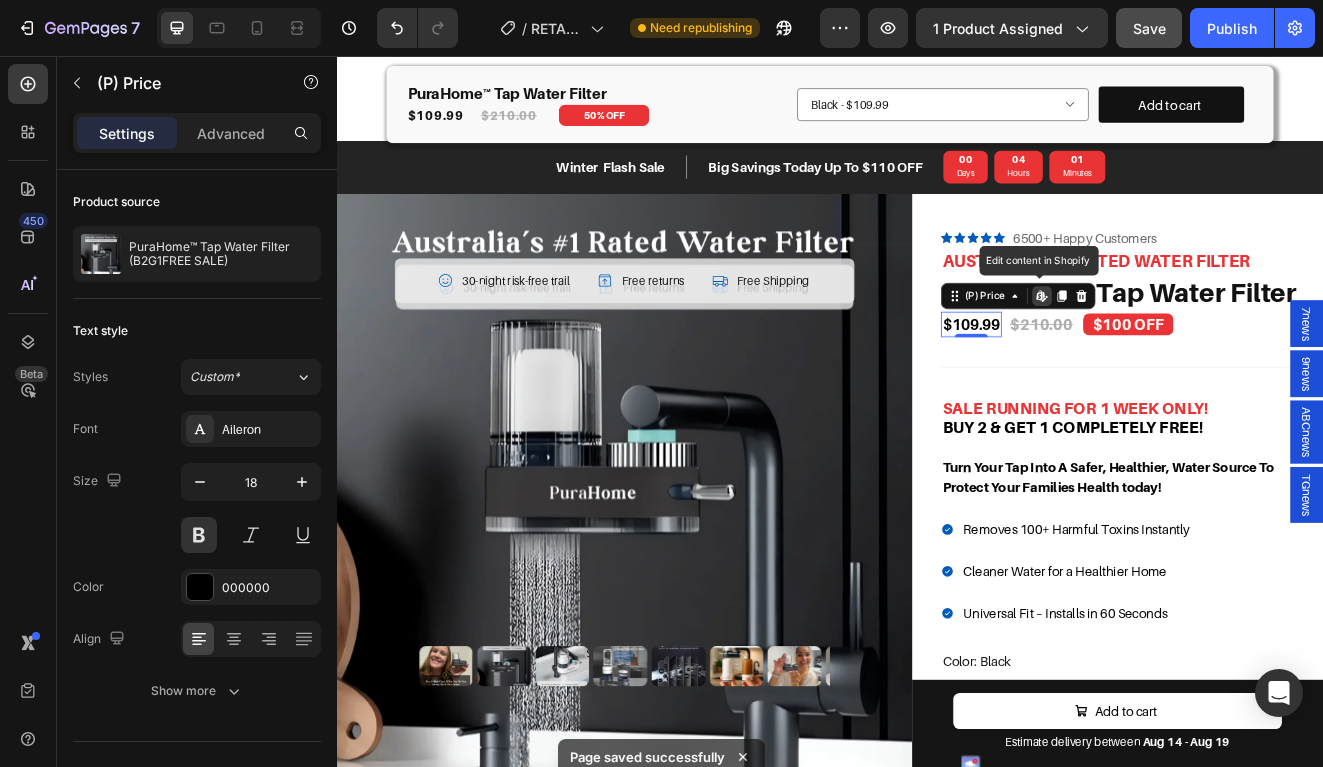 click on "$109.99" at bounding box center [1109, 382] 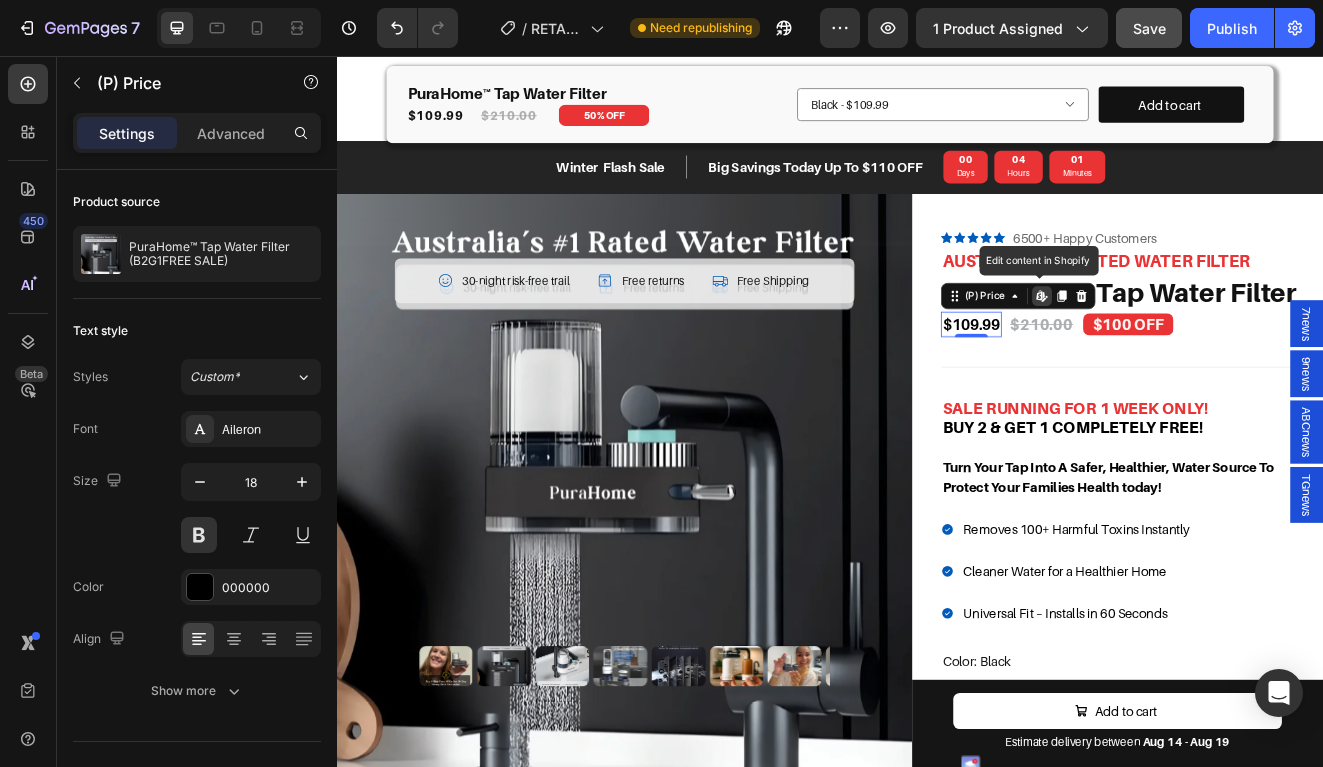 click on "$109.99" at bounding box center (1109, 382) 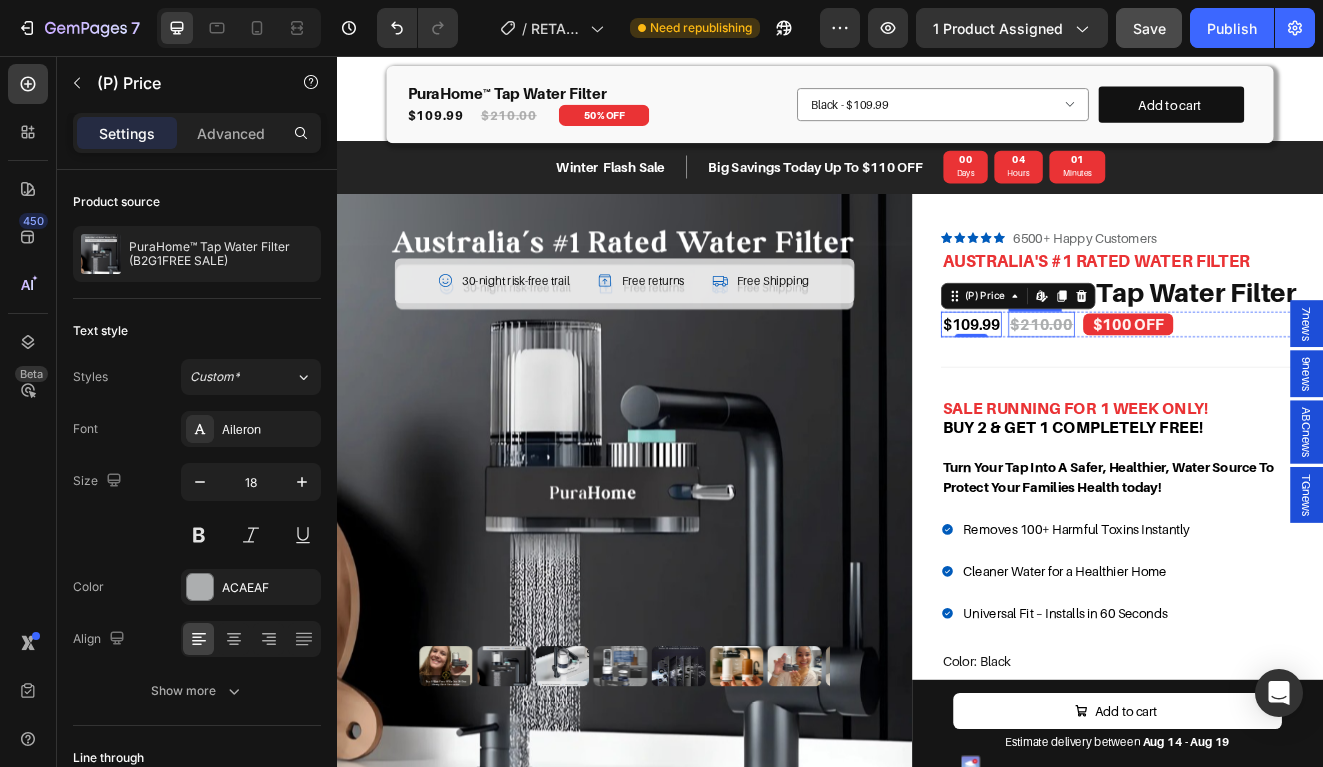 click on "$210.00" at bounding box center (1194, 382) 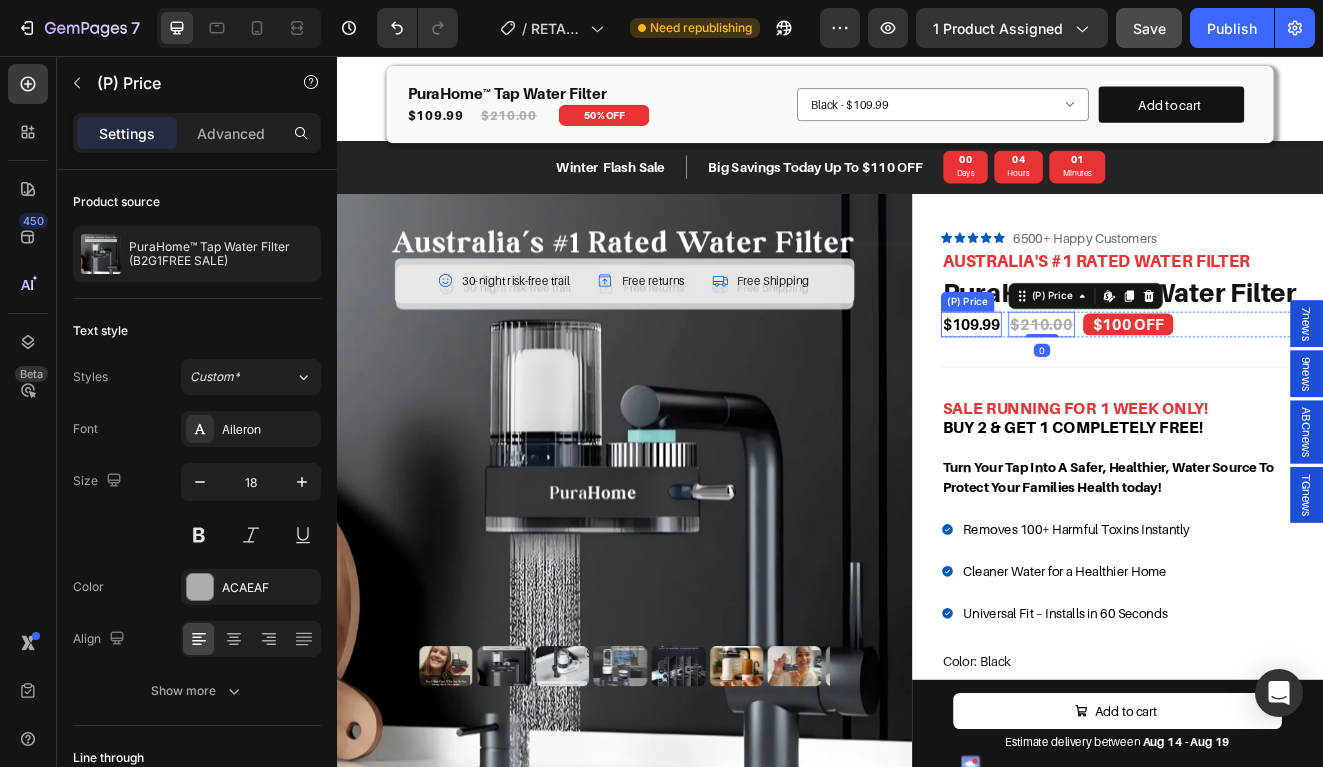 click on "$109.99" at bounding box center [1109, 382] 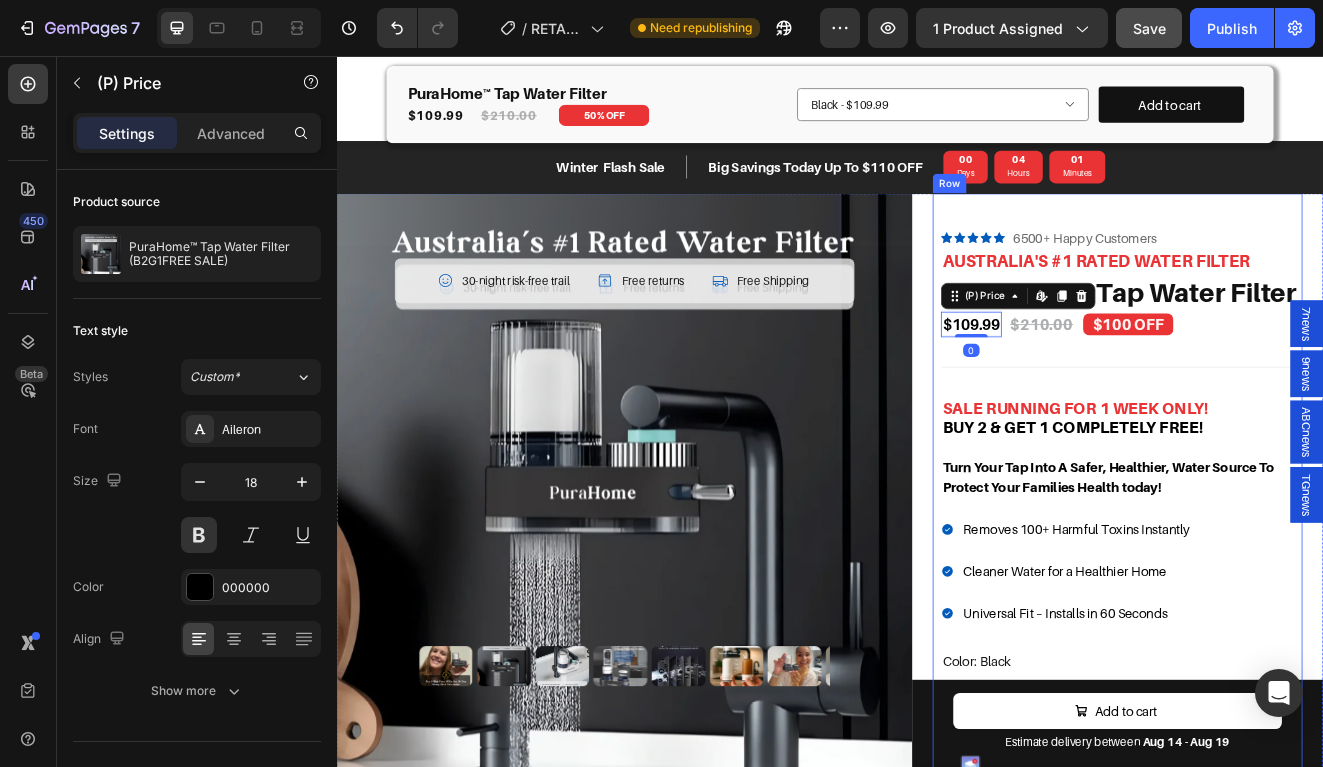 scroll, scrollTop: 0, scrollLeft: 0, axis: both 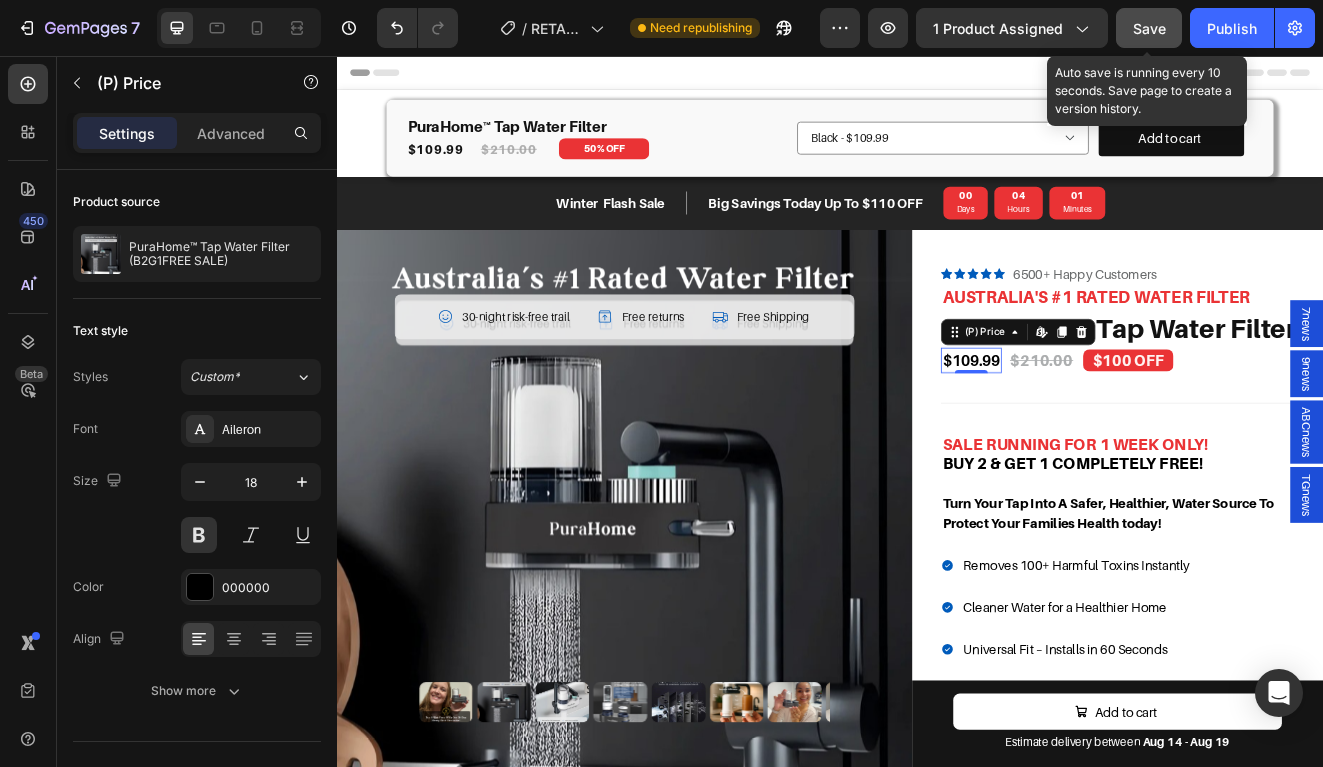 click on "Save" at bounding box center [1149, 28] 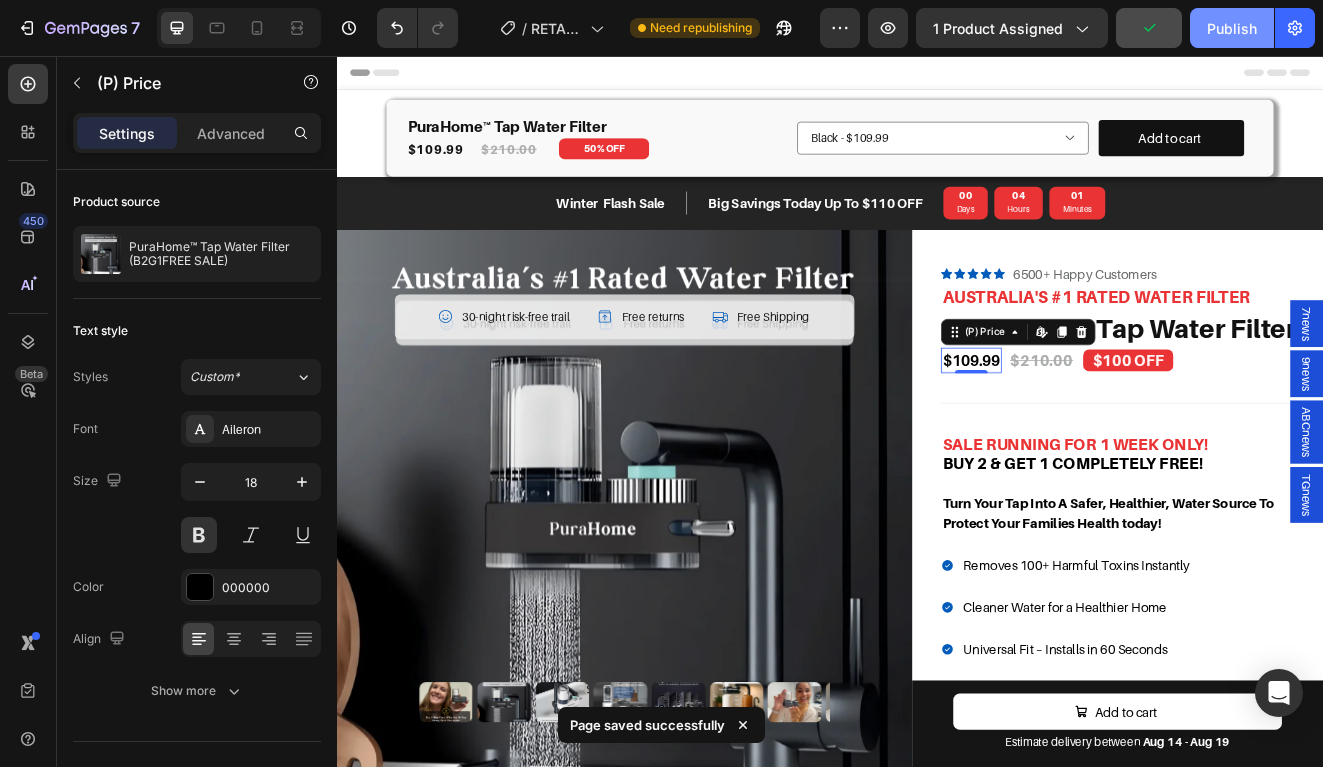 click on "Publish" at bounding box center [1232, 28] 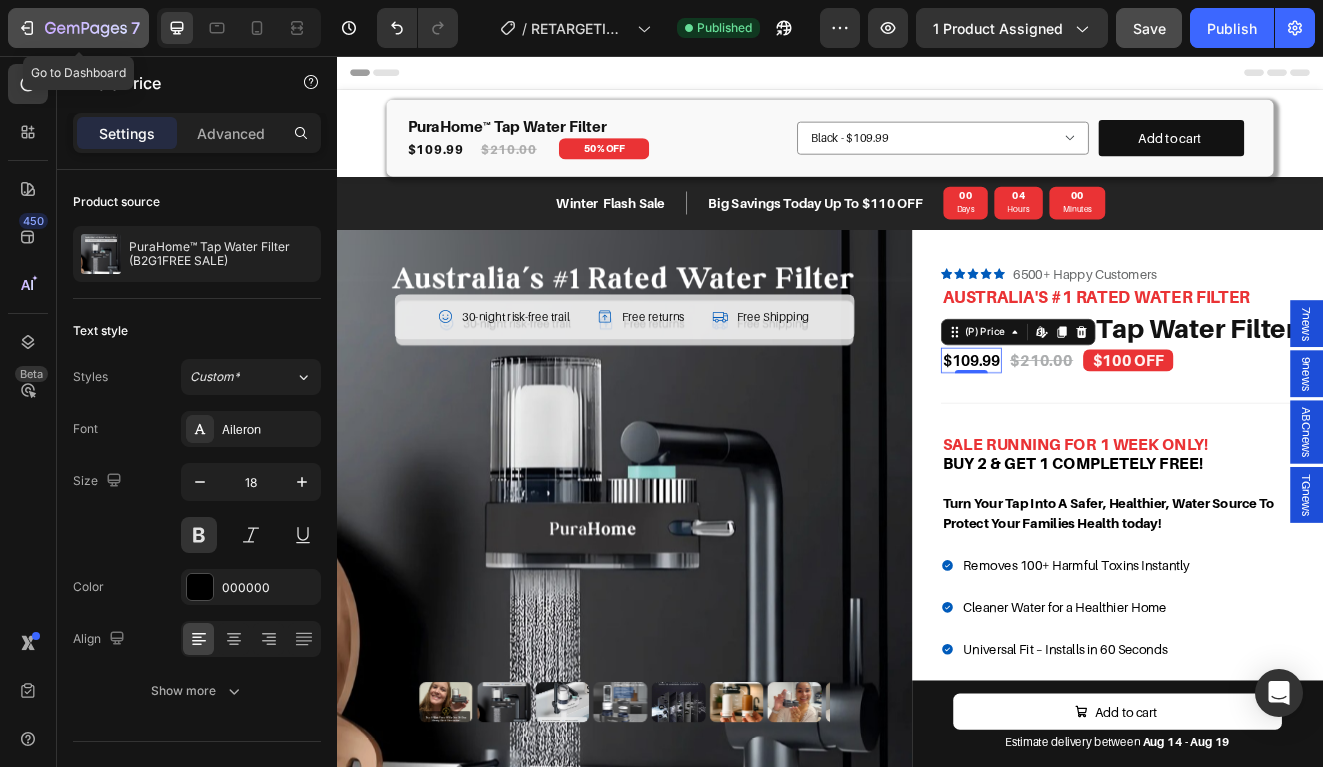 click on "7" at bounding box center (78, 28) 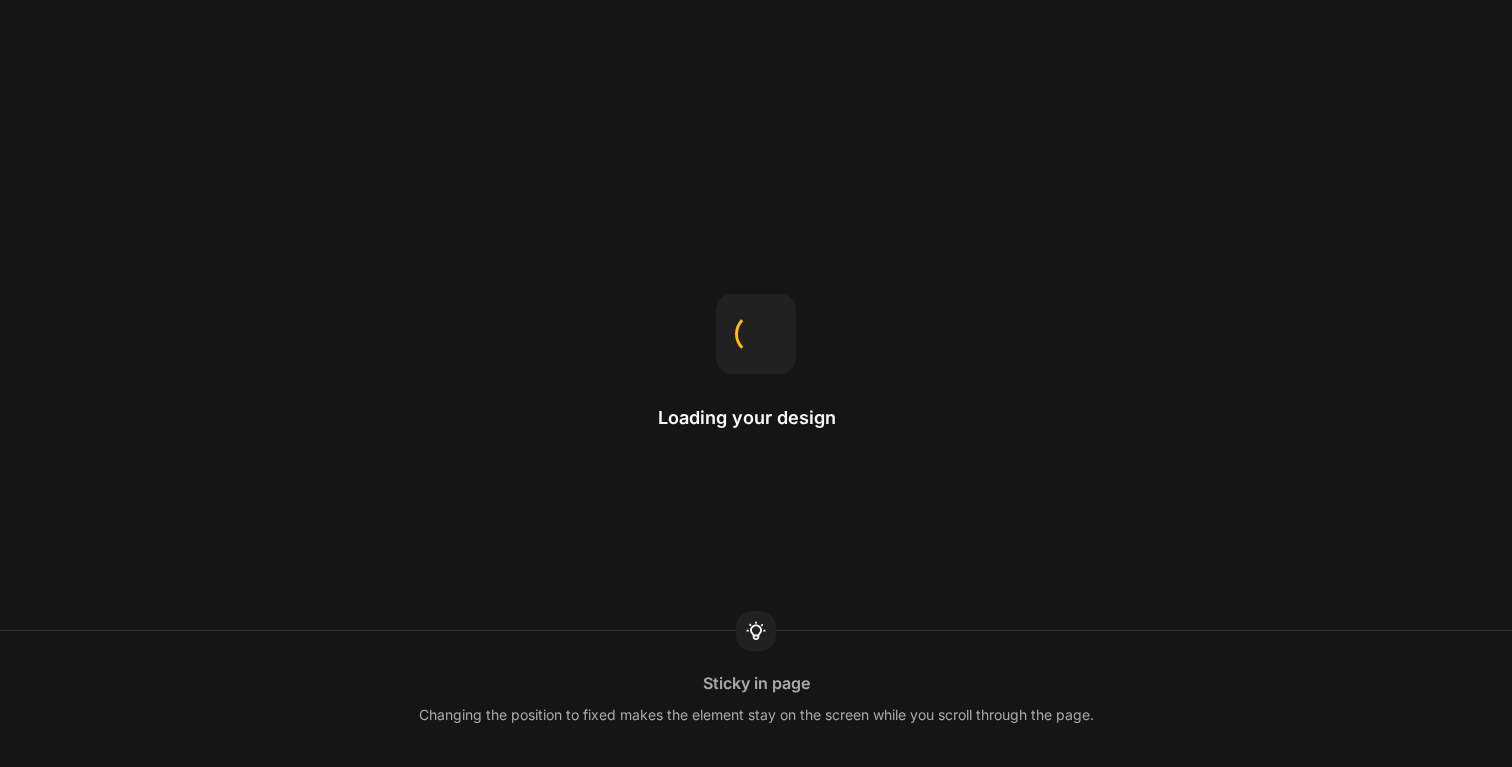scroll, scrollTop: 0, scrollLeft: 0, axis: both 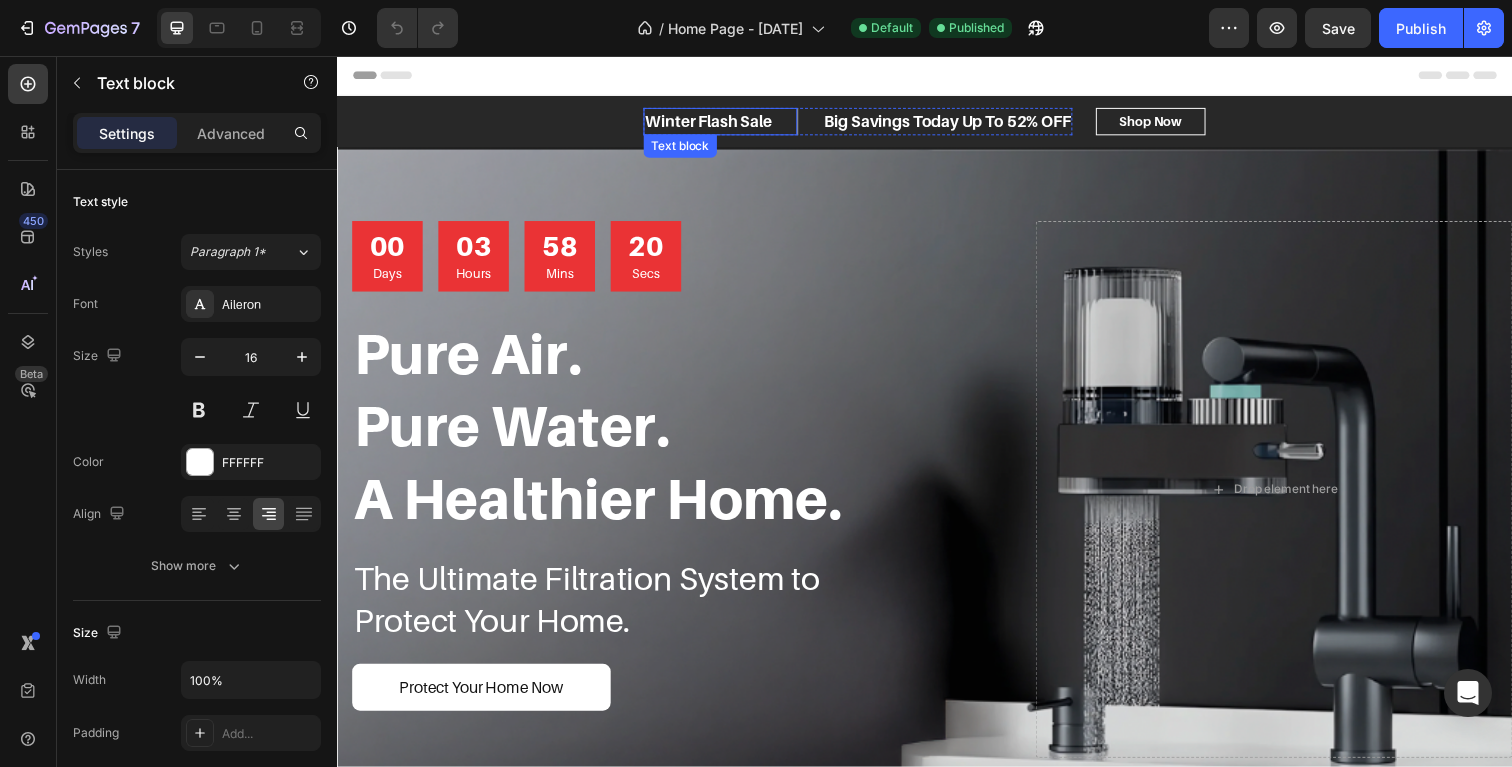 click on "Winter Flash Sale" at bounding box center [716, 123] 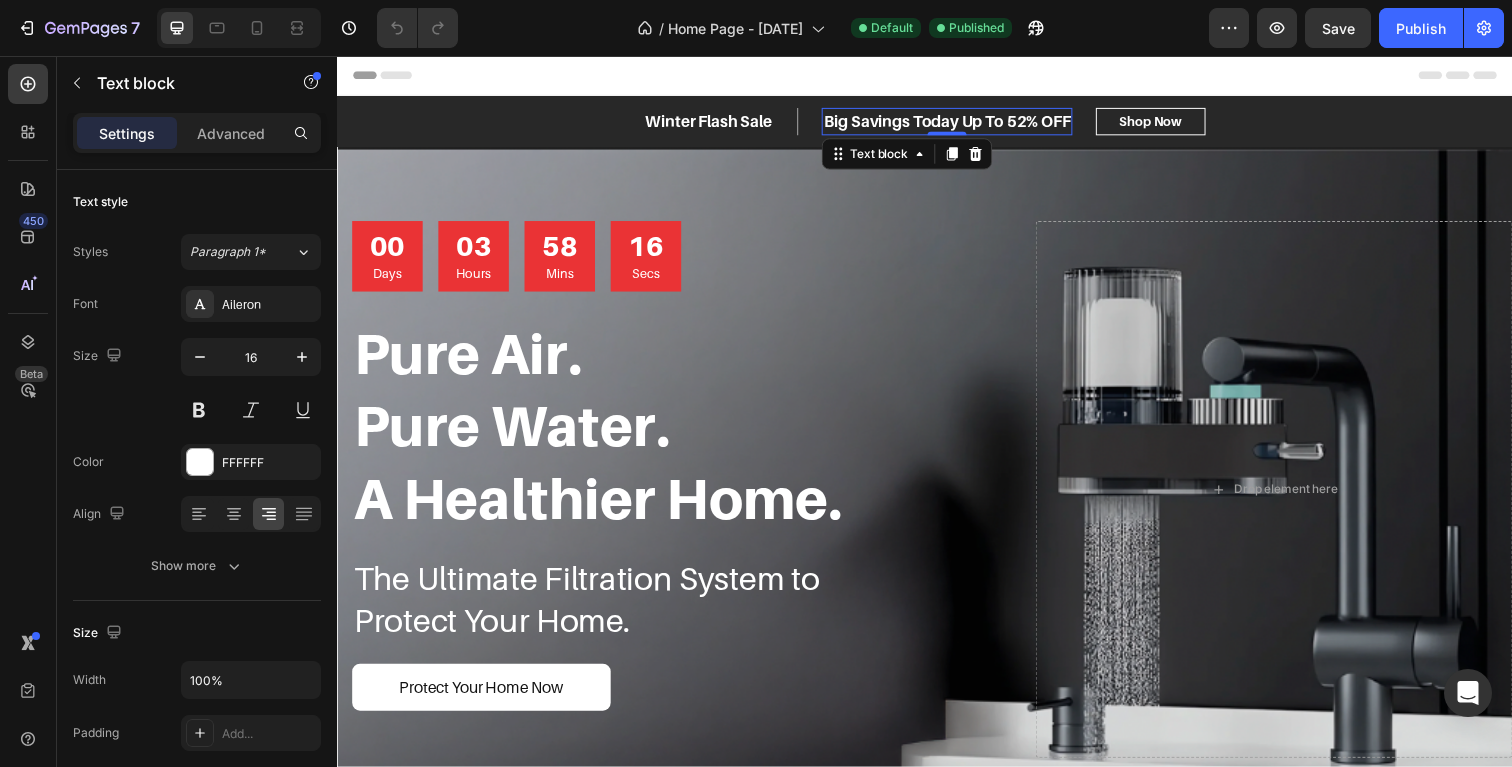 click on "Big Savings Today Up To 52% OFF" at bounding box center (960, 123) 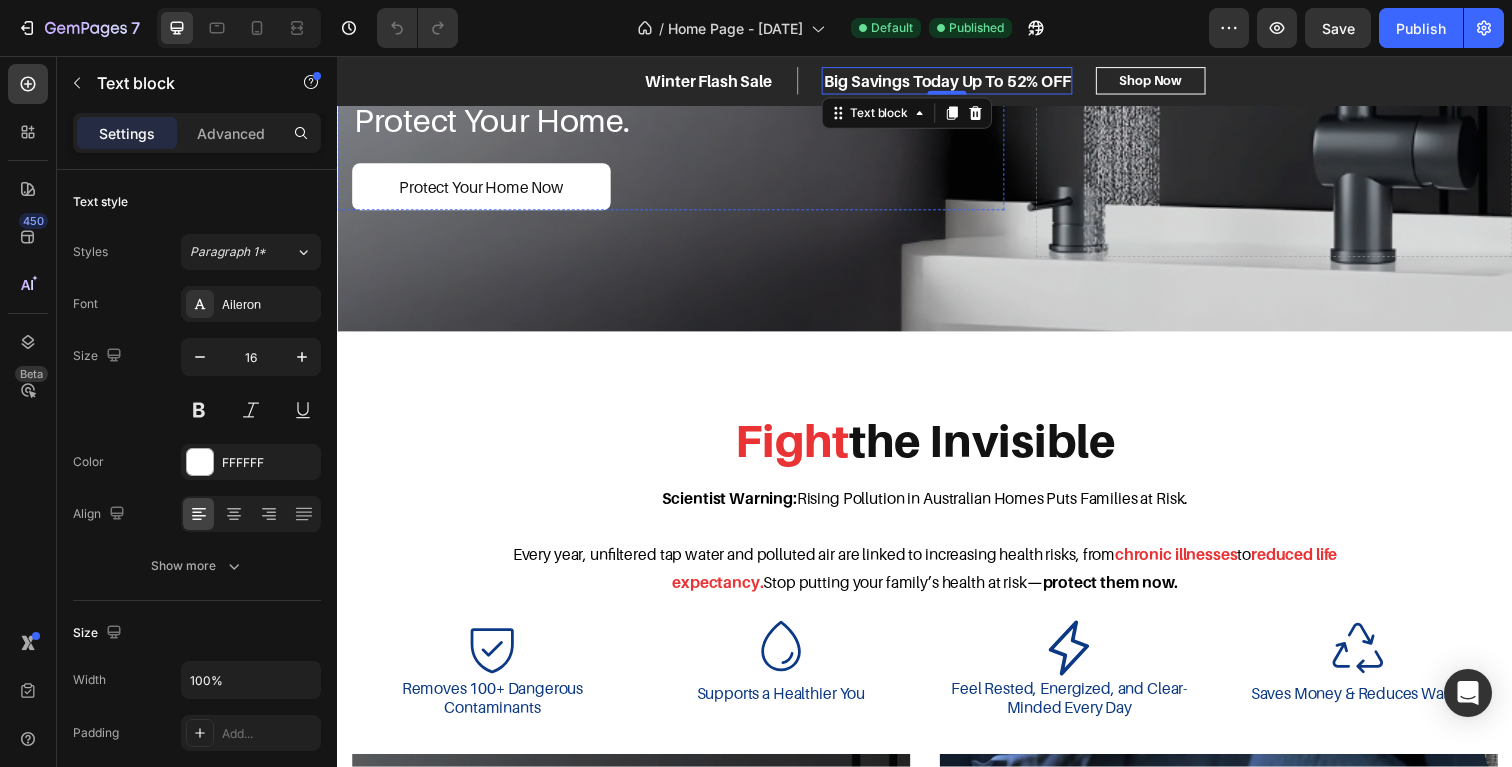 scroll, scrollTop: 0, scrollLeft: 0, axis: both 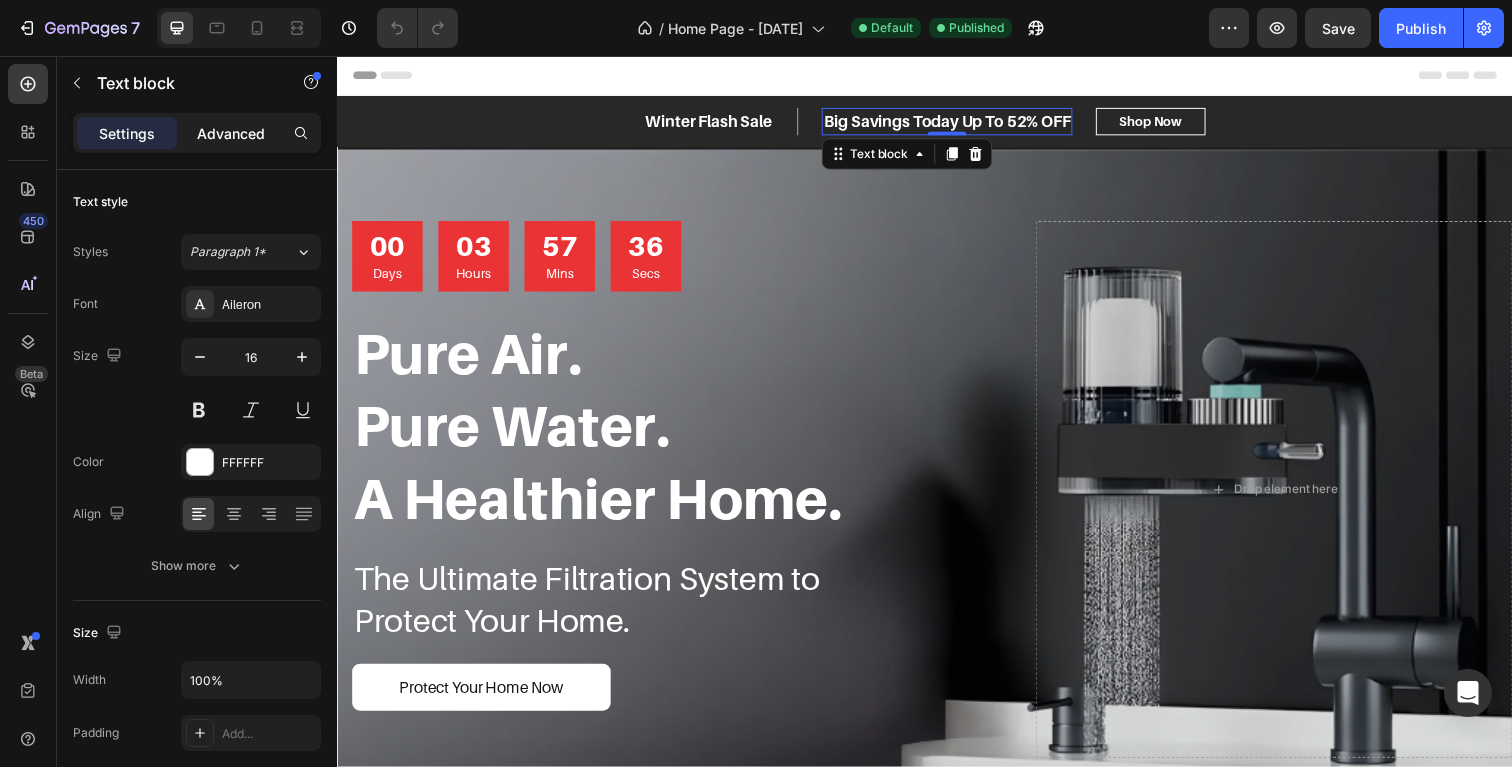 click on "Advanced" at bounding box center (231, 133) 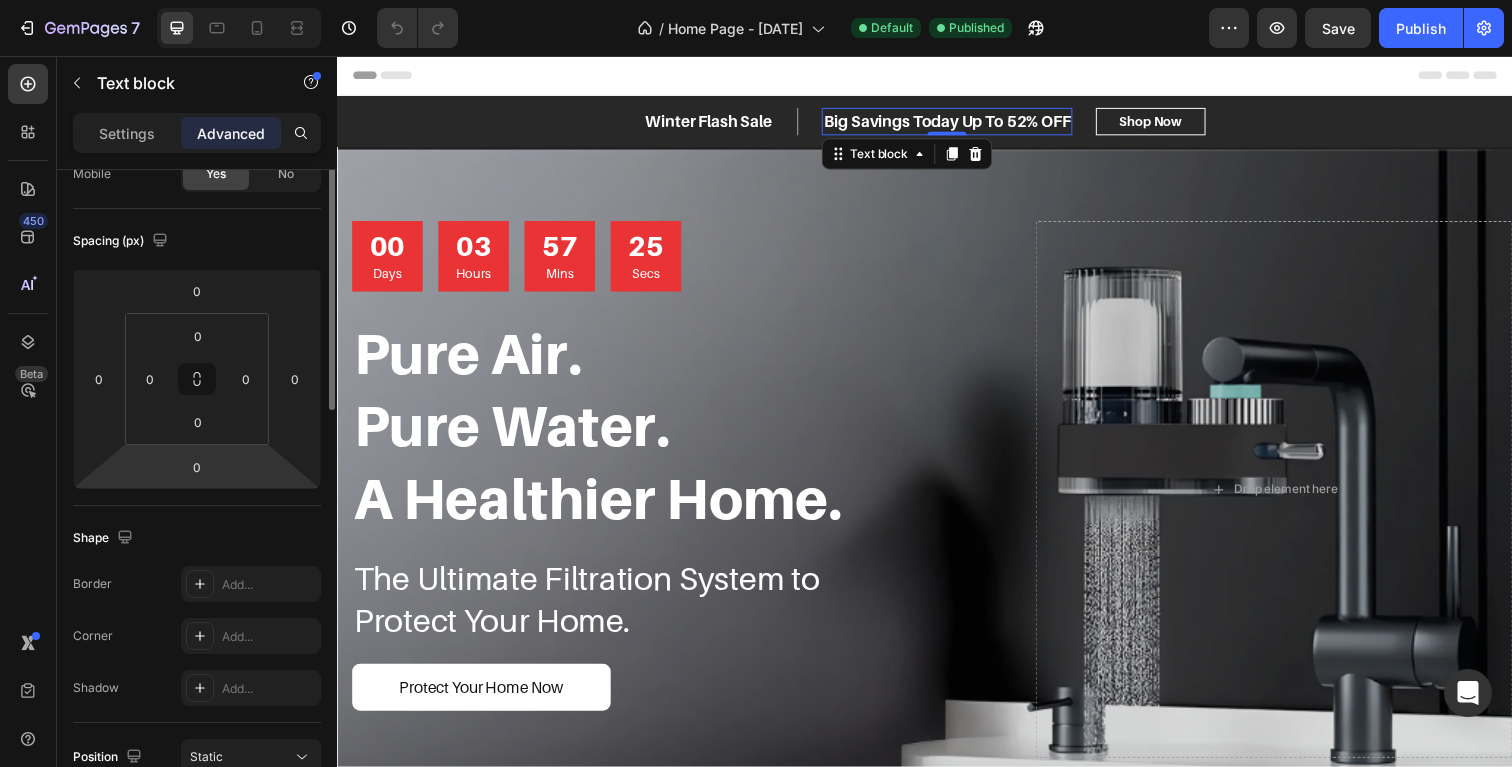 scroll, scrollTop: 0, scrollLeft: 0, axis: both 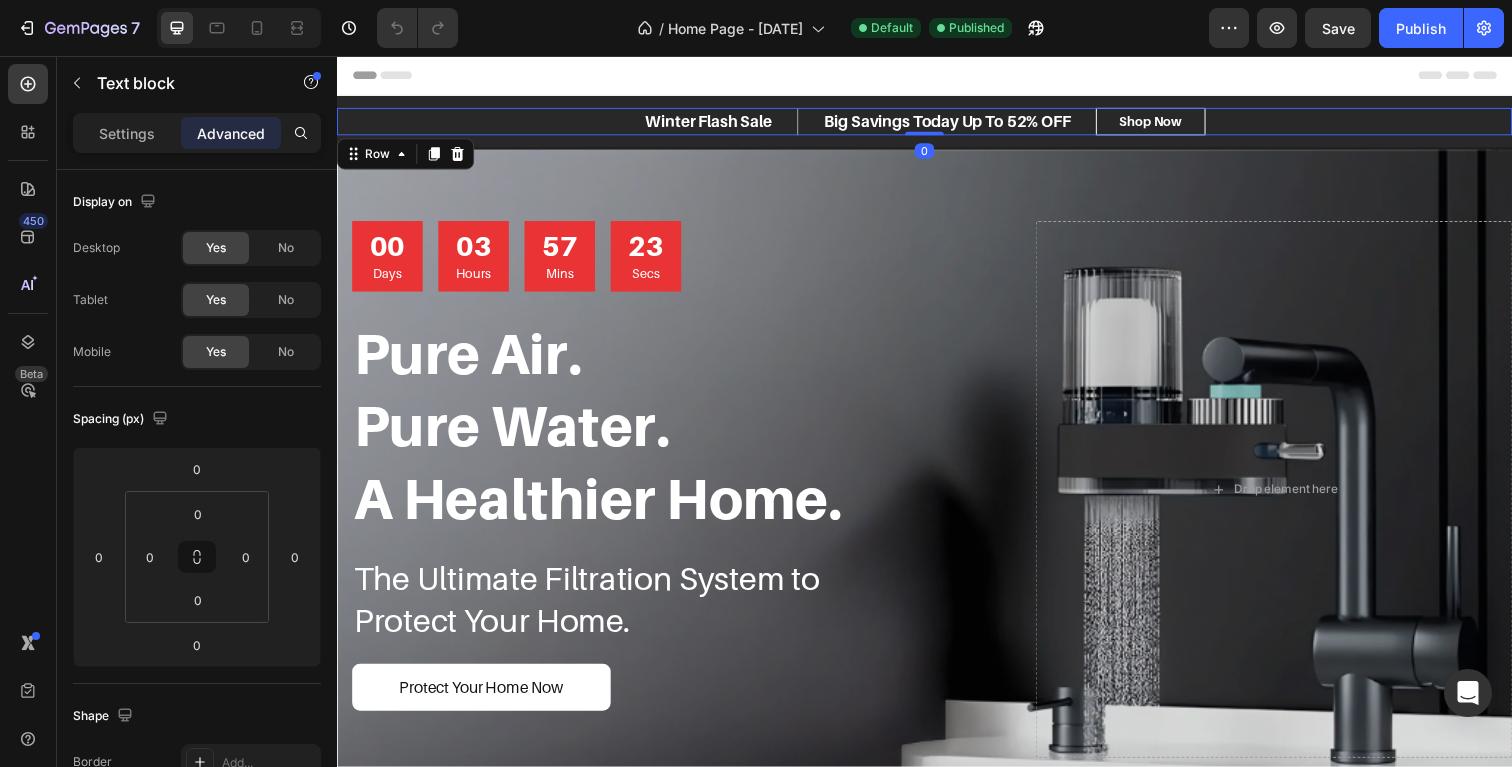 click on "Winter Flash Sale Text block Big Savings Today Up To 52% OFF  Text block Row Big Savings Today Up To 50% OFF  Text block Shop Now Button Row   0" at bounding box center [937, 123] 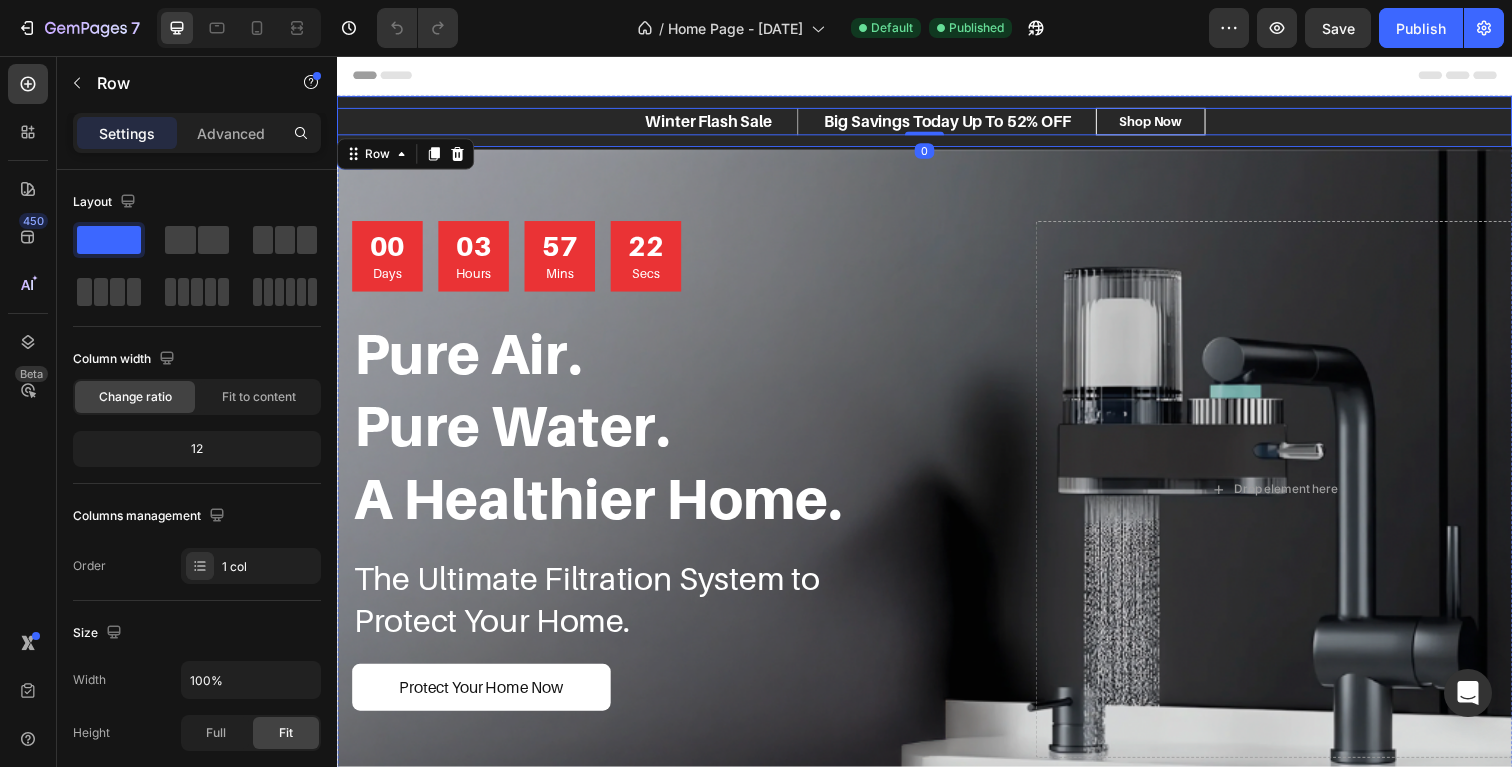 click on "Winter Flash Sale Text block Big Savings Today Up To 52% OFF  Text block Row Big Savings Today Up To 50% OFF  Text block Shop Now Button Row   0 Row" at bounding box center (937, 123) 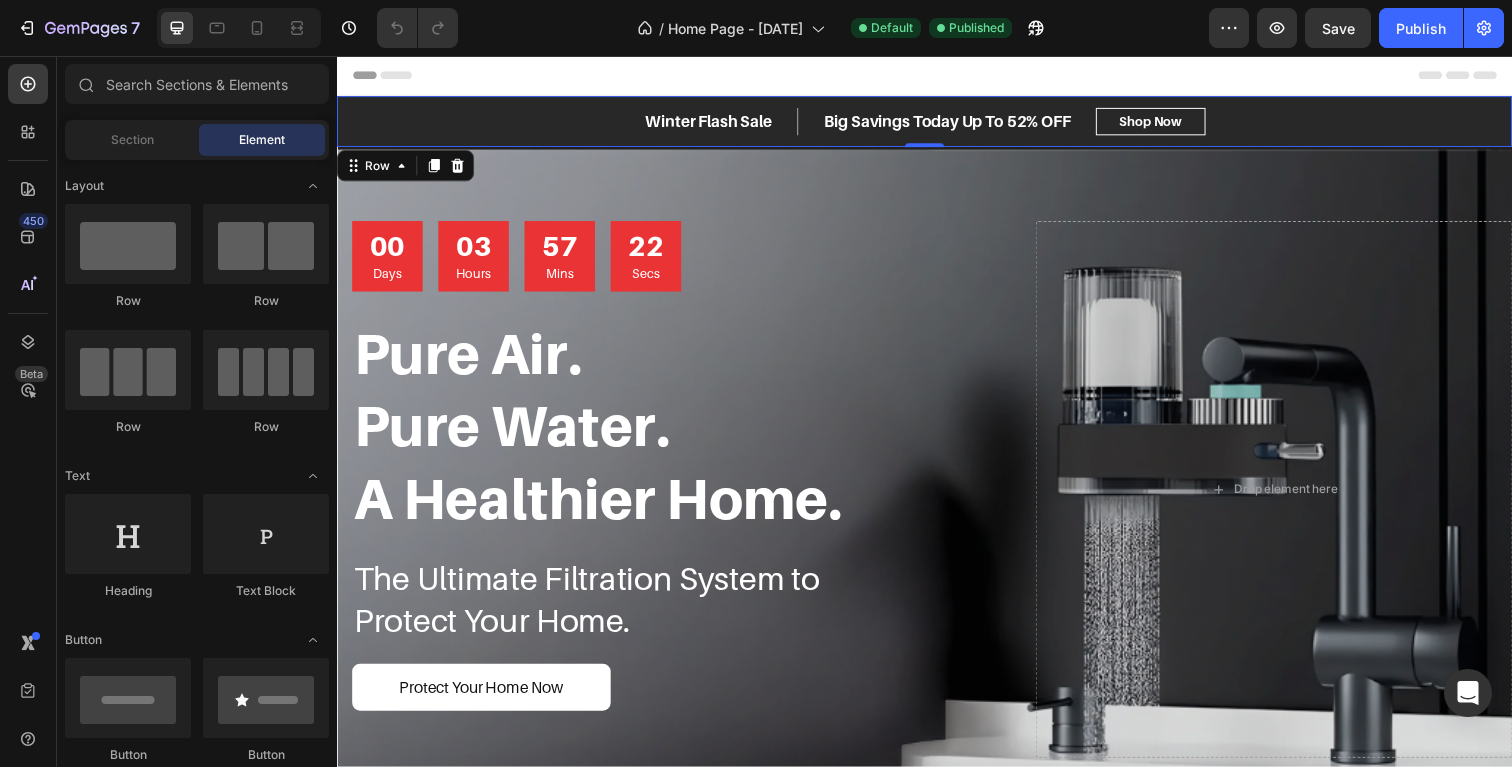 click on "Header" at bounding box center (937, 76) 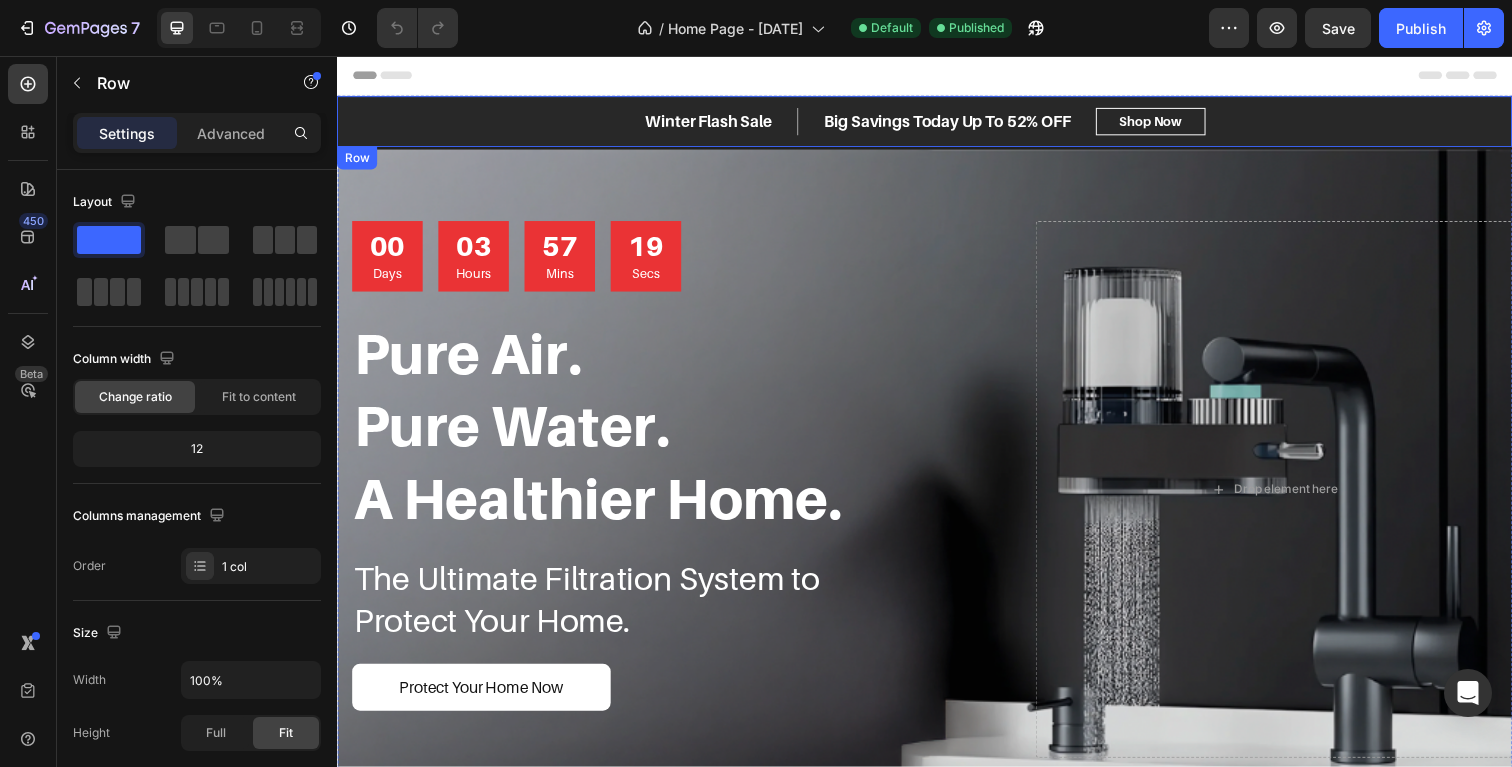 click on "Winter Flash Sale Text block Big Savings Today Up To 52% OFF  Text block Row Big Savings Today Up To 50% OFF  Text block Shop Now Button Row Row" at bounding box center (937, 123) 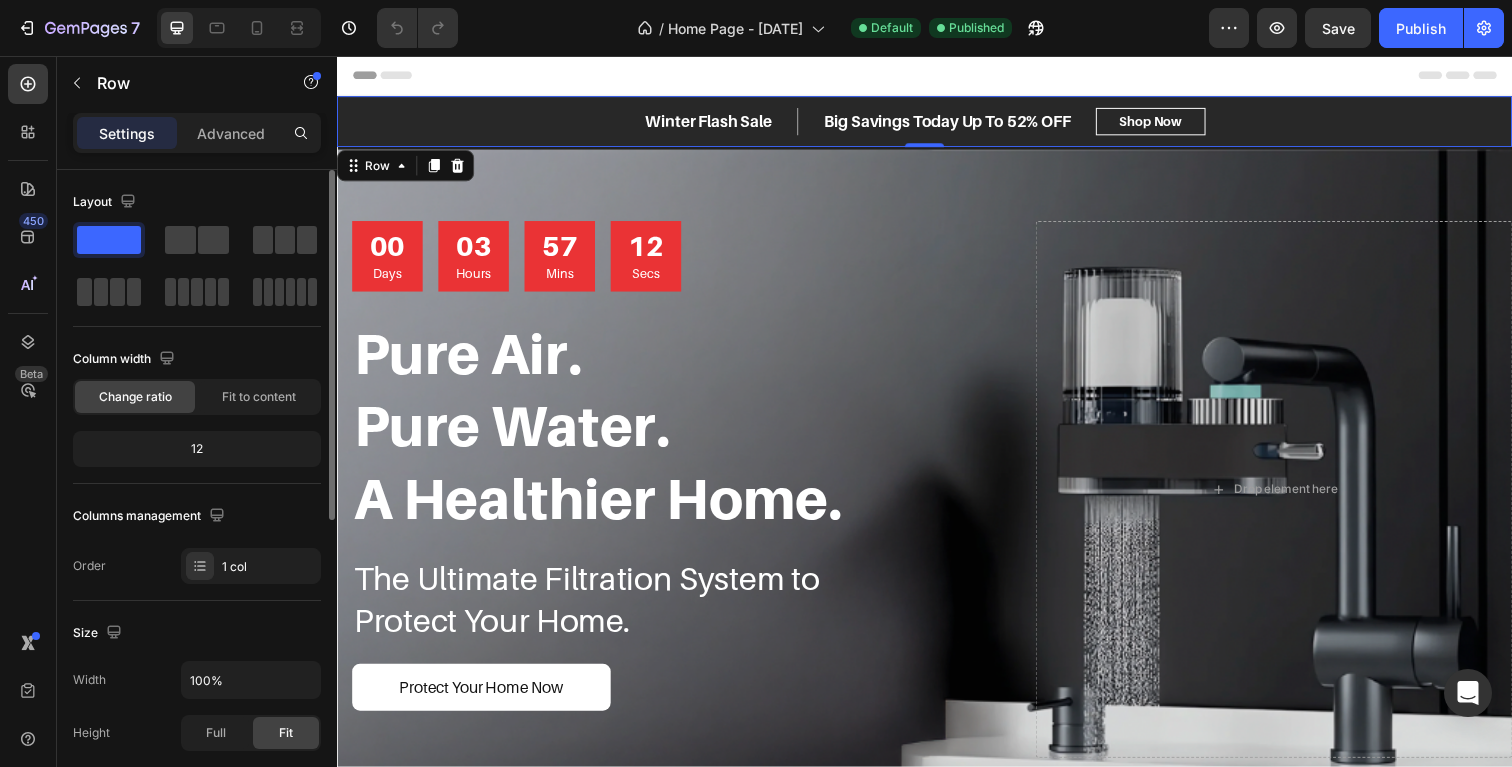 scroll, scrollTop: 16, scrollLeft: 0, axis: vertical 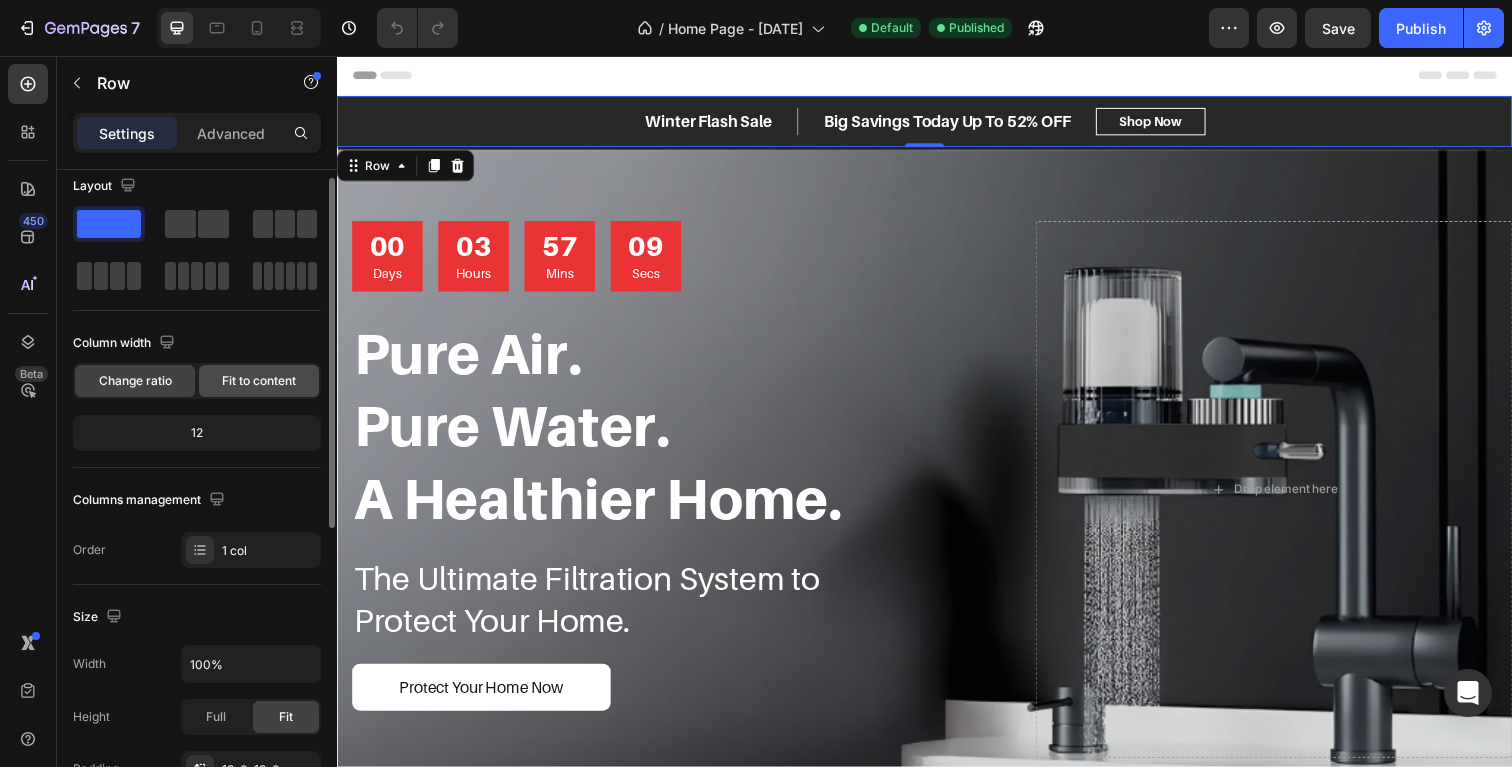 click on "Fit to content" 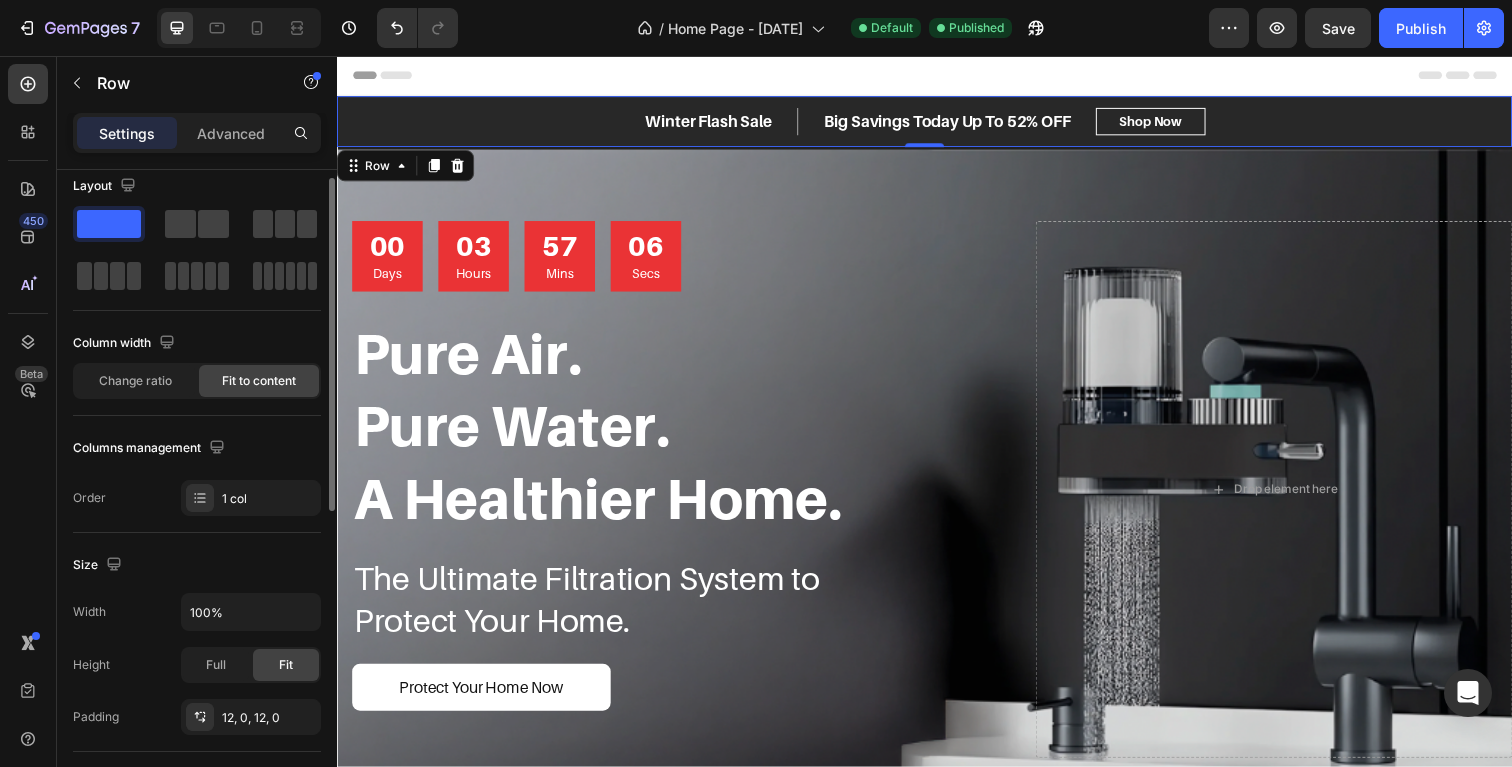 click on "Change ratio Fit to content" 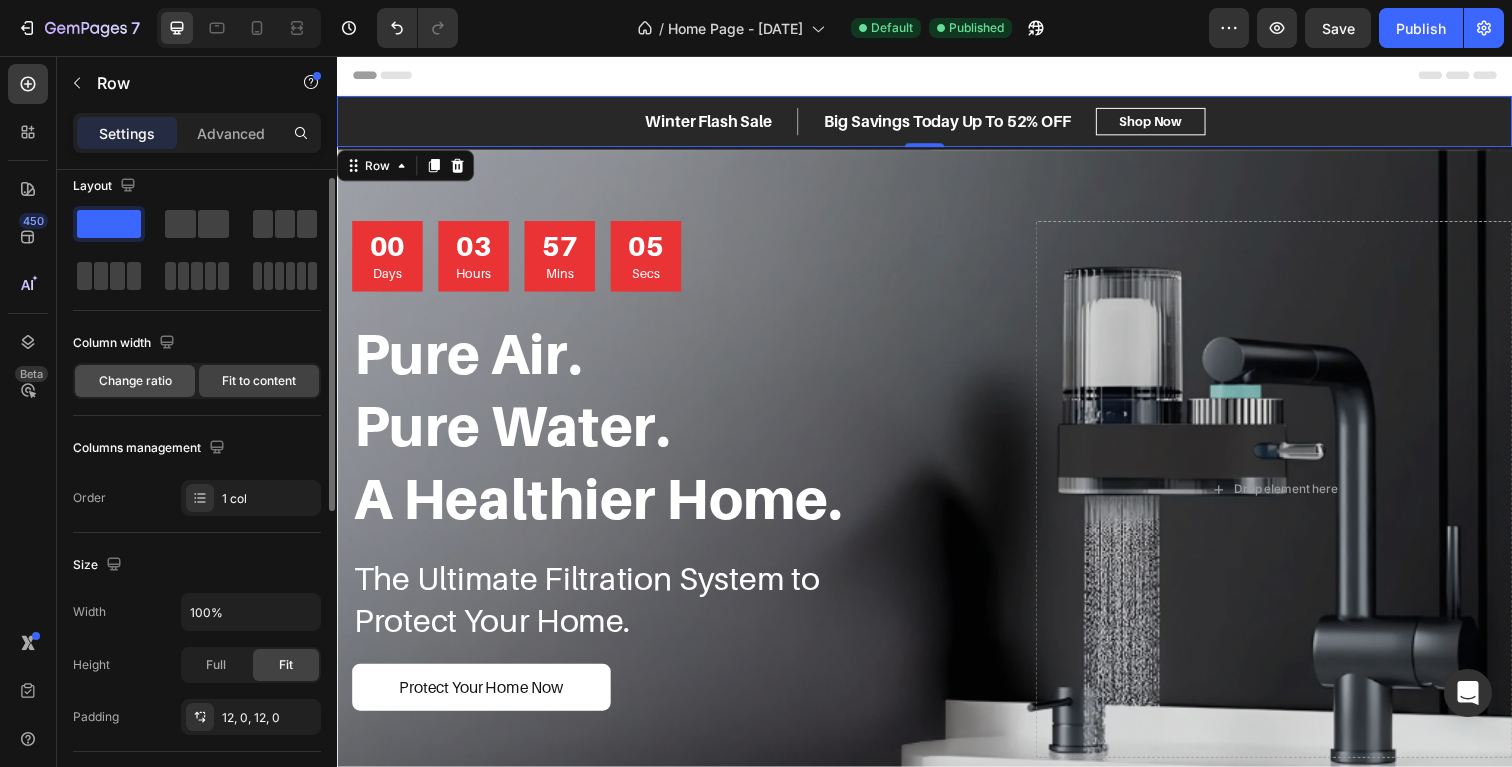 click on "Change ratio" 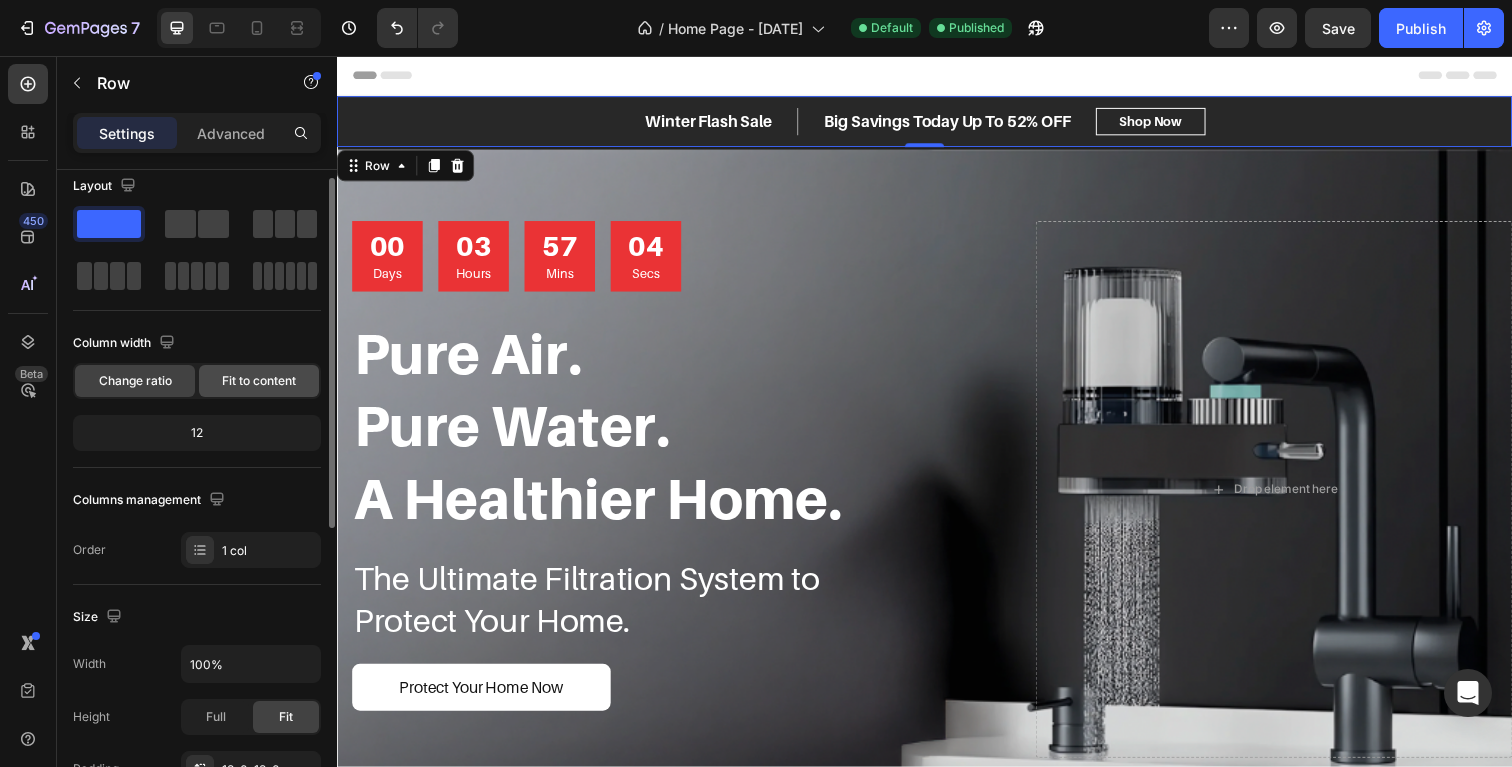 click on "Fit to content" 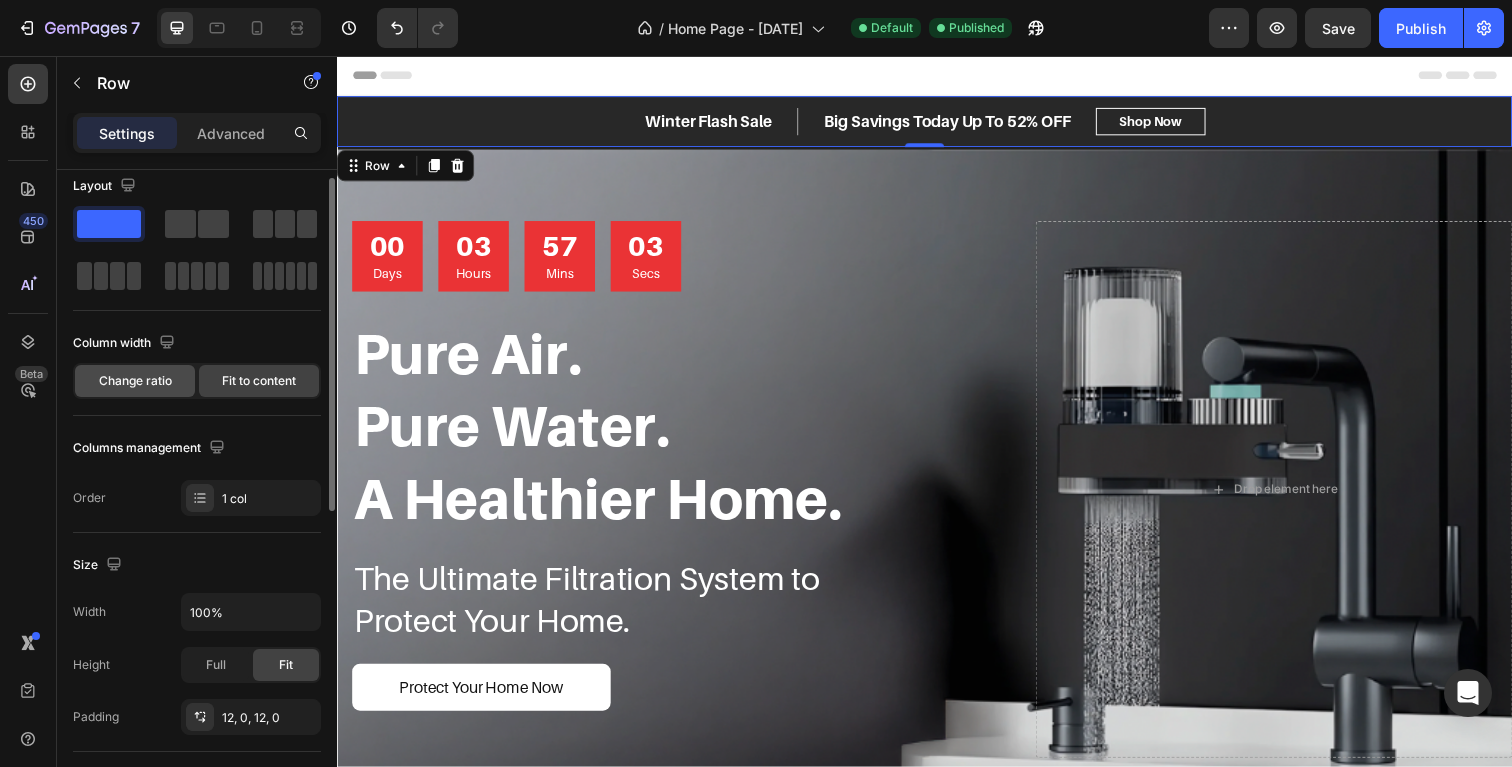 click on "Change ratio" 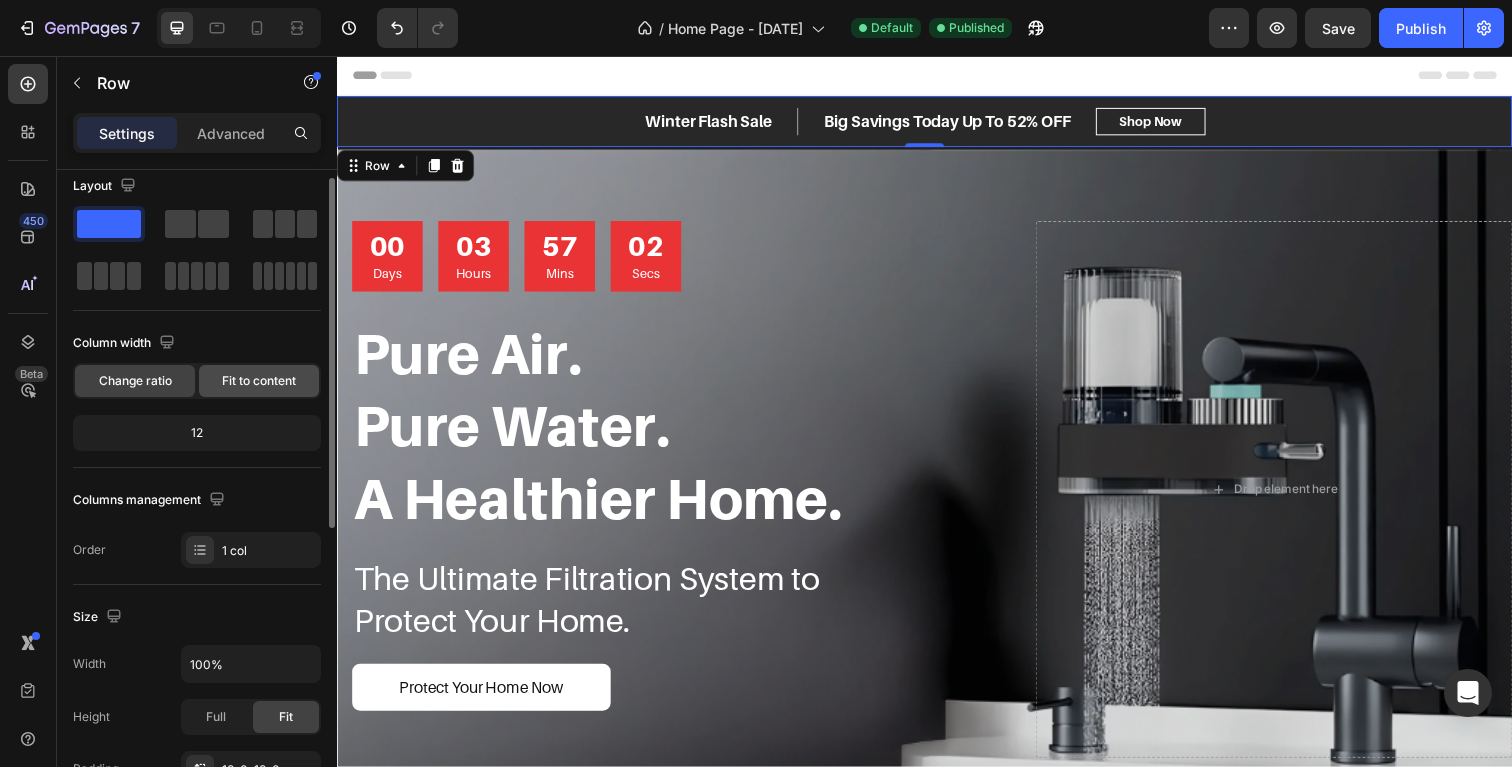 click on "Fit to content" 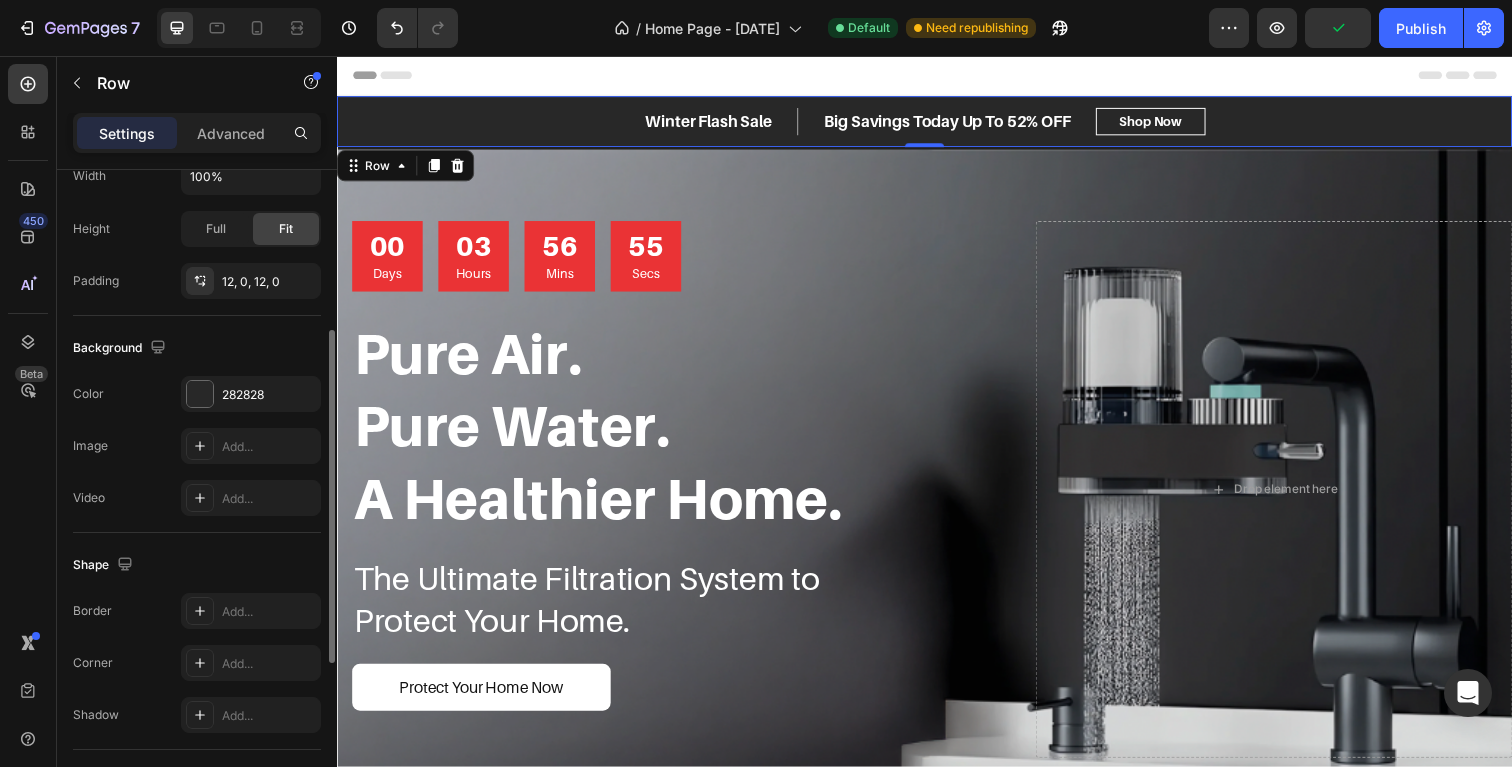 scroll, scrollTop: 627, scrollLeft: 0, axis: vertical 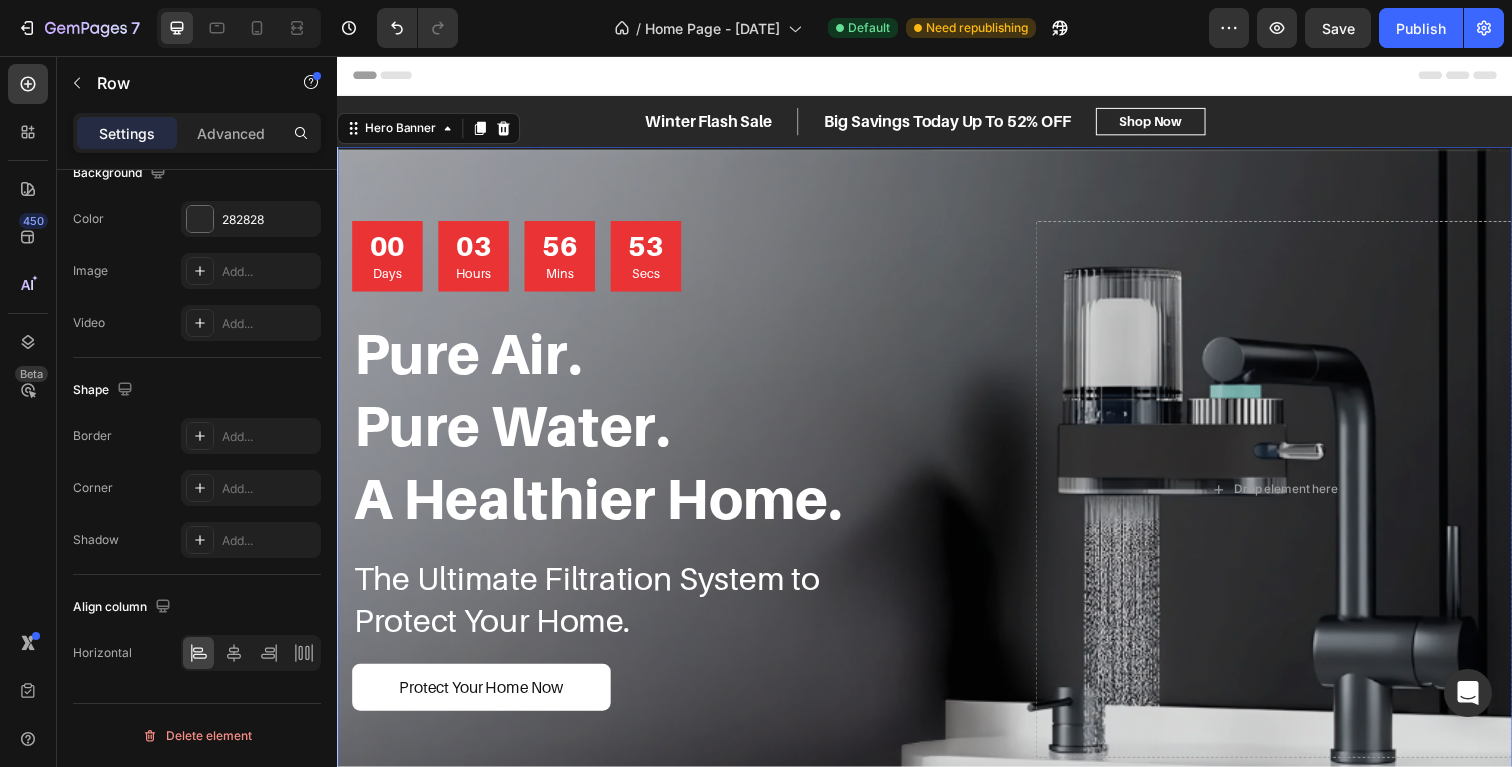 click on "00 Days 03 Hours 56 Mins 53 Secs Countdown Timer Pure Air.  Pure Water. A Healthier Home. Heading The Ultimate Filtration System to Protect Your Home. Heading Protect Your Home Now Button Row
Drop element here" at bounding box center [937, 499] 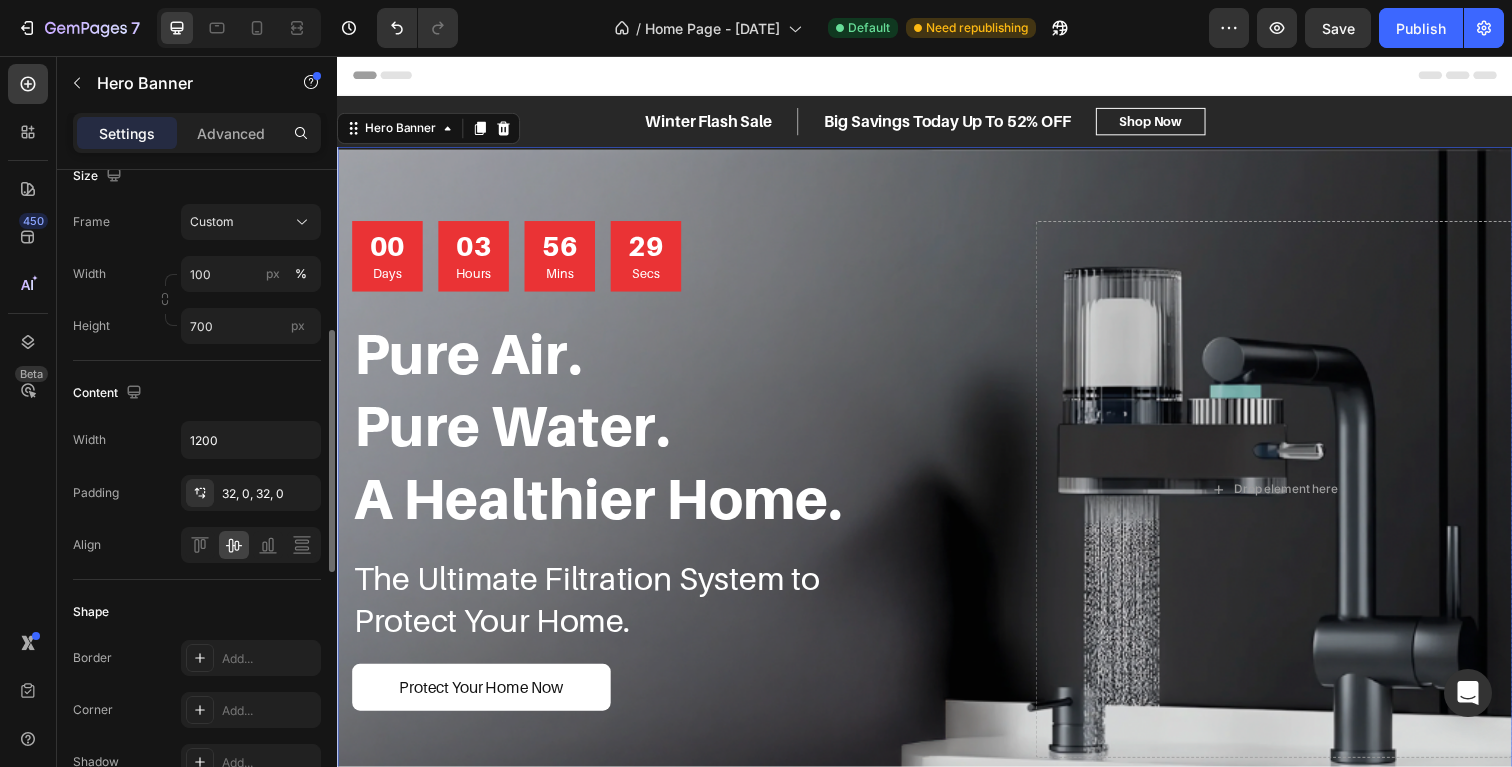 scroll, scrollTop: 414, scrollLeft: 0, axis: vertical 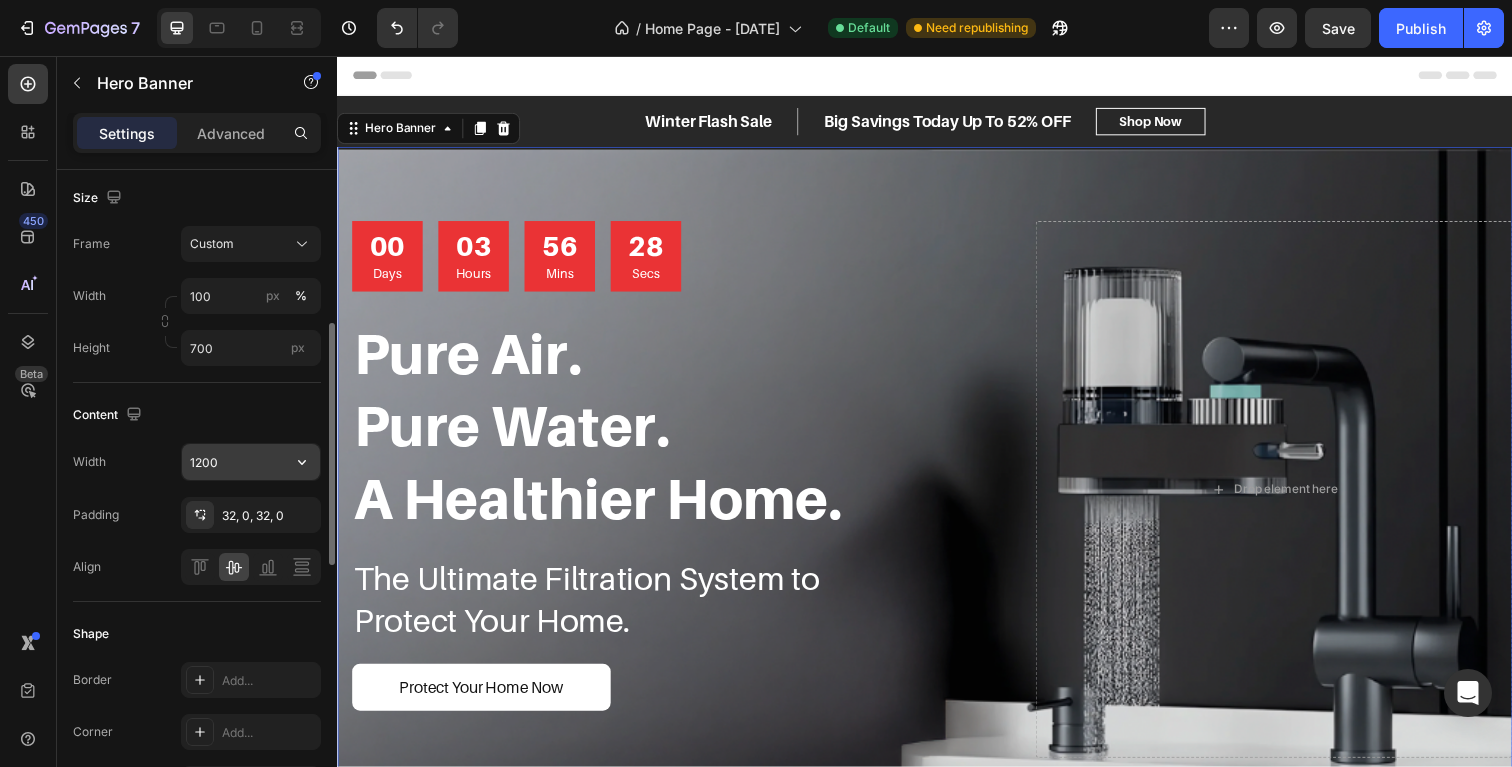 click on "1200" at bounding box center (251, 462) 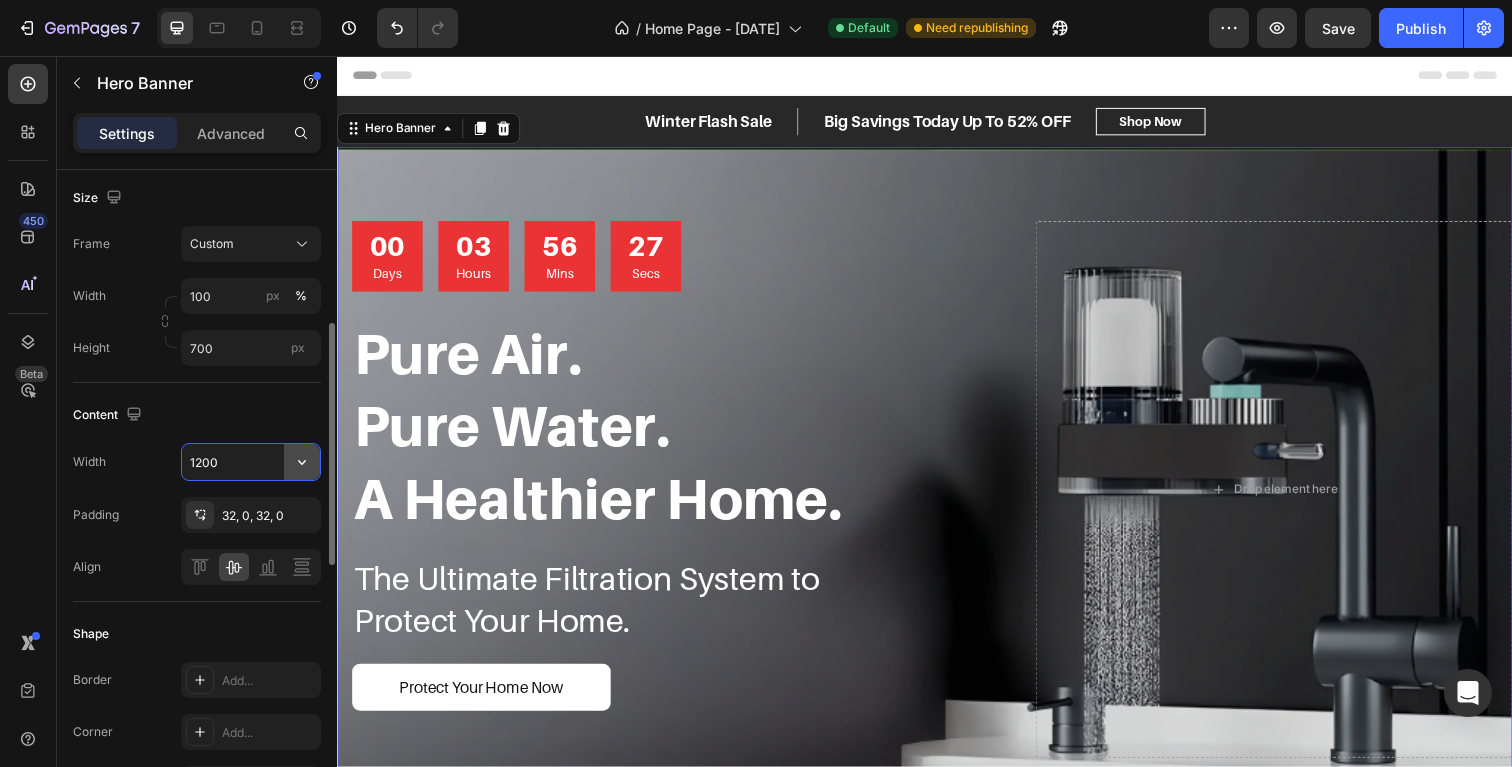 click 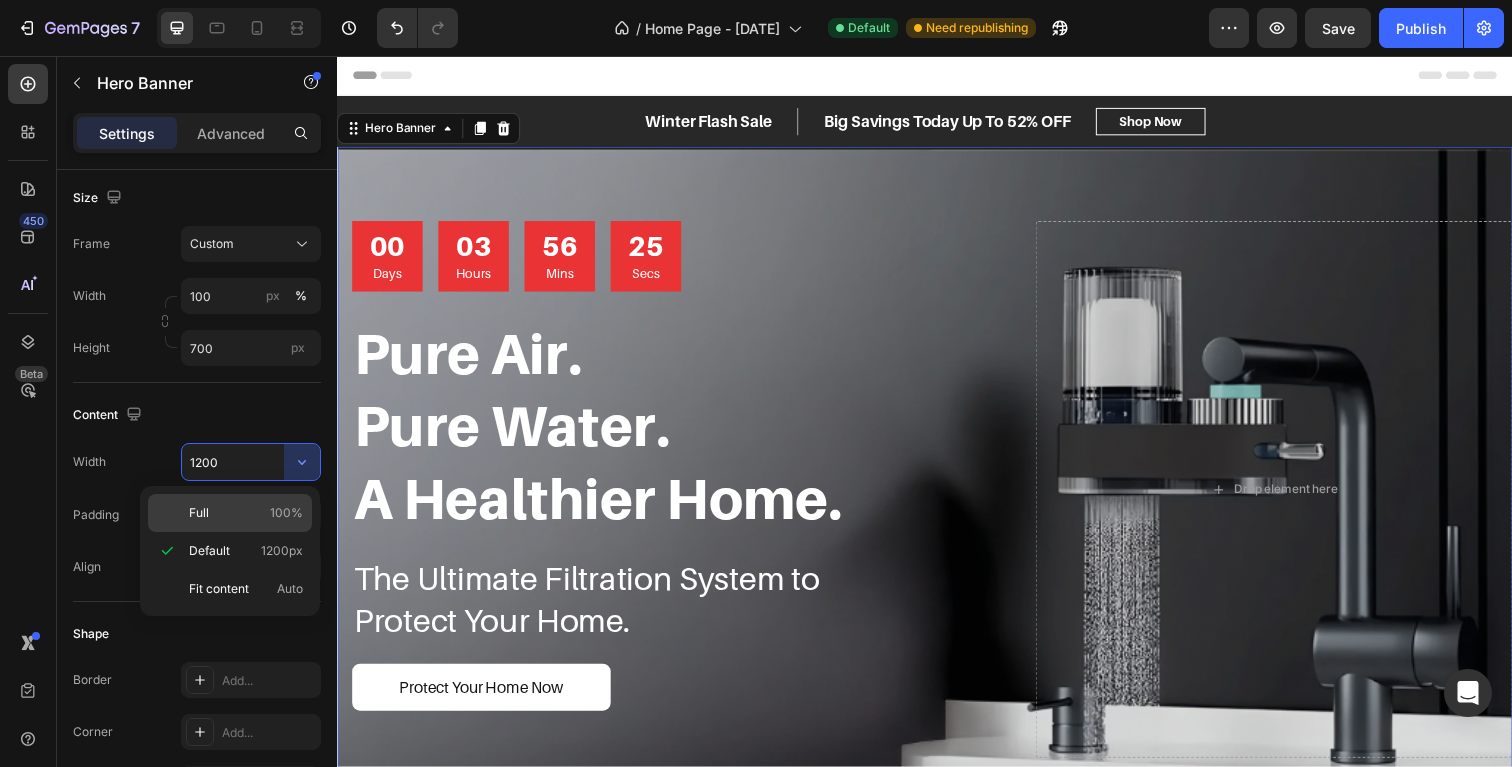 click on "Full 100%" at bounding box center [246, 513] 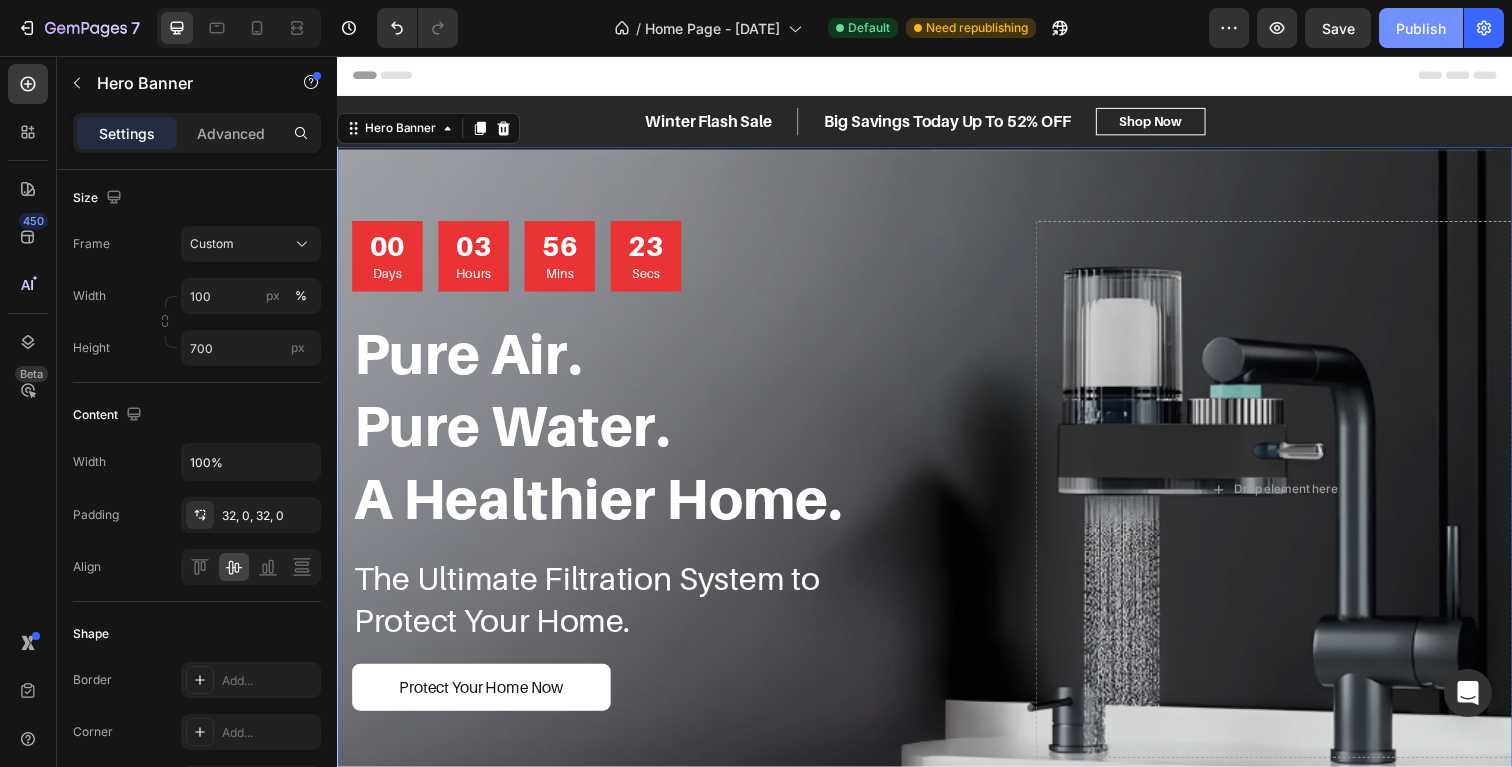 click on "Publish" at bounding box center [1421, 28] 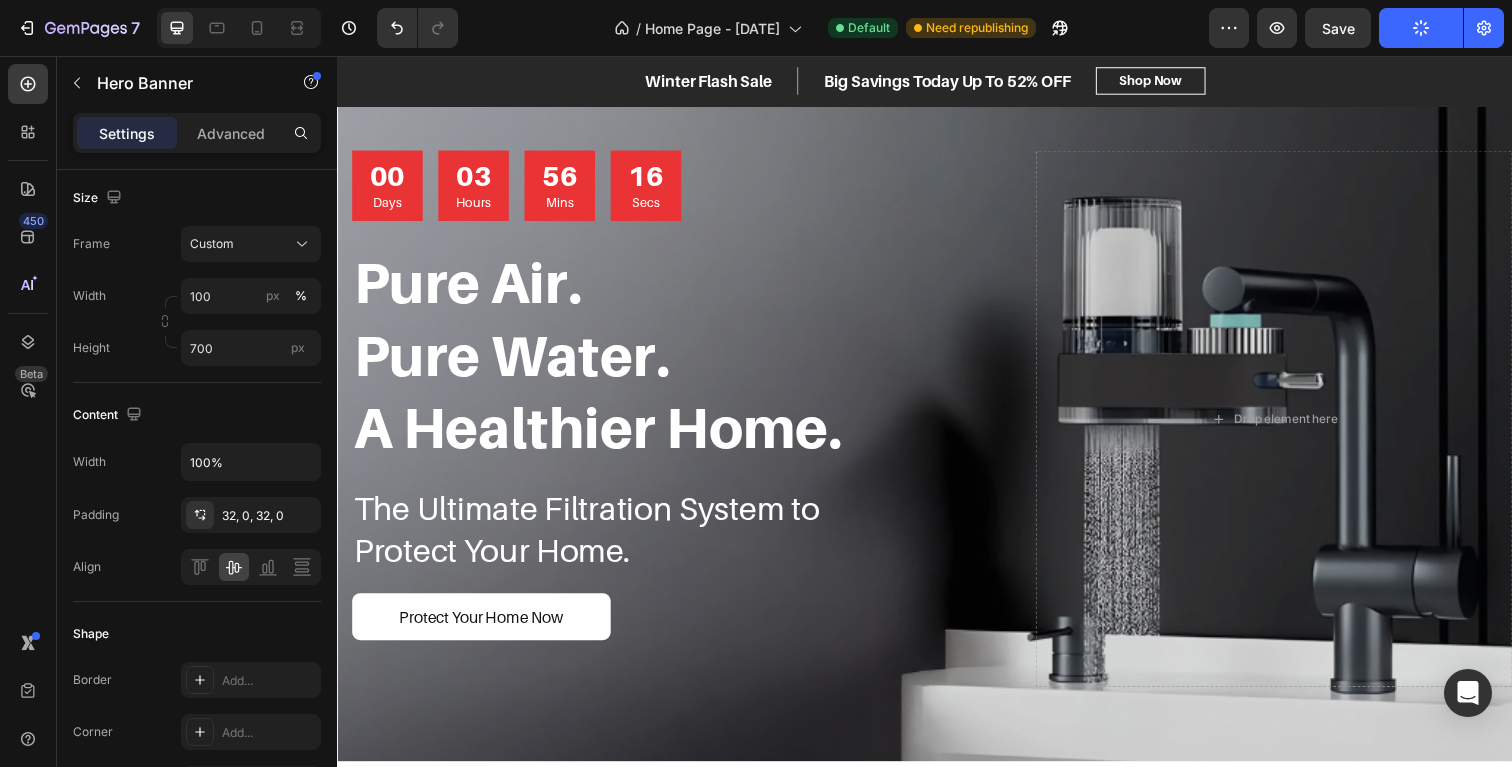 scroll, scrollTop: 0, scrollLeft: 0, axis: both 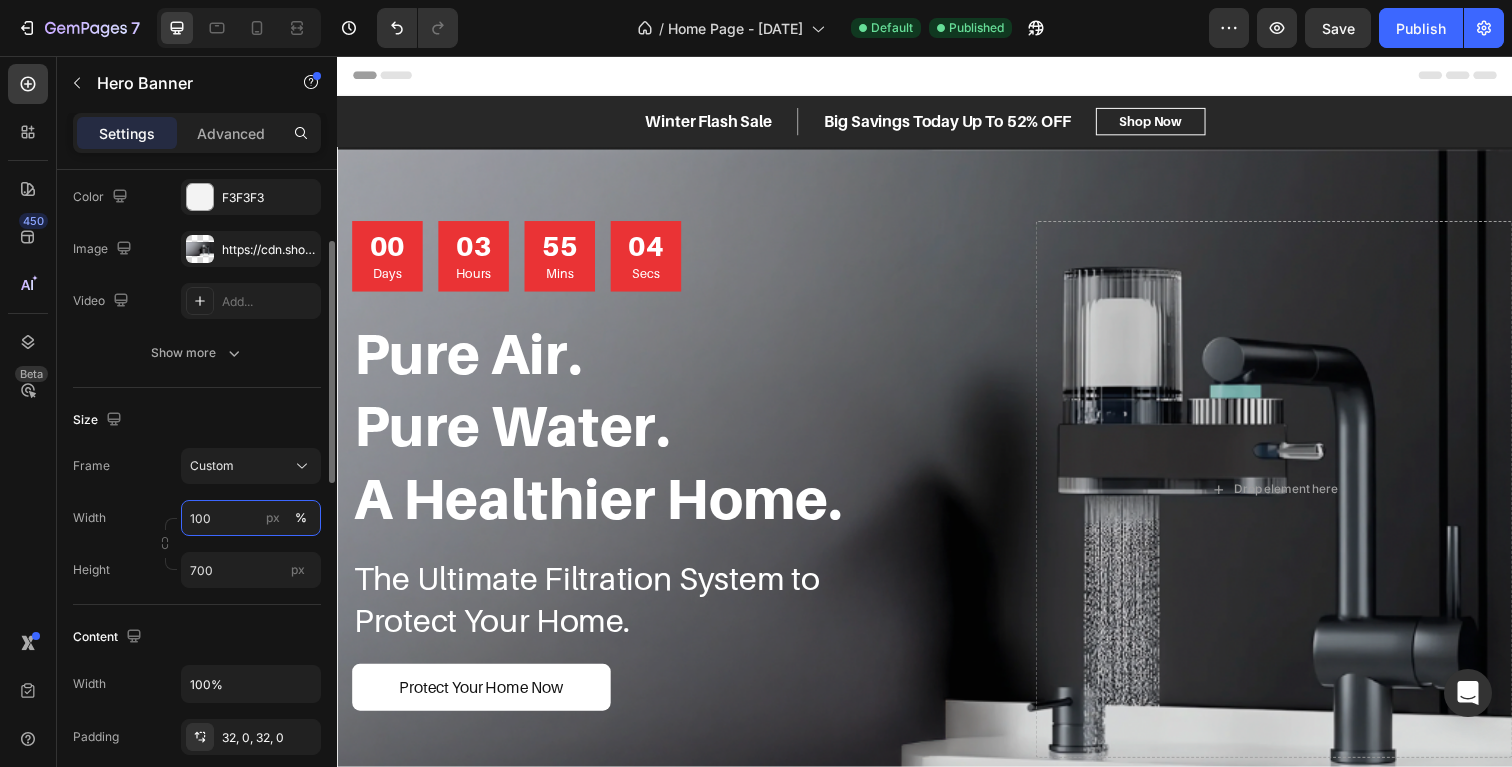 click on "100" at bounding box center [251, 518] 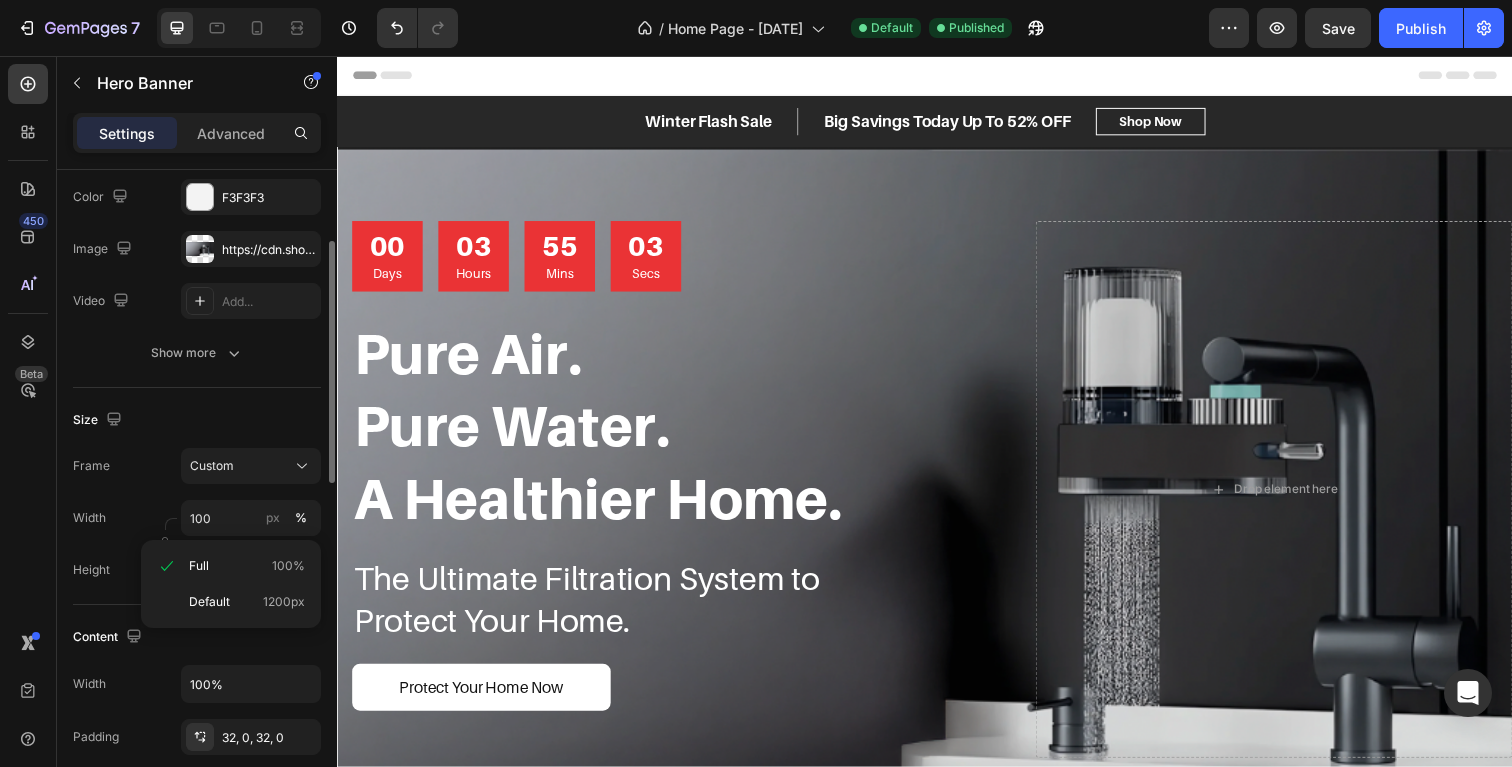 click on "Size" at bounding box center [197, 420] 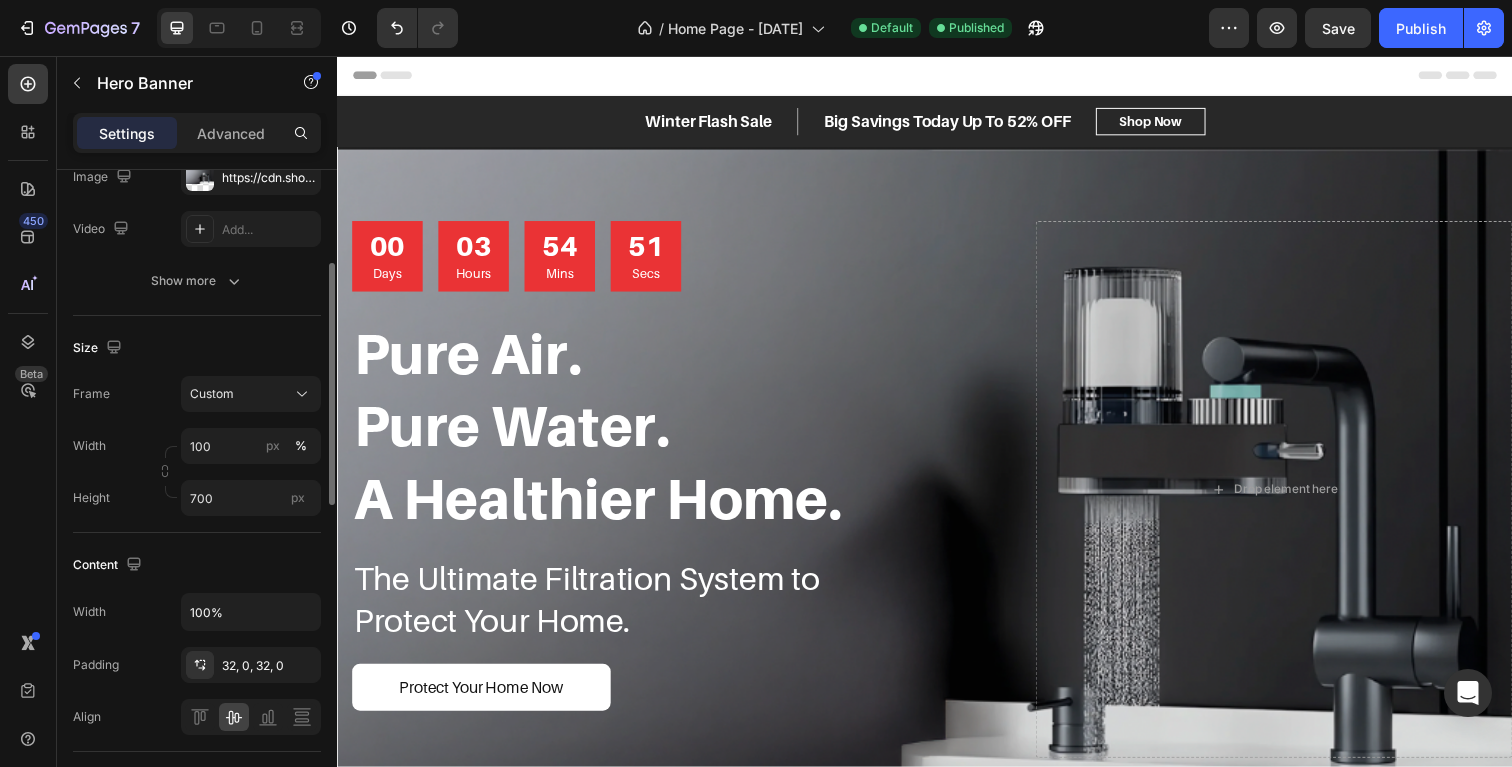 scroll, scrollTop: 261, scrollLeft: 0, axis: vertical 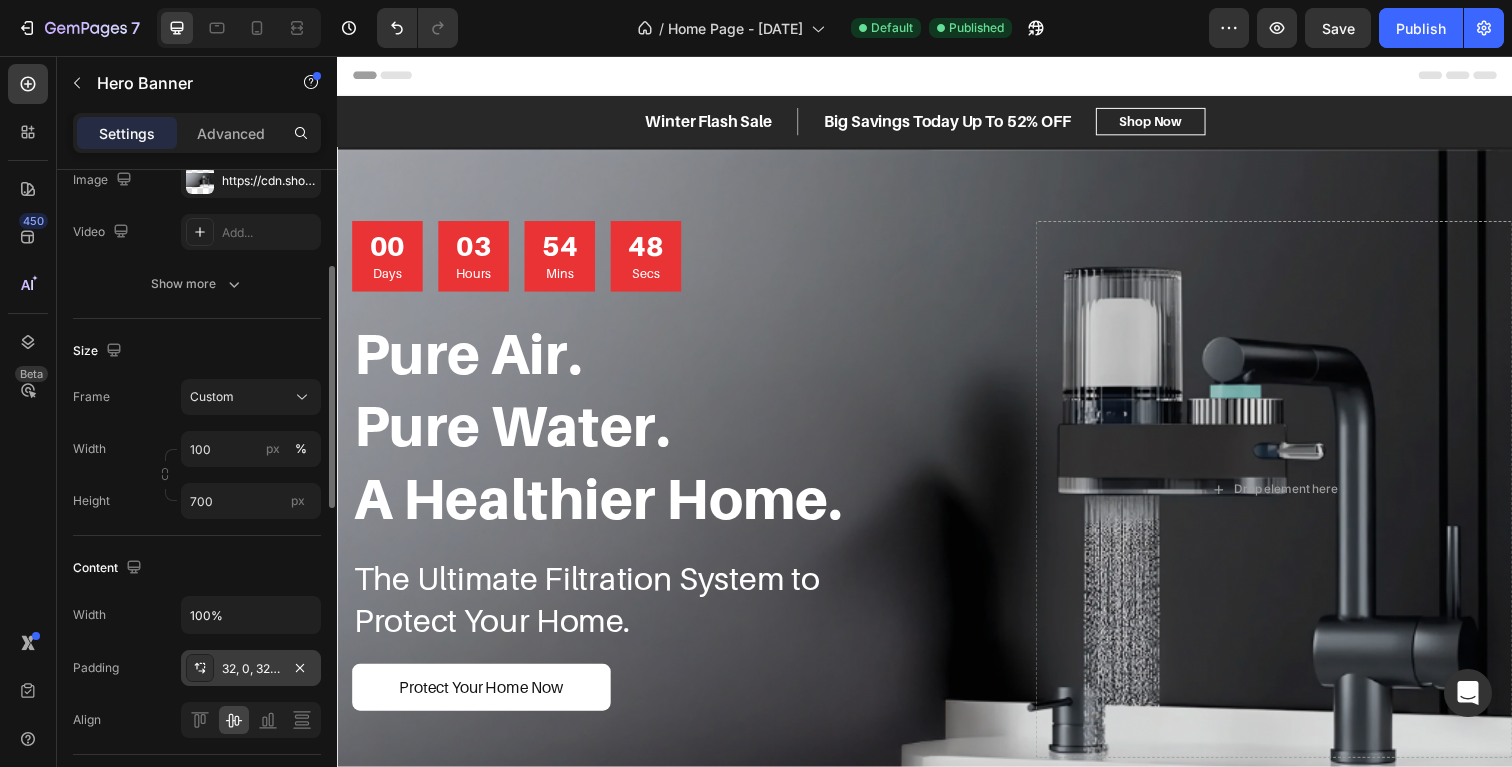 click on "32, 0, 32, 0" at bounding box center [251, 669] 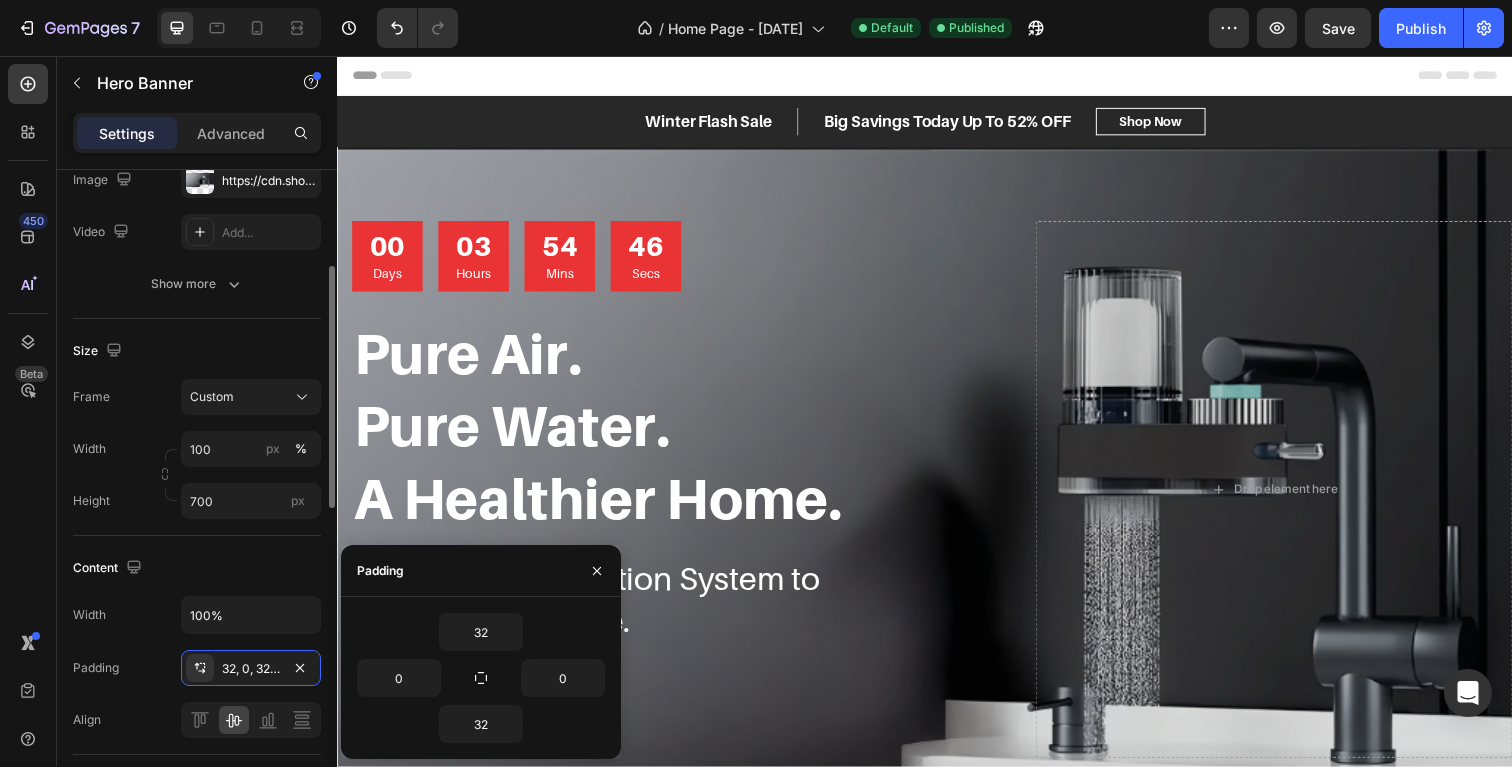 click on "Content" at bounding box center [197, 568] 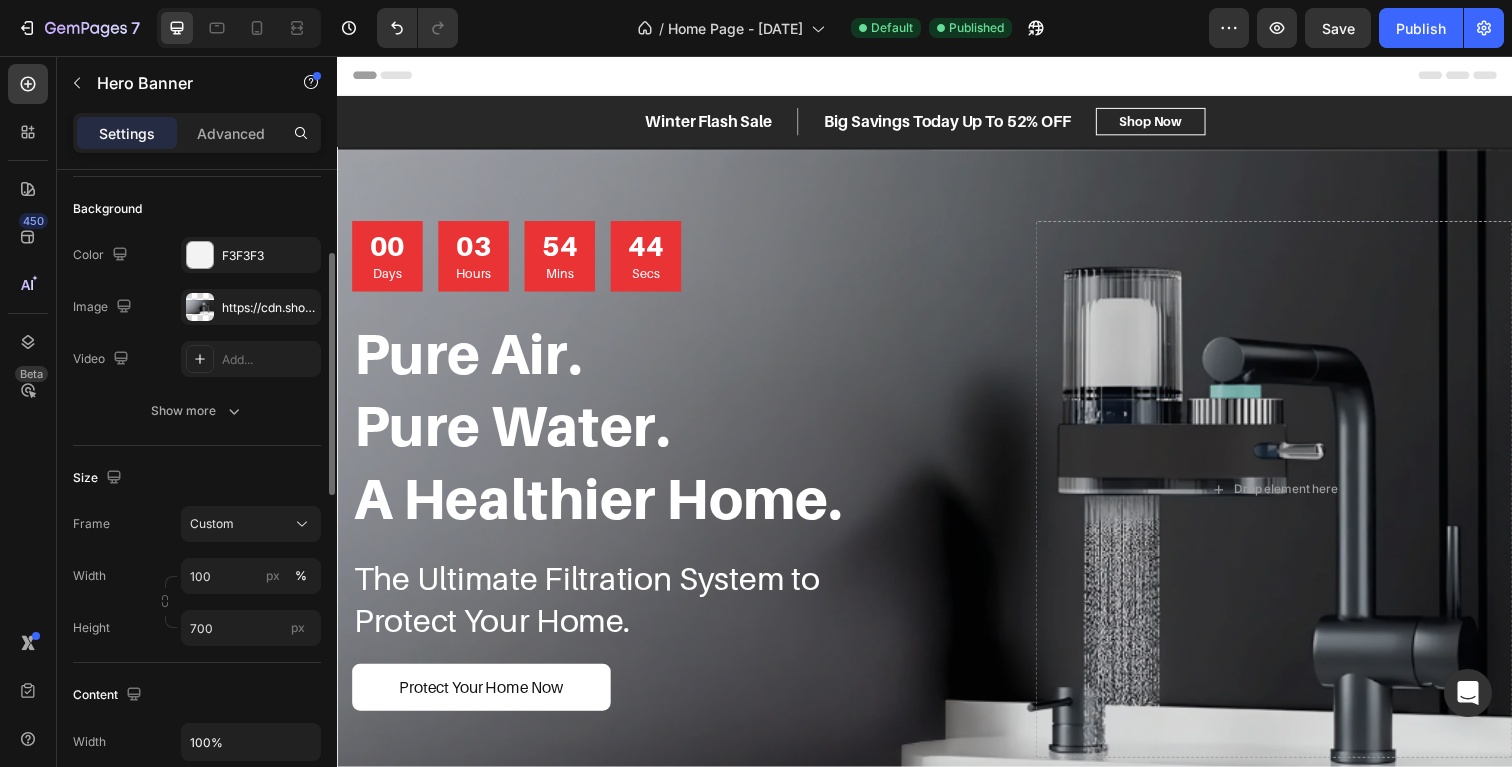 scroll, scrollTop: 126, scrollLeft: 0, axis: vertical 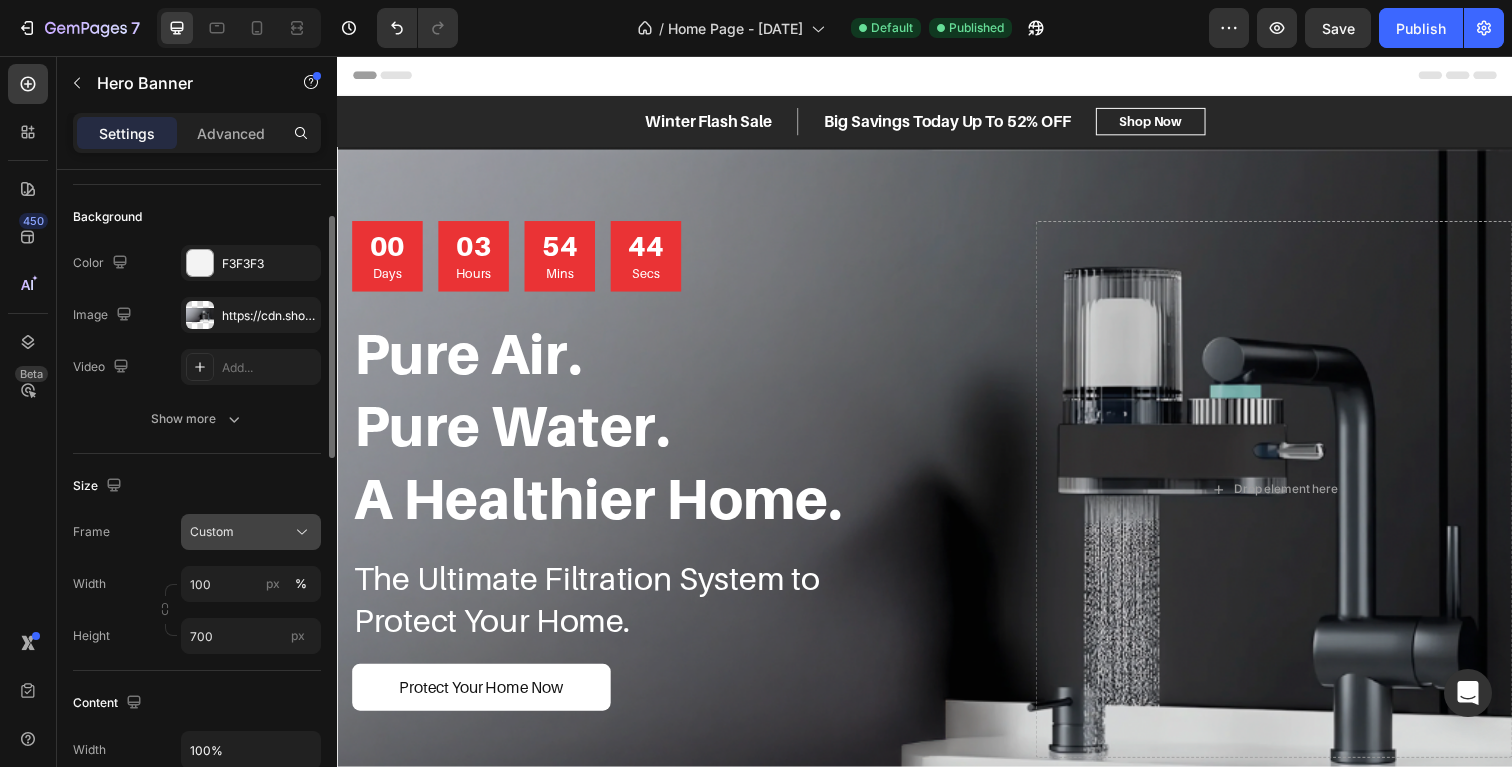 click on "Custom" at bounding box center (212, 532) 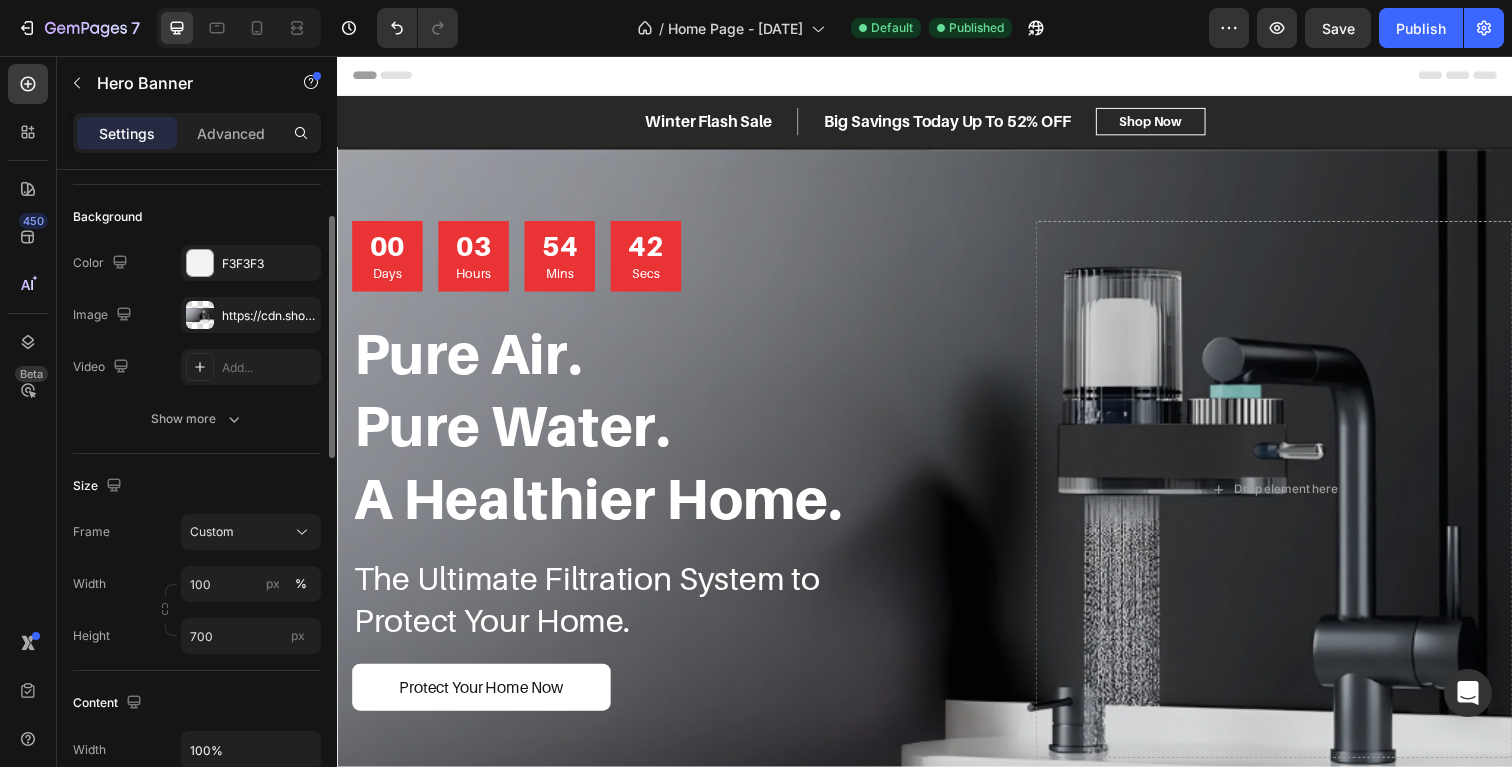 click on "Size" at bounding box center (197, 486) 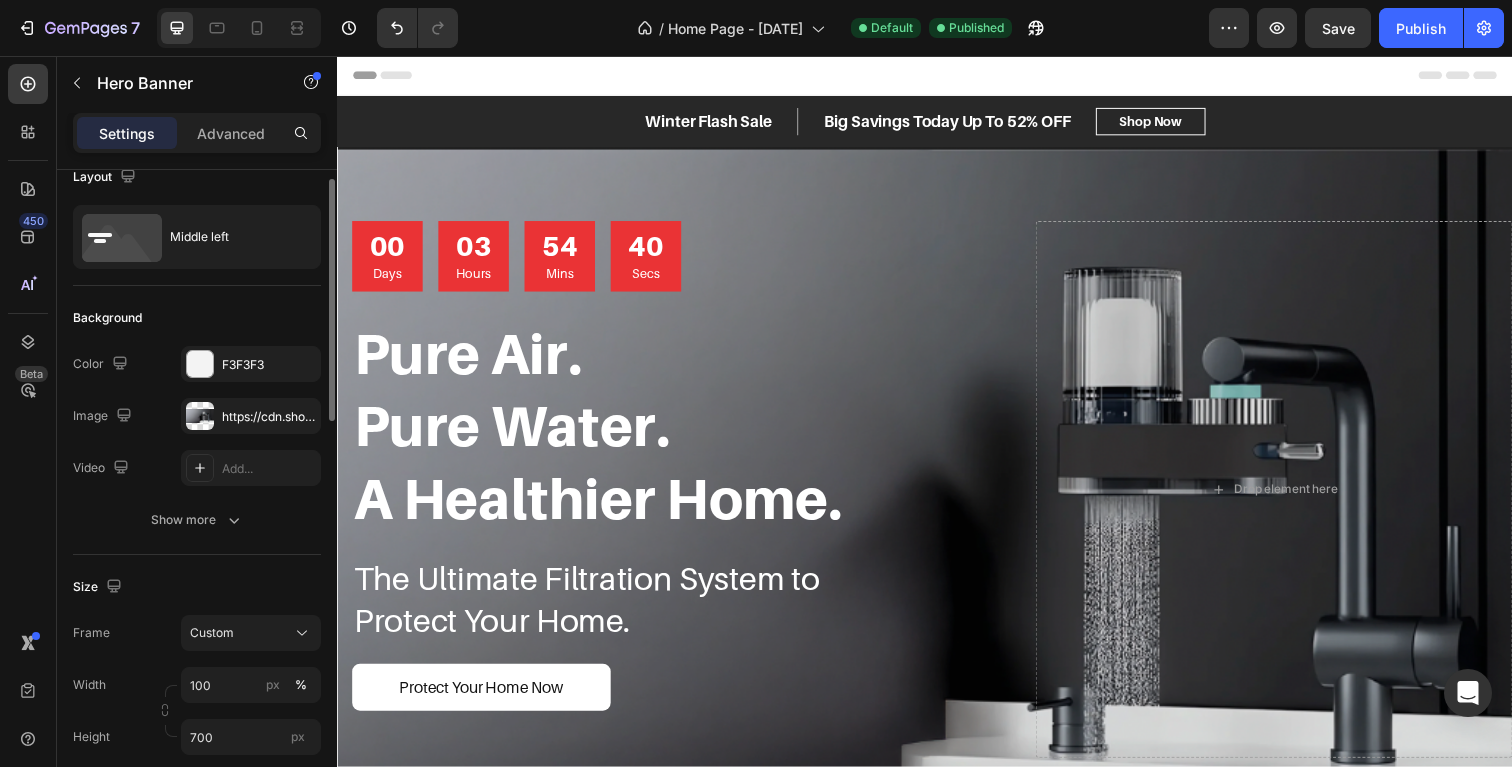 scroll, scrollTop: 0, scrollLeft: 0, axis: both 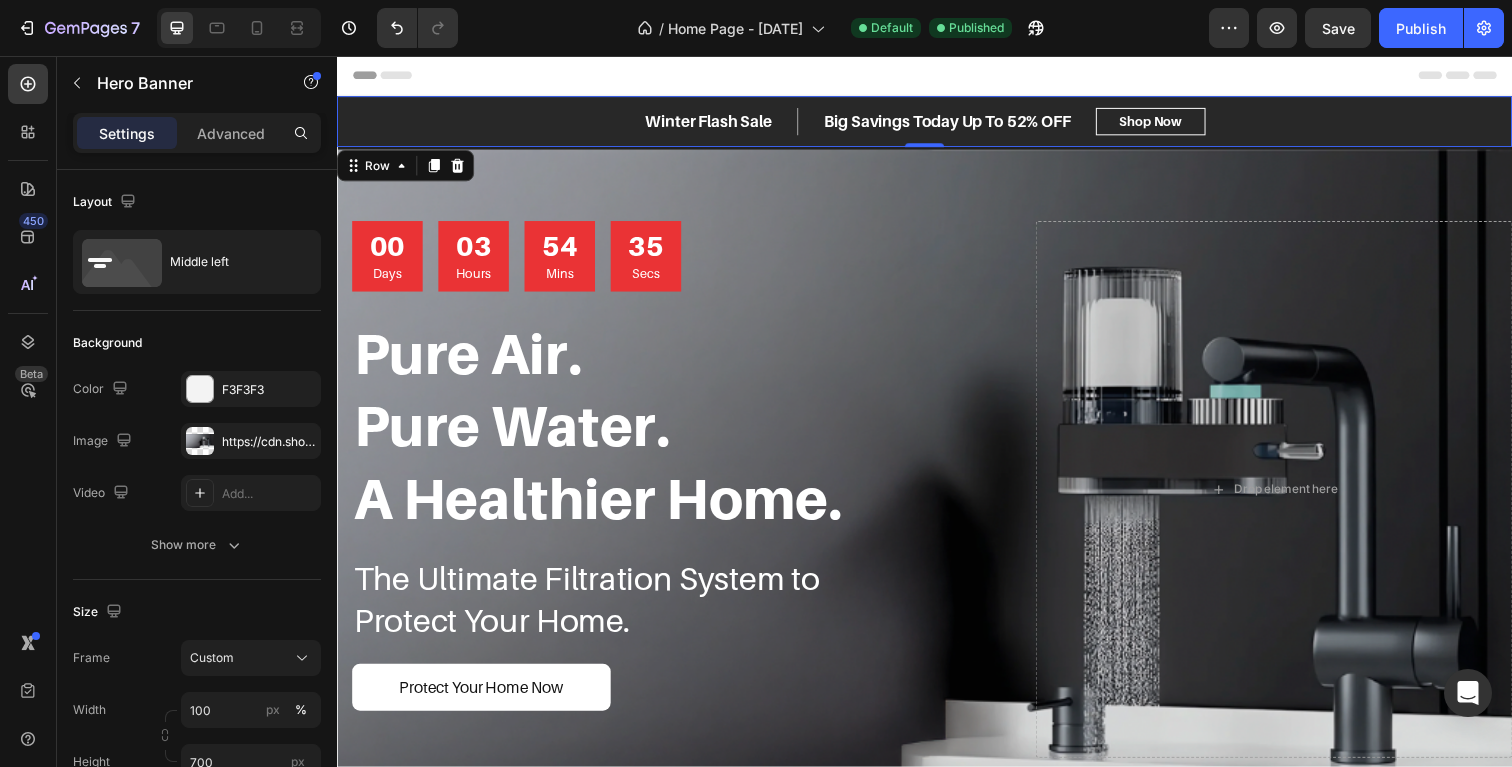click on "Winter Flash Sale Text block Big Savings Today Up To 52% OFF  Text block Row Big Savings Today Up To 50% OFF  Text block Shop Now Button Row Row   0" at bounding box center [937, 123] 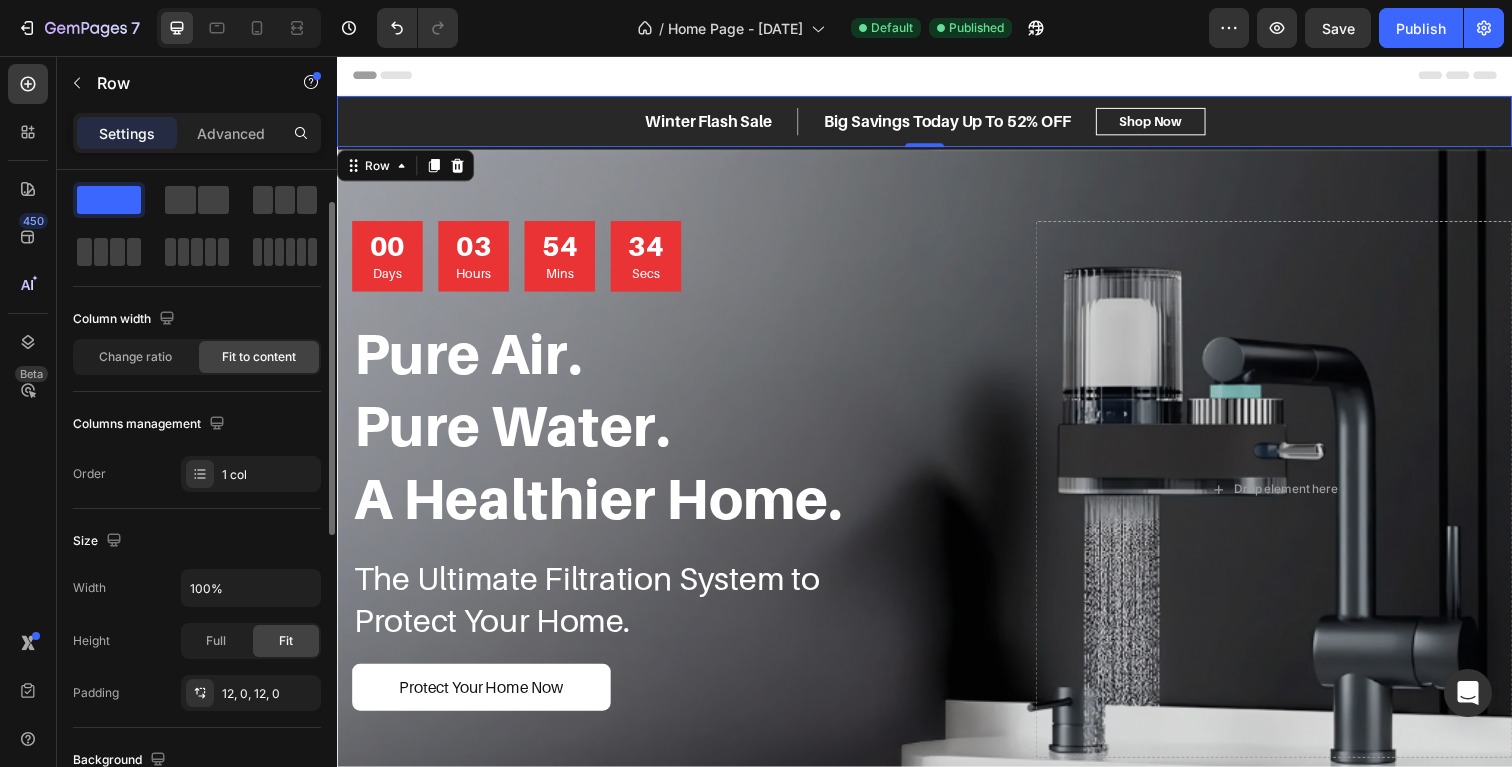 scroll, scrollTop: 60, scrollLeft: 0, axis: vertical 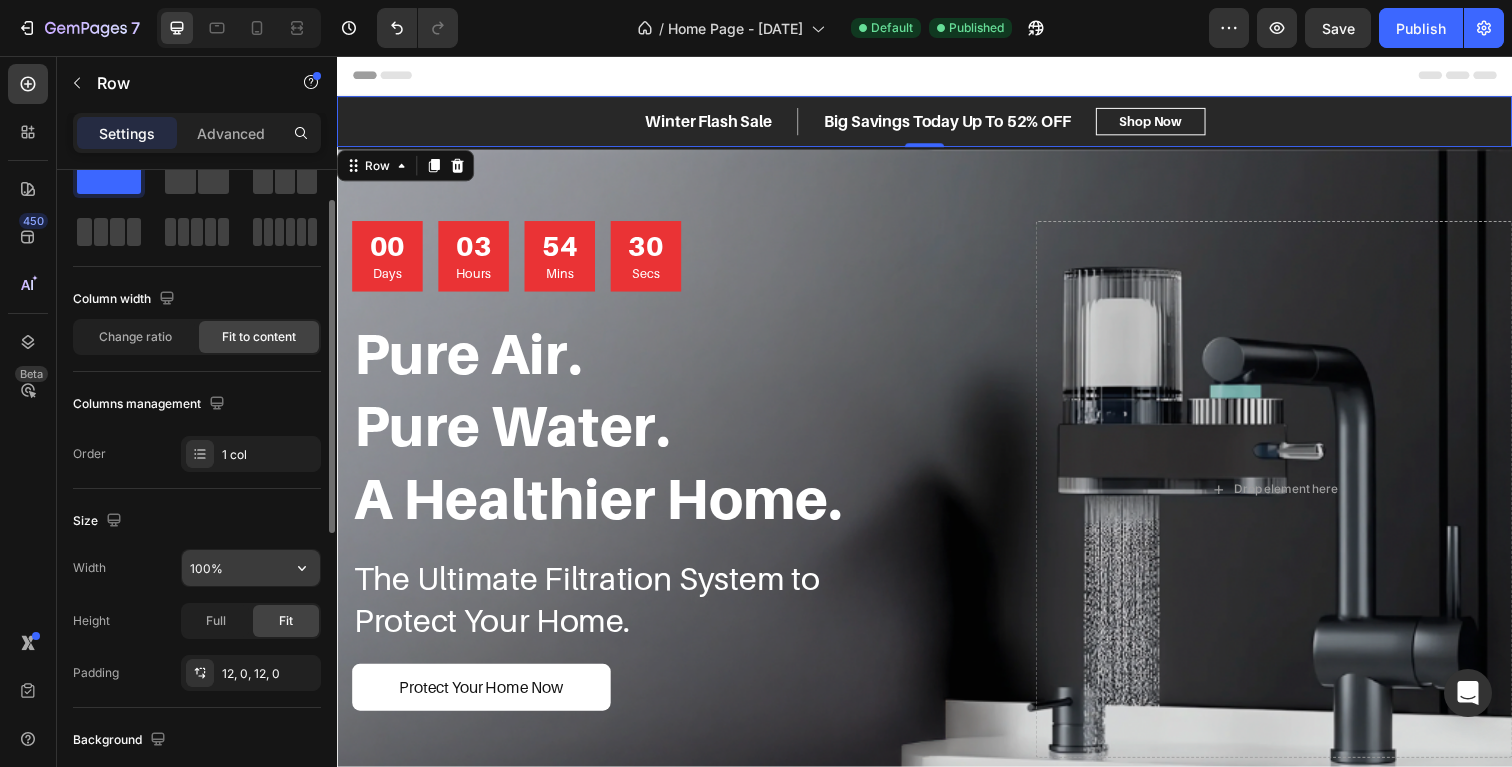 click on "100%" at bounding box center [251, 568] 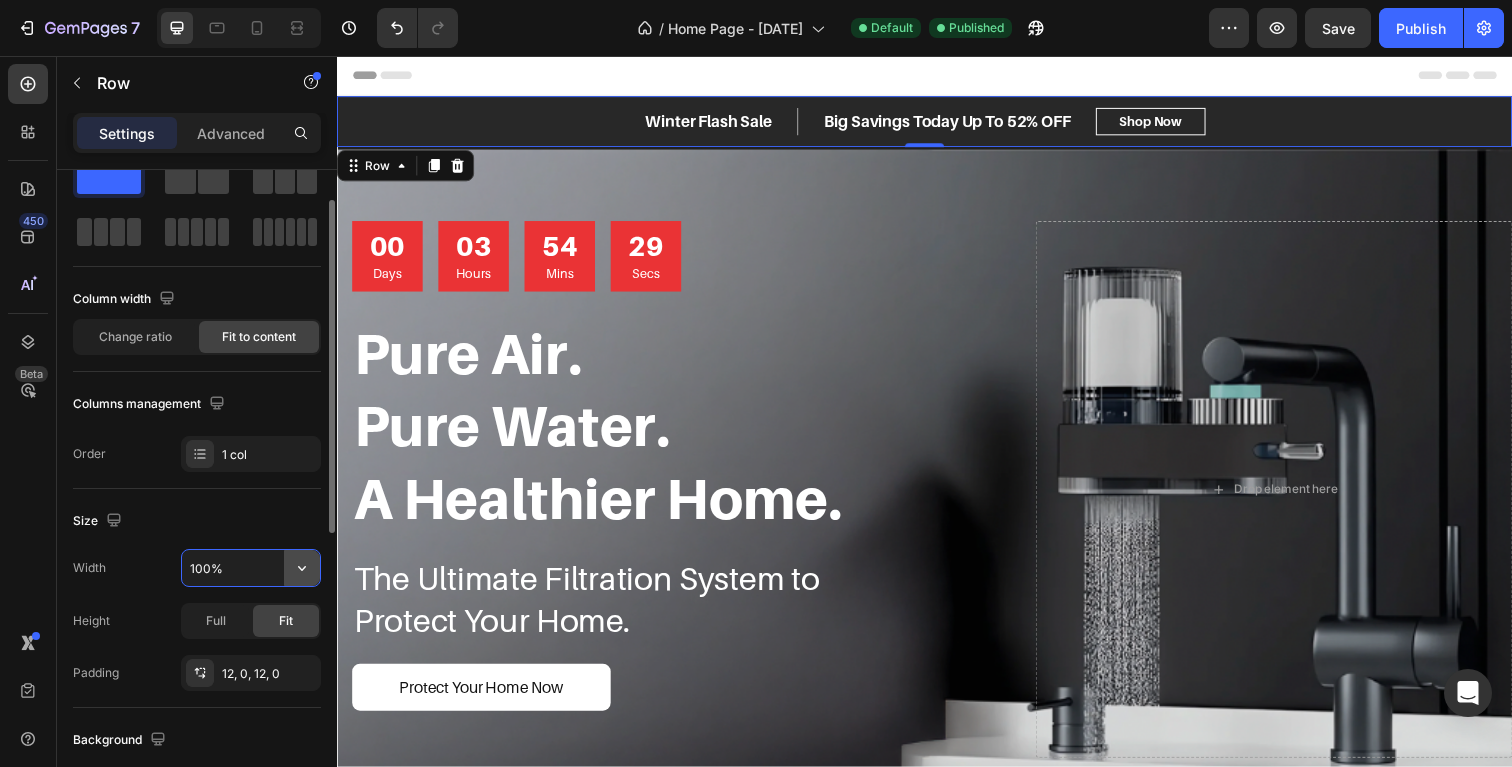 click 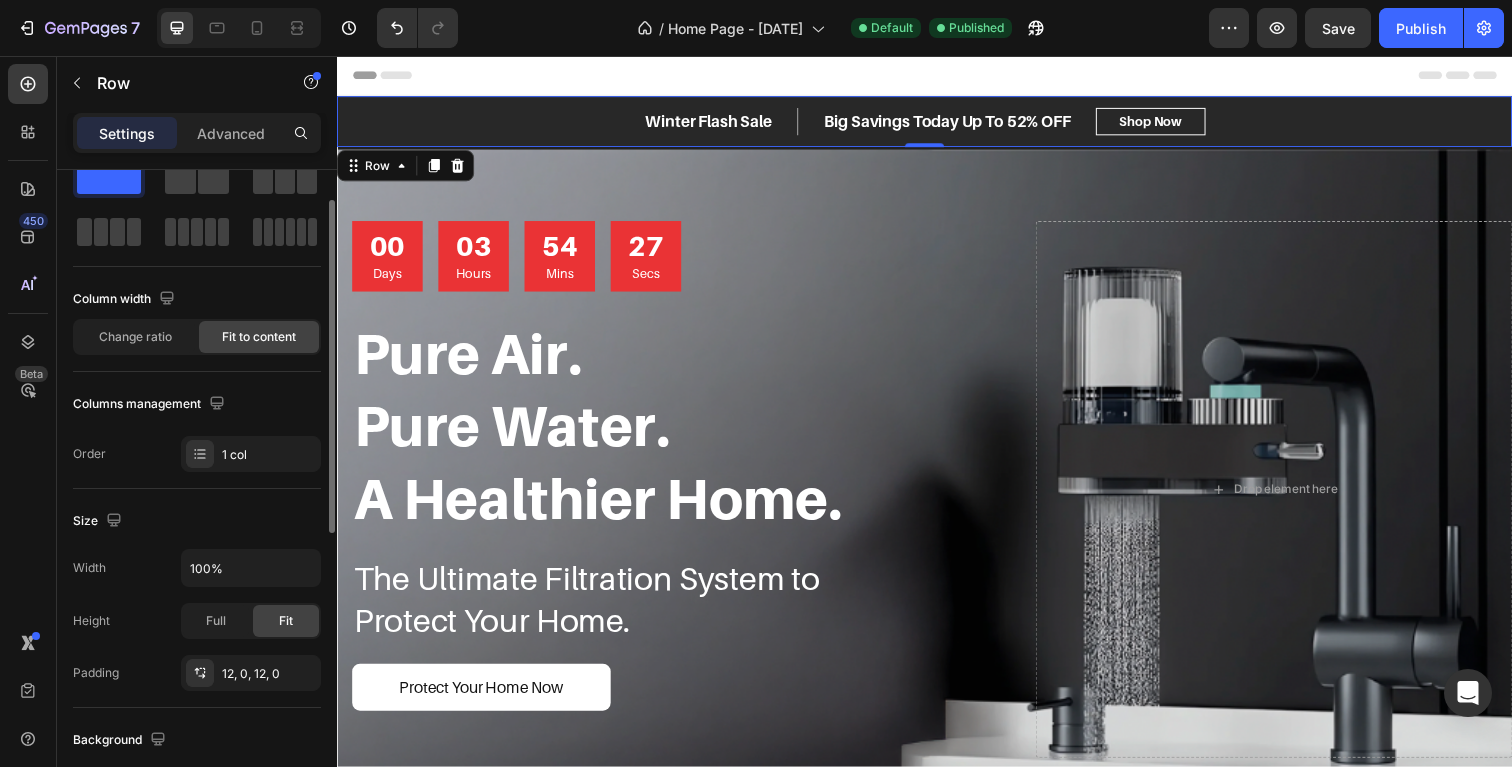 click on "Size" at bounding box center (197, 521) 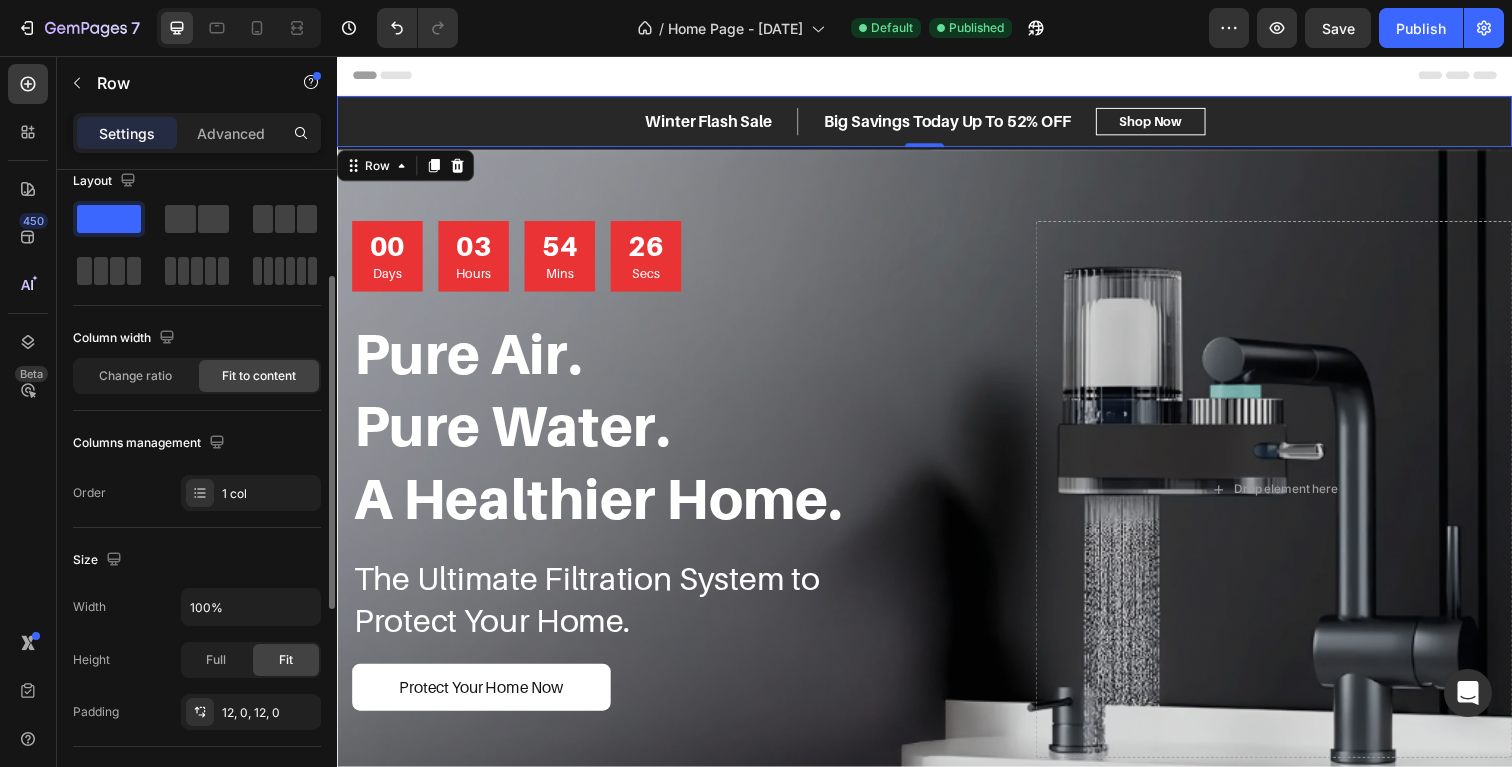 scroll, scrollTop: 0, scrollLeft: 0, axis: both 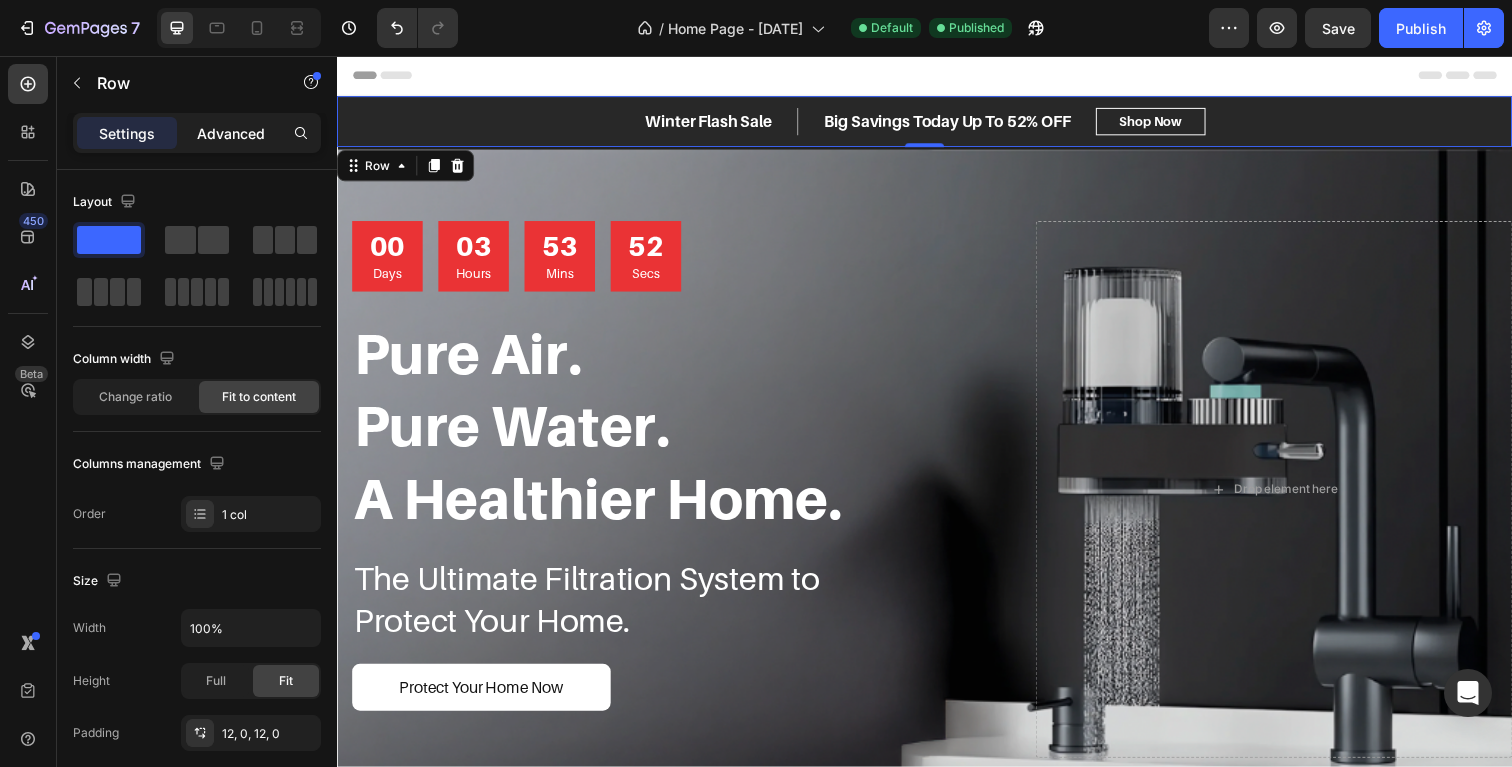 click on "Advanced" at bounding box center [231, 133] 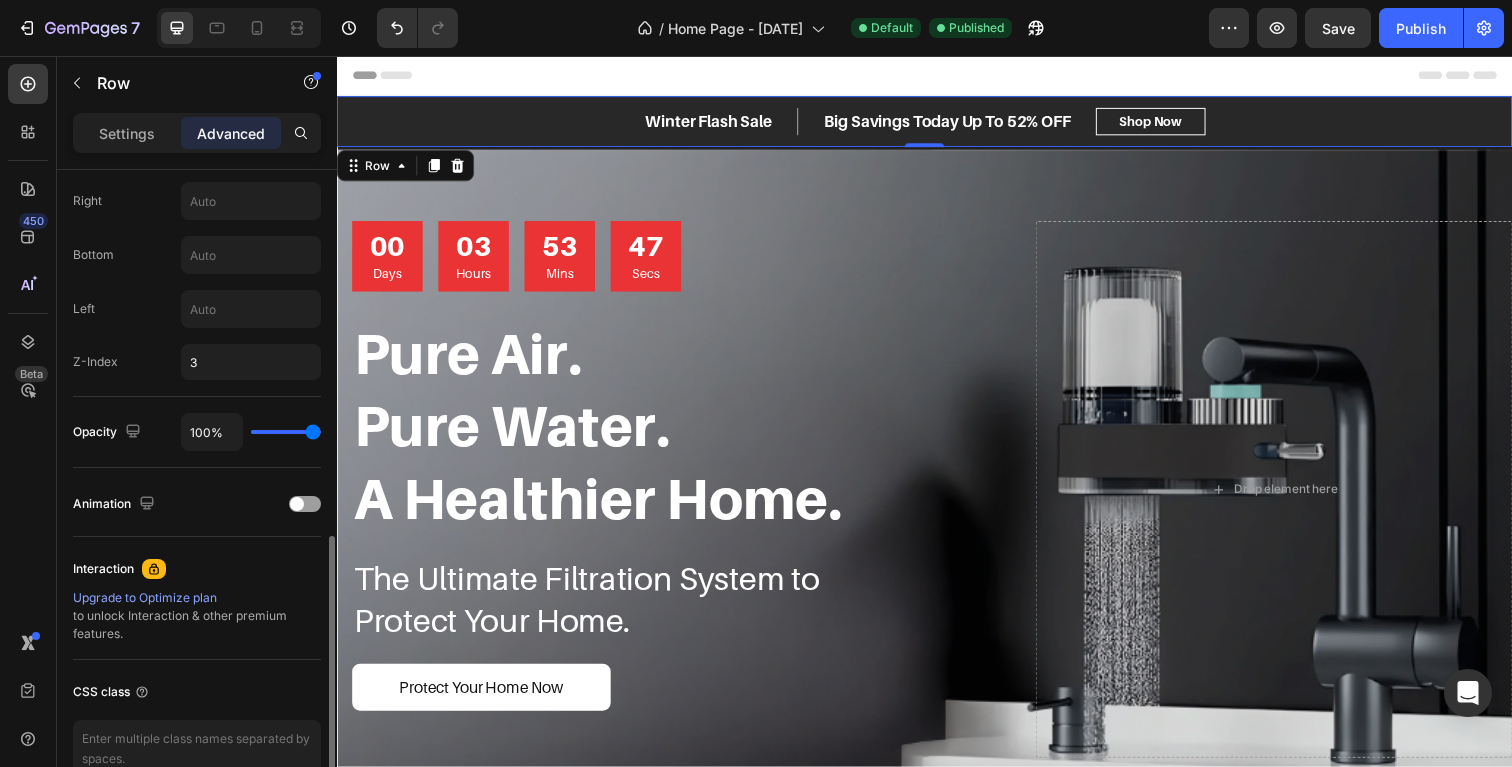 scroll, scrollTop: 948, scrollLeft: 0, axis: vertical 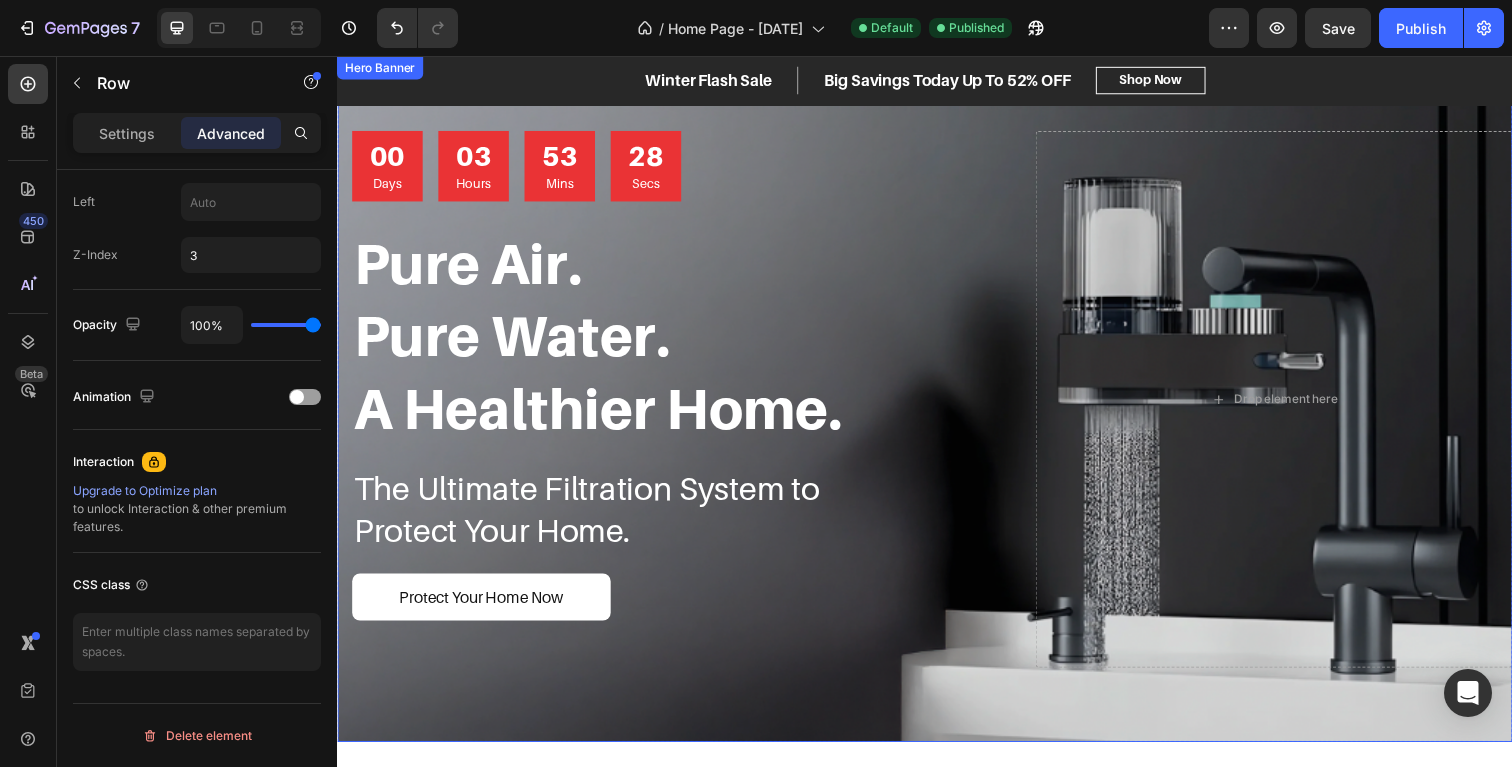 click on "00 Days 03 Hours 53 Mins 28 Secs Countdown Timer Pure Air.  Pure Water. A Healthier Home. Heading The Ultimate Filtration System to Protect Your Home. Heading Protect Your Home Now Button Row
Drop element here" at bounding box center (937, 407) 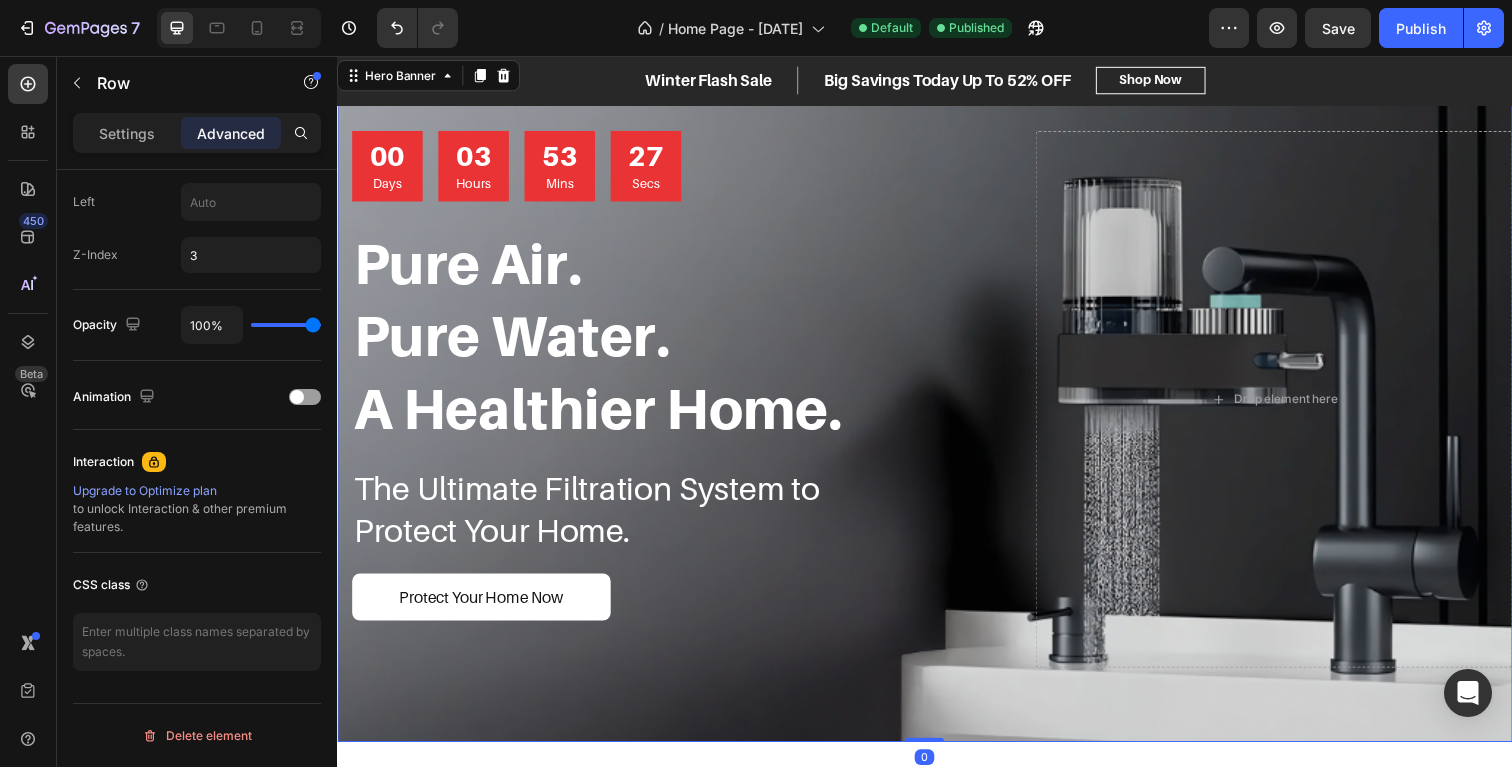 scroll, scrollTop: 0, scrollLeft: 0, axis: both 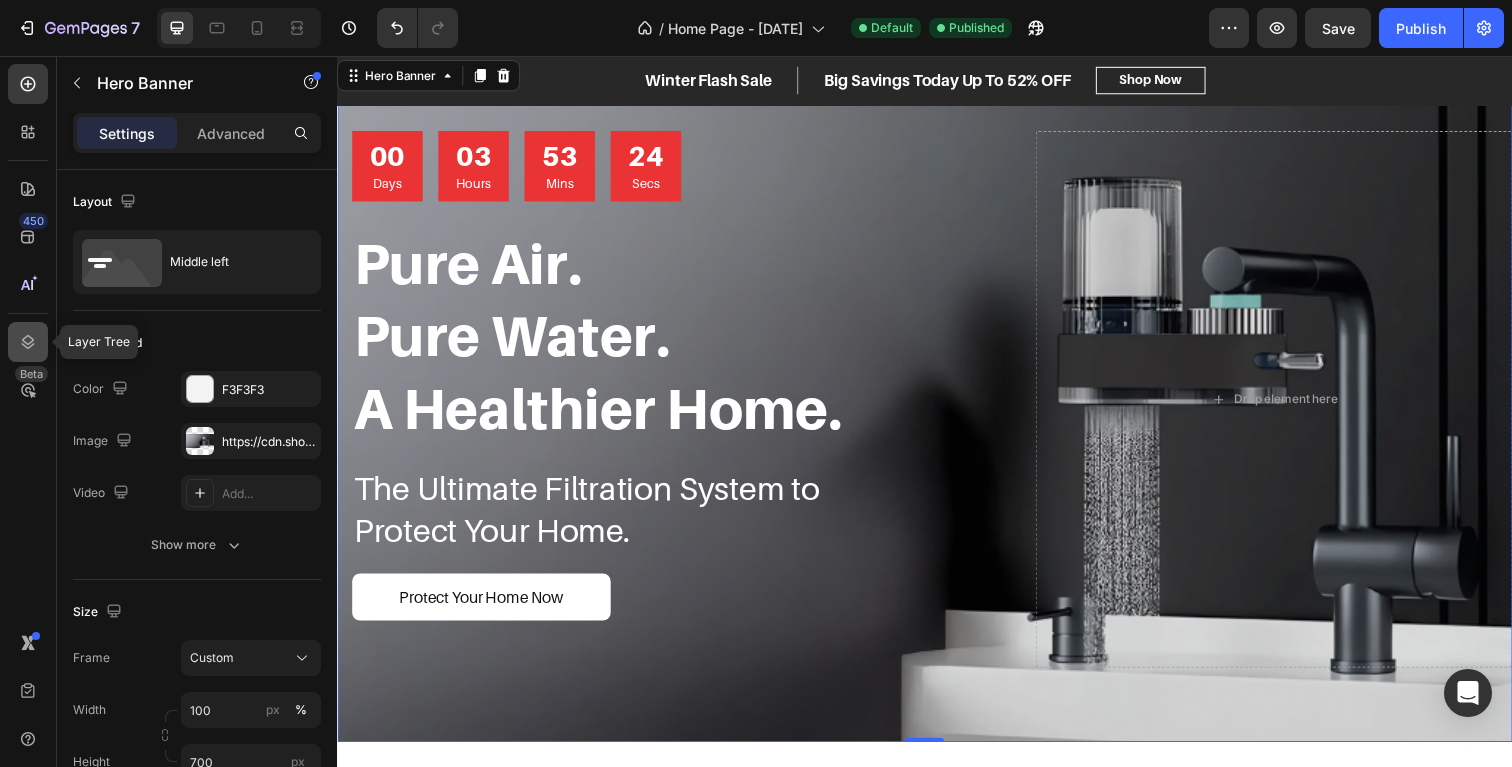 click 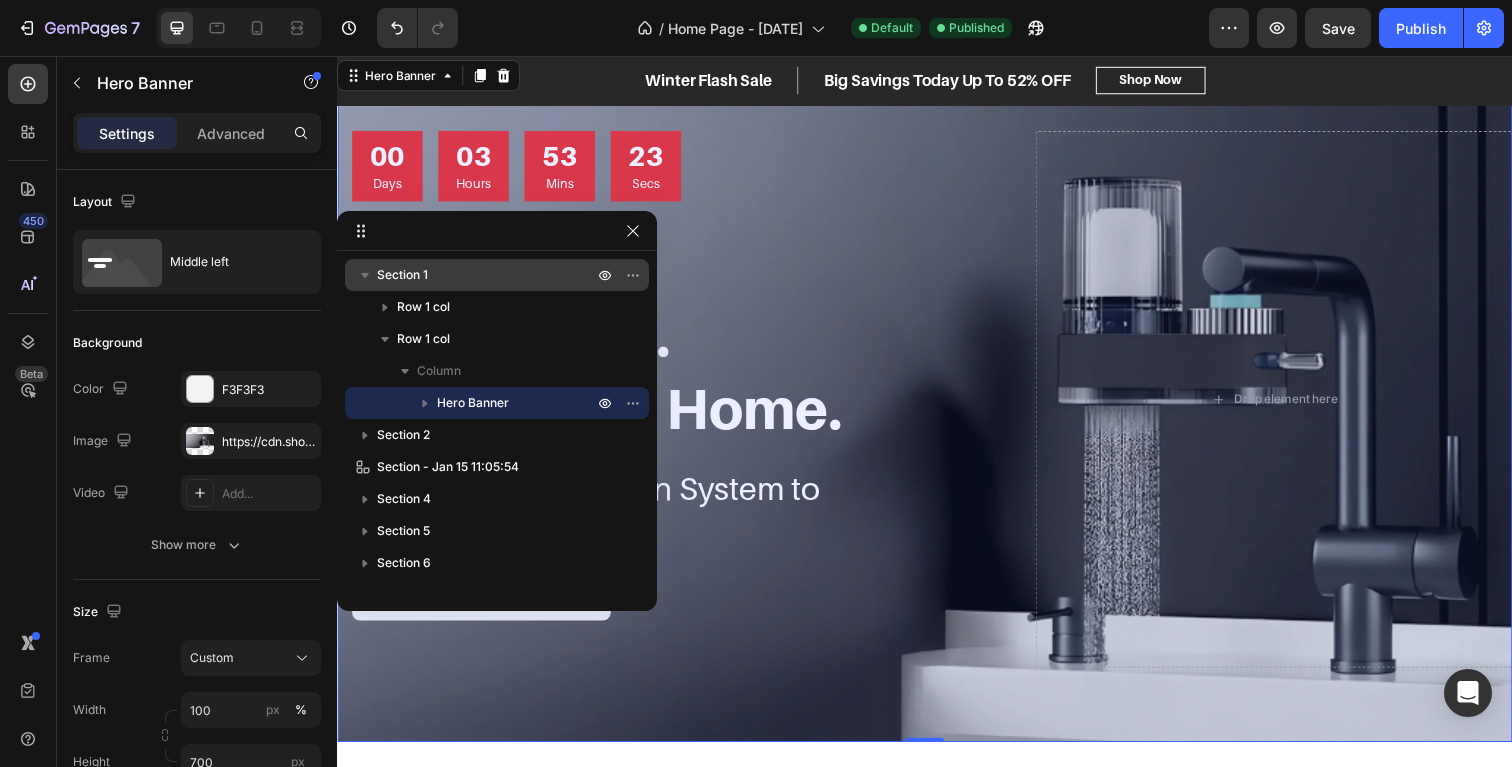 click on "Section 1" at bounding box center (487, 275) 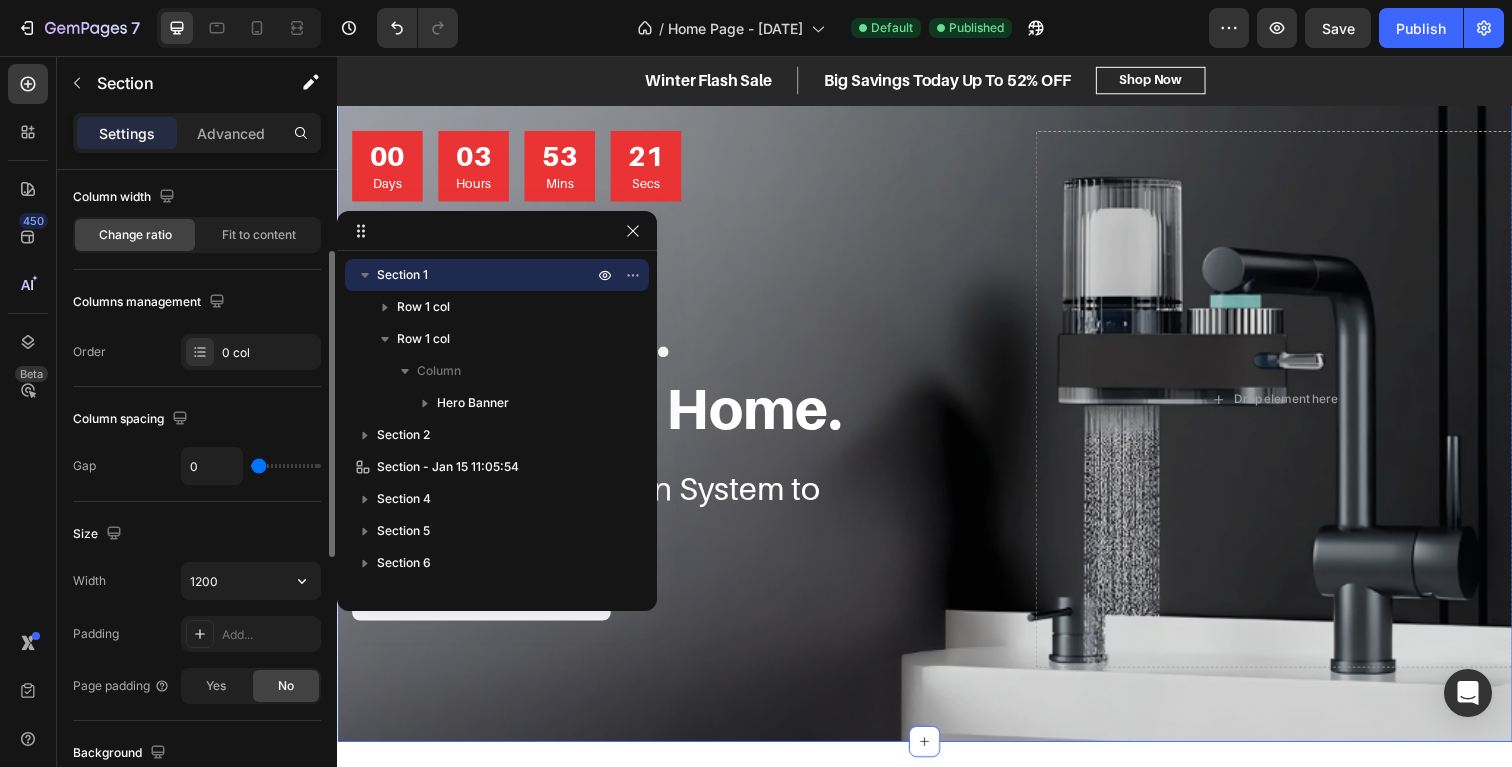 scroll, scrollTop: 167, scrollLeft: 0, axis: vertical 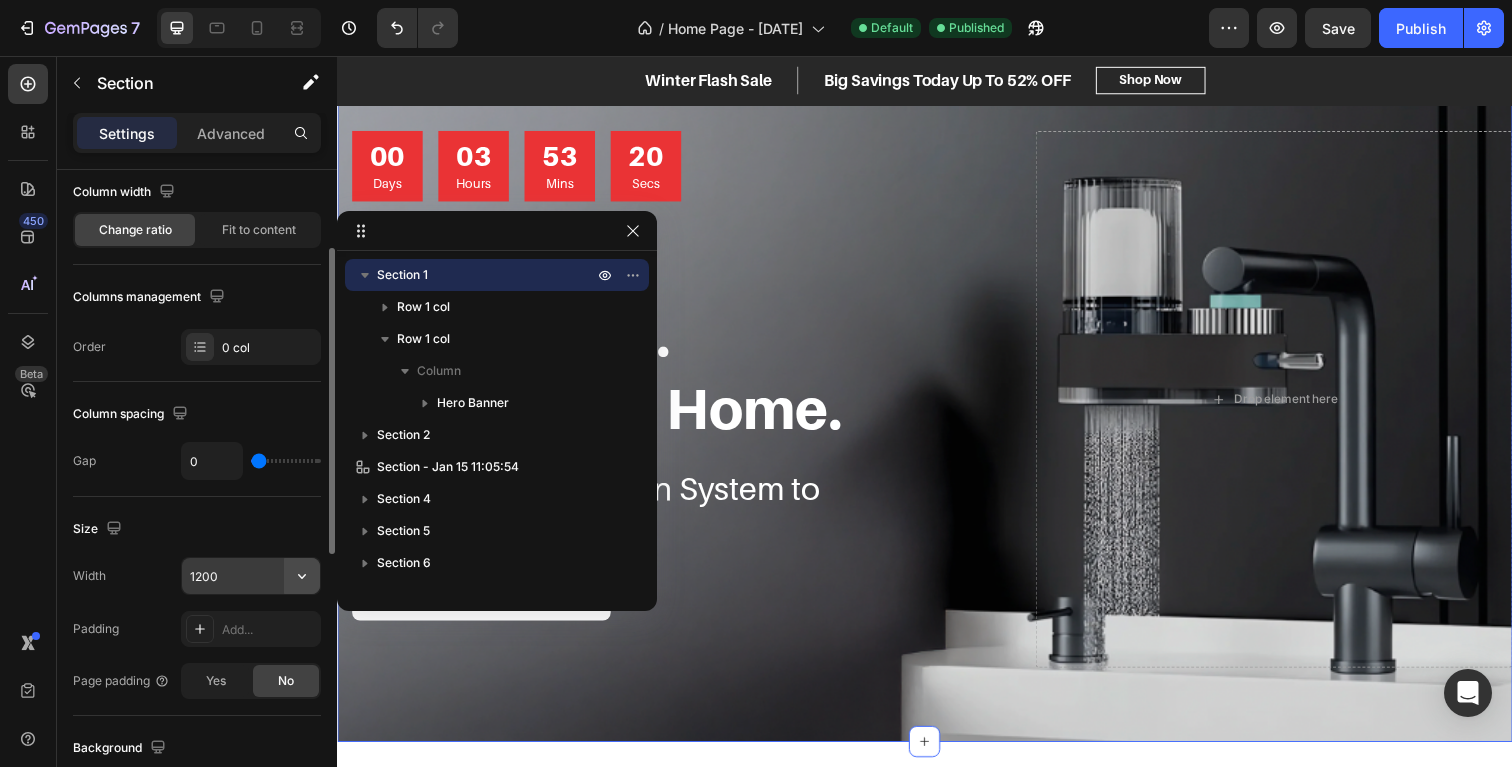 click 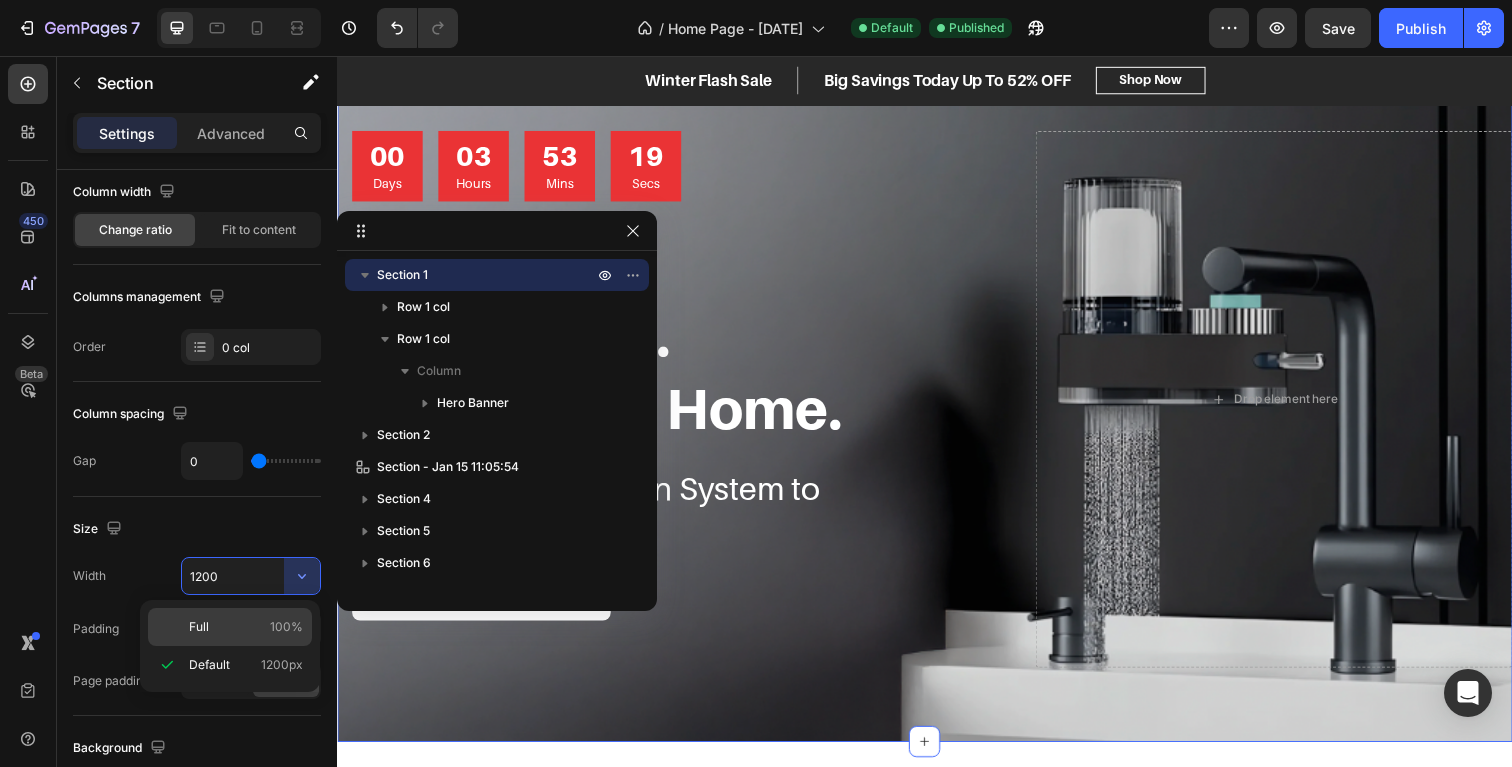 click on "Full 100%" at bounding box center [246, 627] 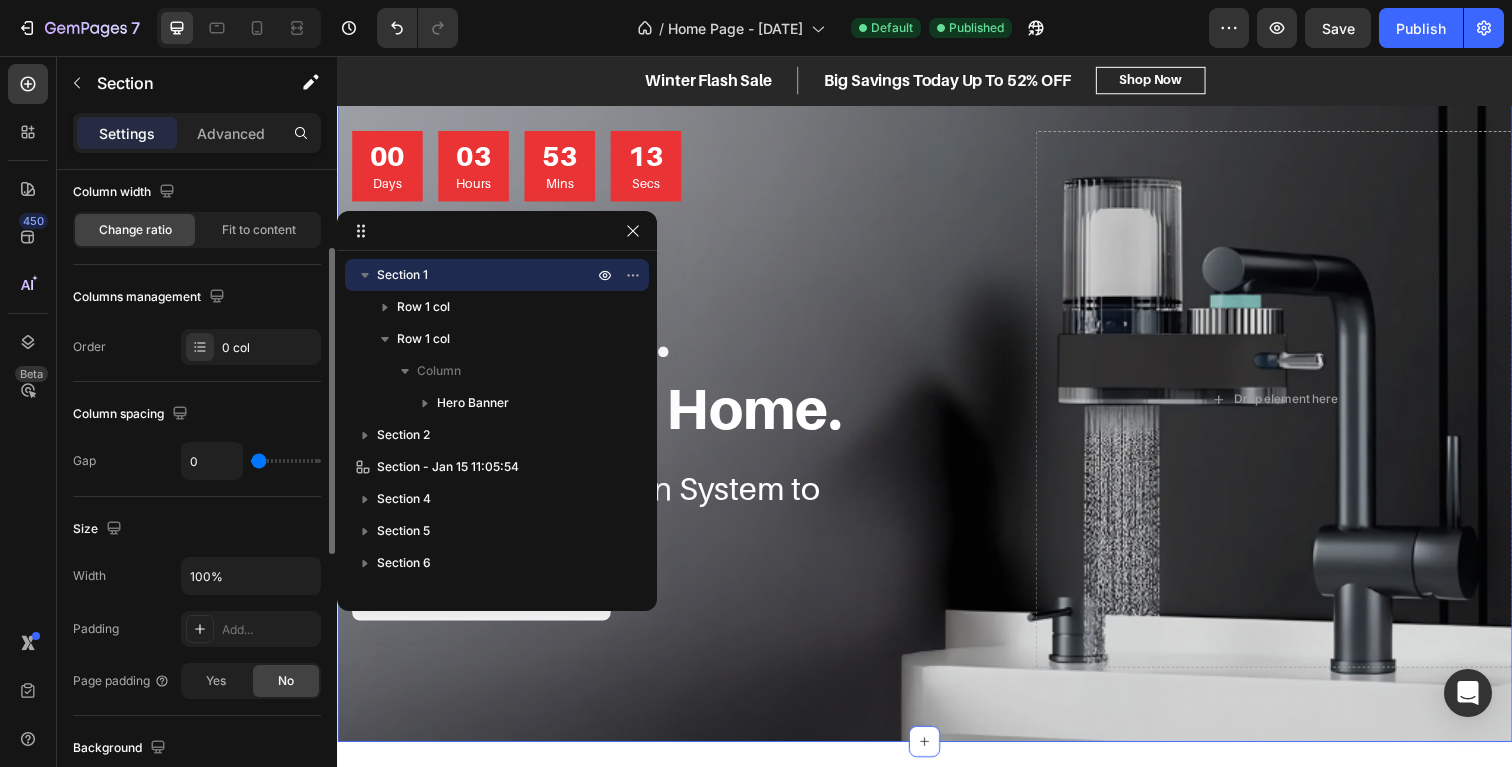 click on "Size Width 100% Padding Add... Page padding Yes No" 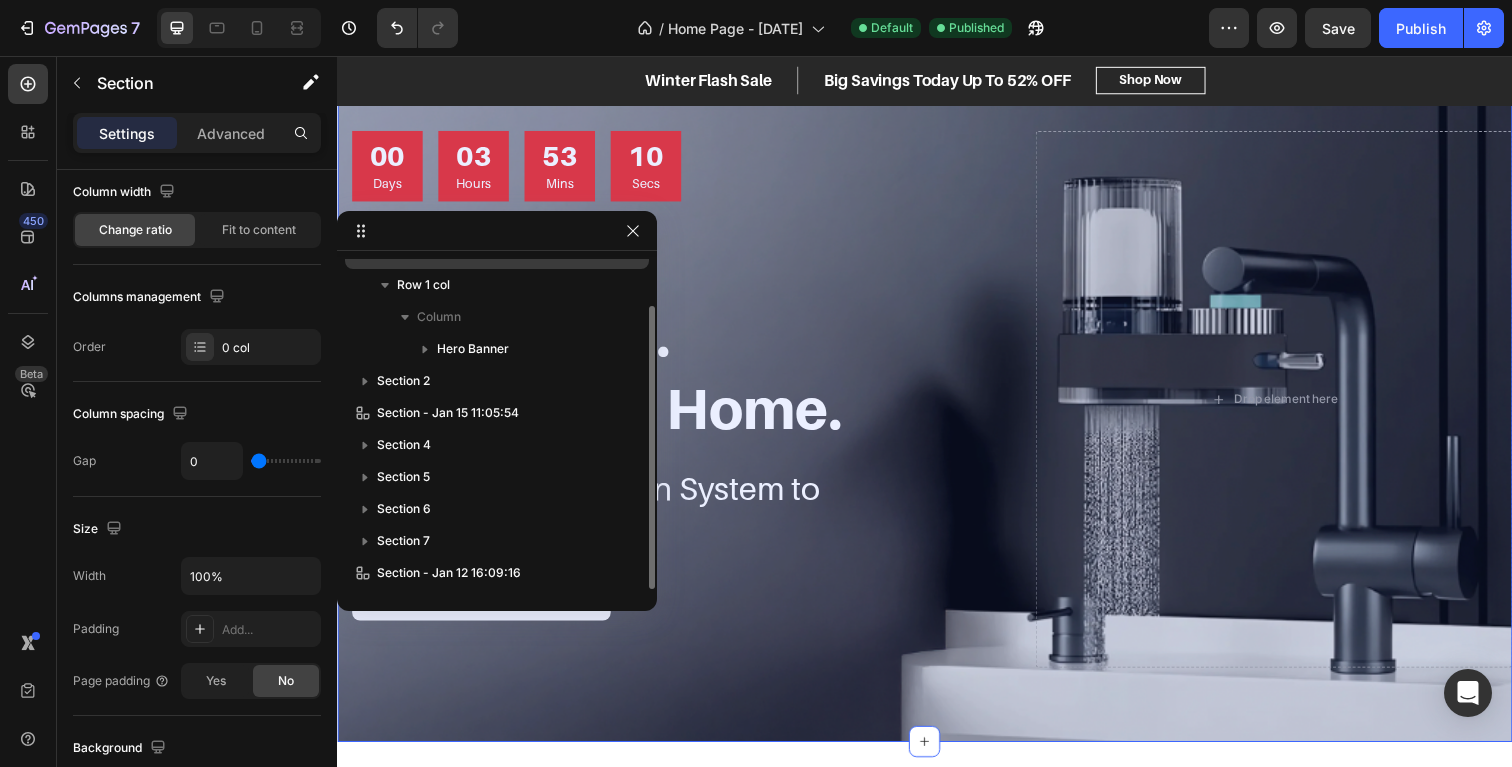 scroll, scrollTop: 0, scrollLeft: 0, axis: both 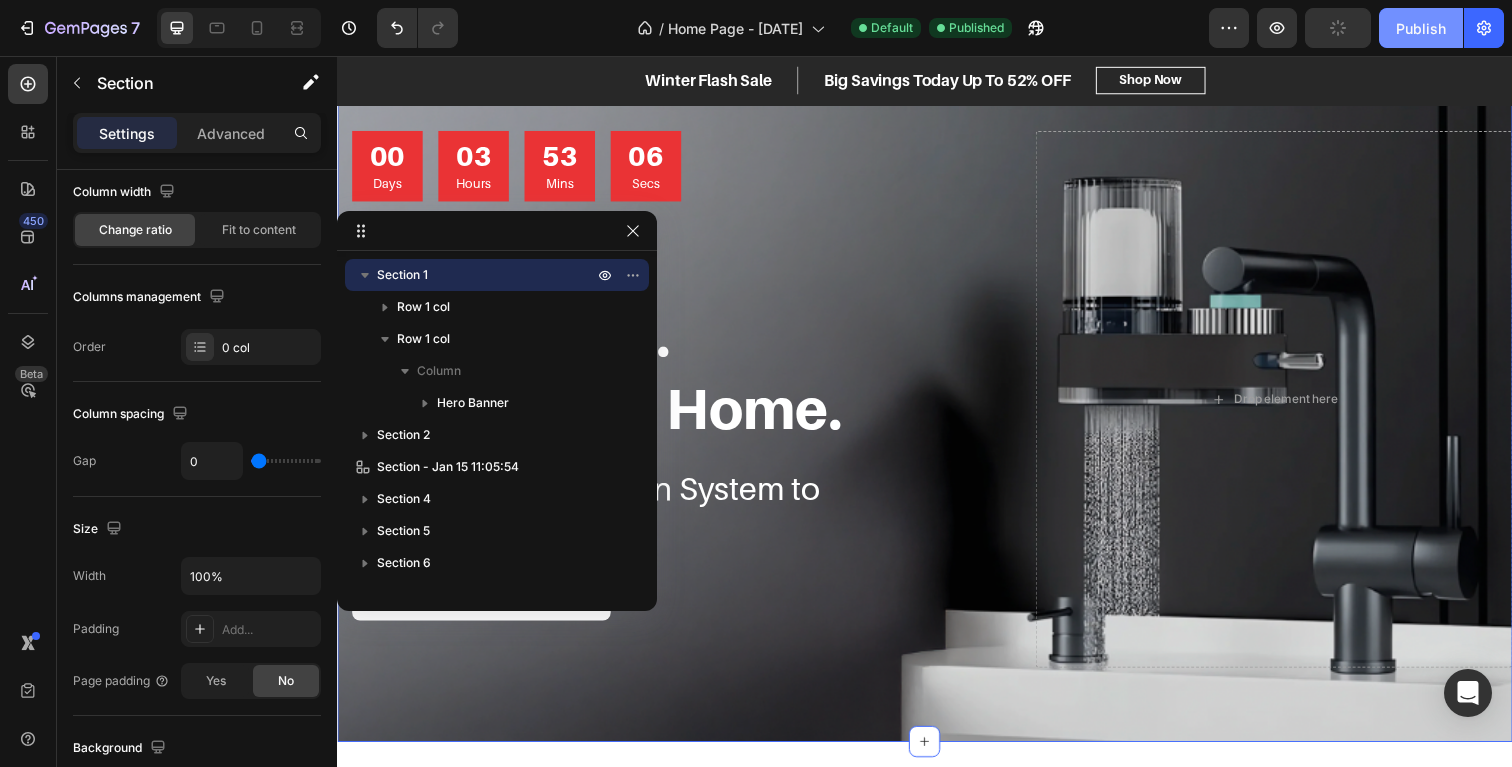 click on "Publish" at bounding box center [1421, 28] 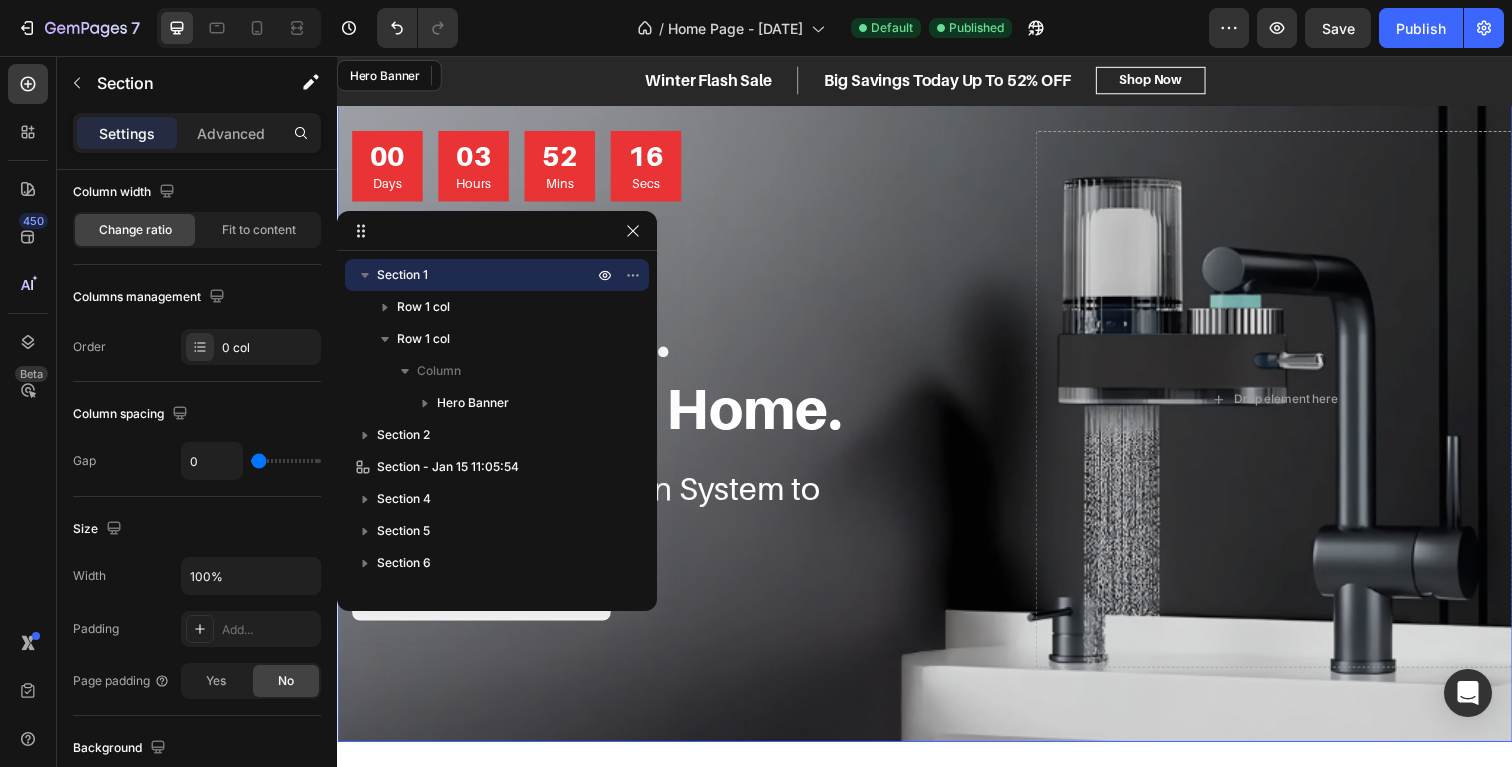 click on "00 Days 03 Hours 52 Mins 16 Secs Countdown Timer Pure Air.  Pure Water. A Healthier Home. Heading The Ultimate Filtration System to Protect Your Home. Heading Protect Your Home Now Button Row
Drop element here" at bounding box center [937, 407] 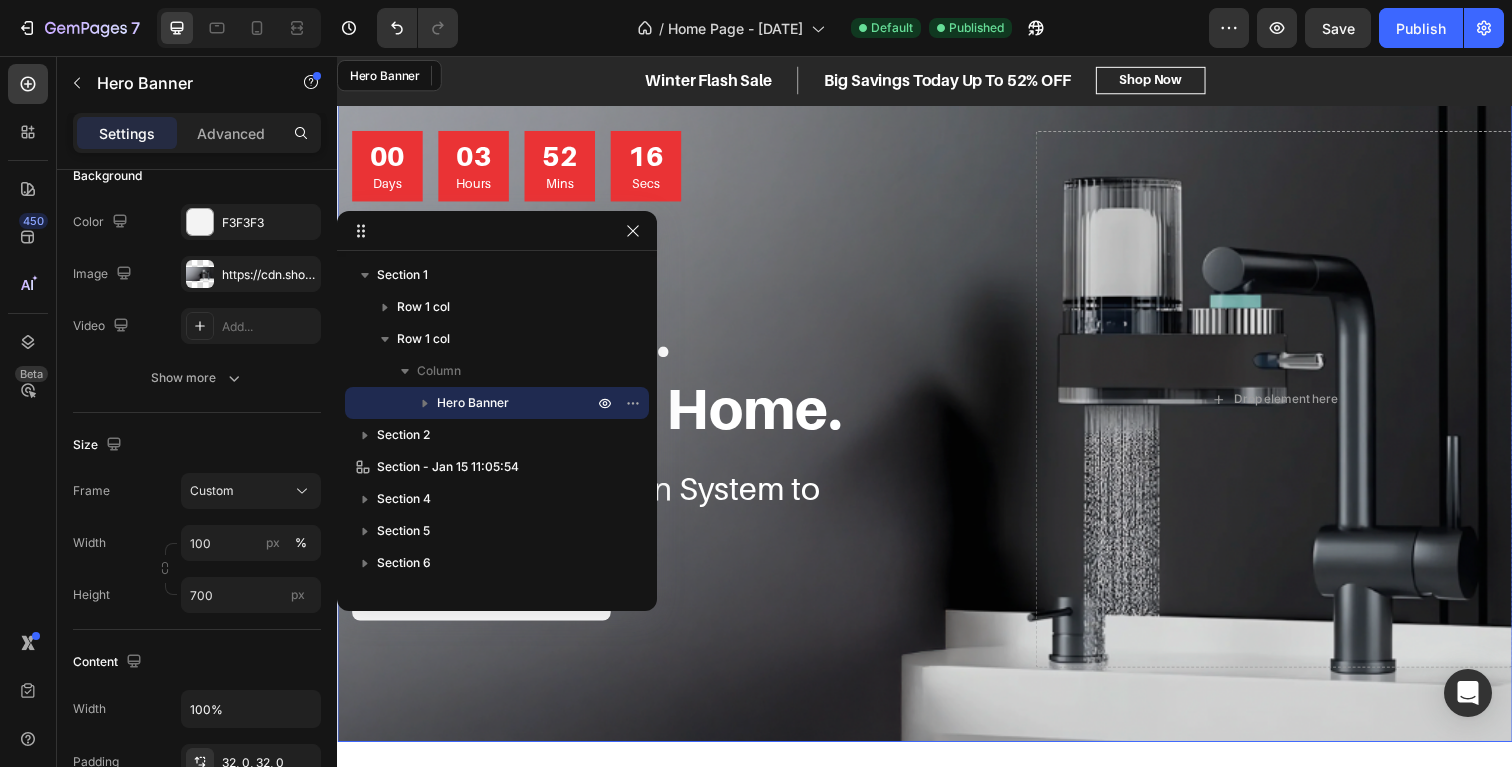 scroll, scrollTop: 0, scrollLeft: 0, axis: both 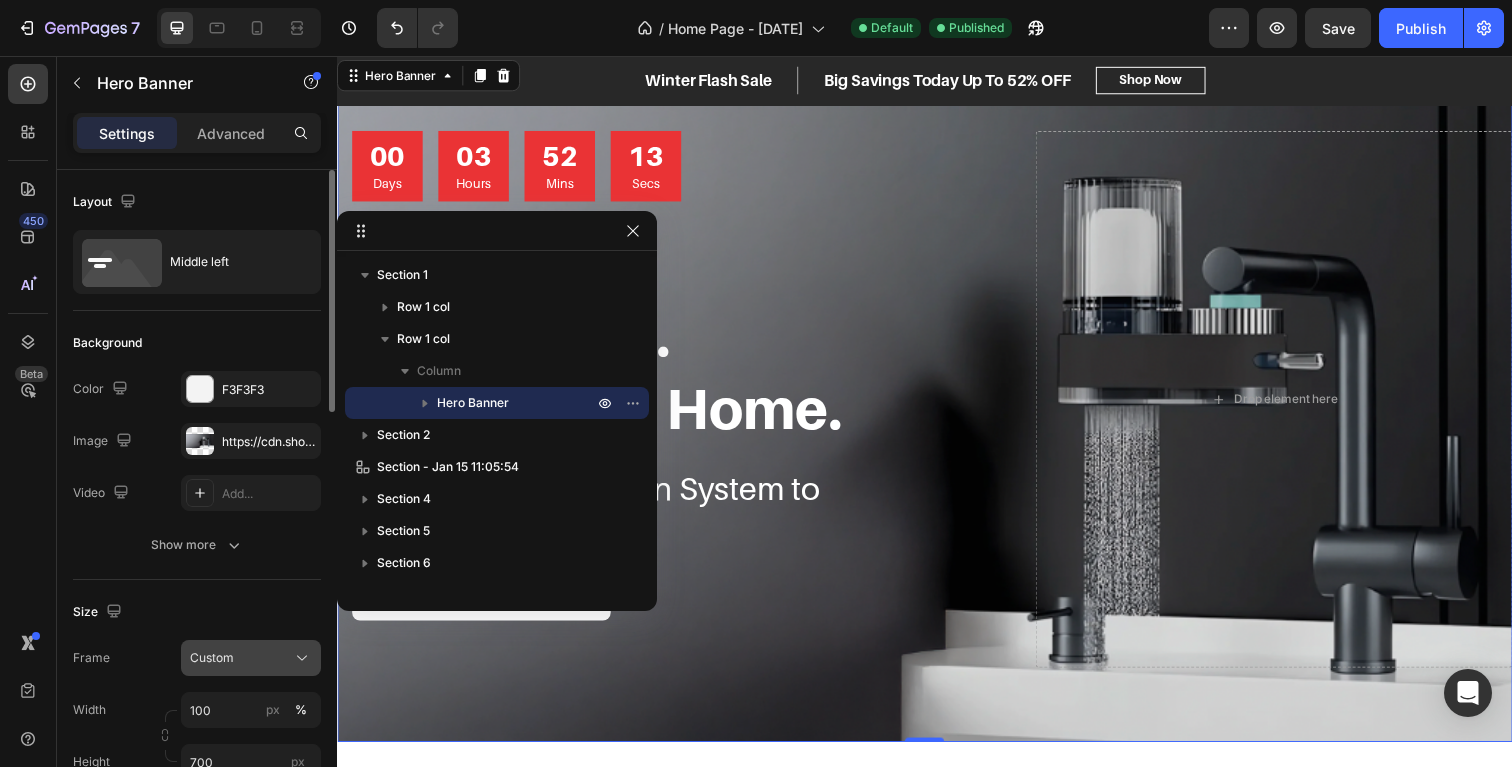 click on "Custom" 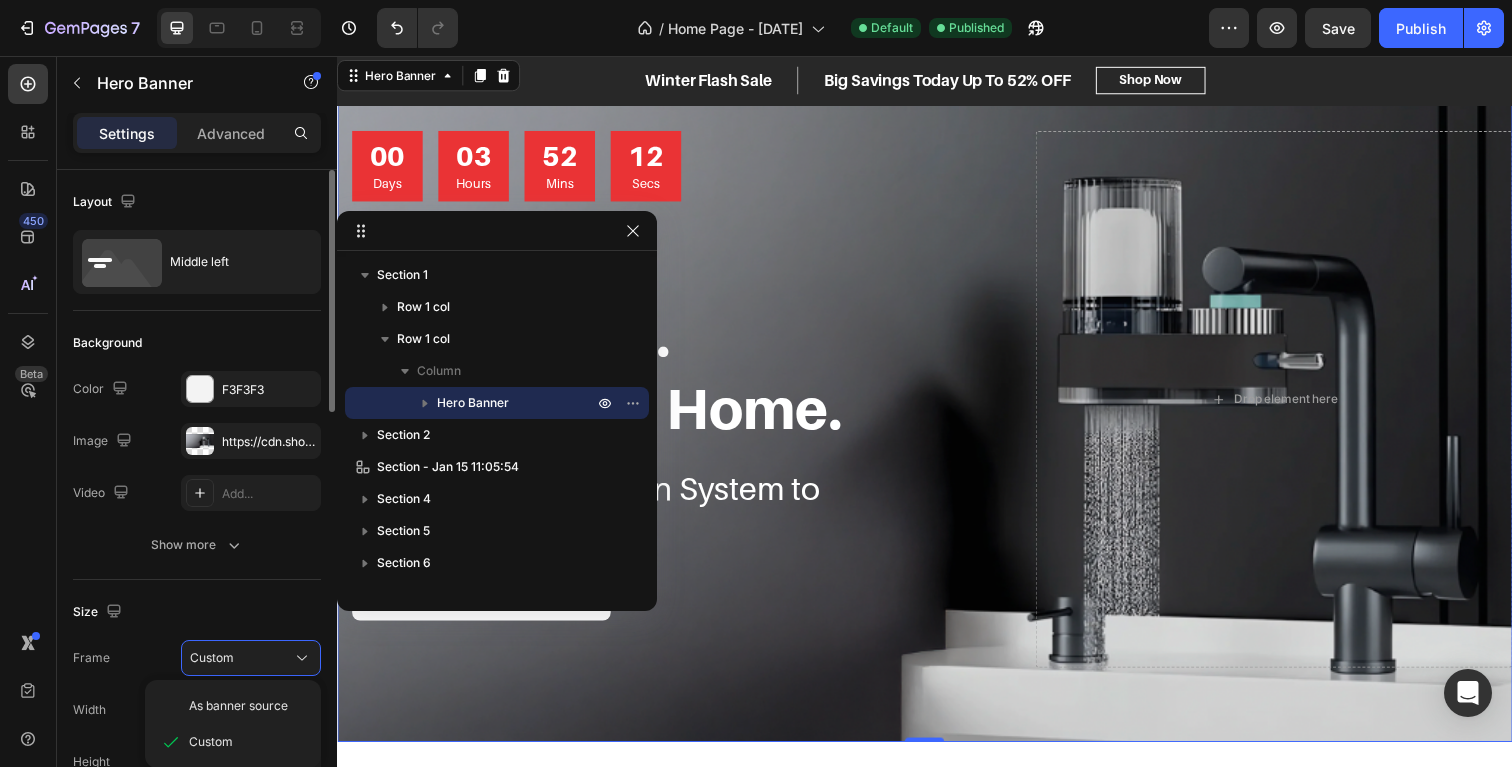 click on "Size Frame Custom As banner source Custom Width 100 px % Height 700 px" 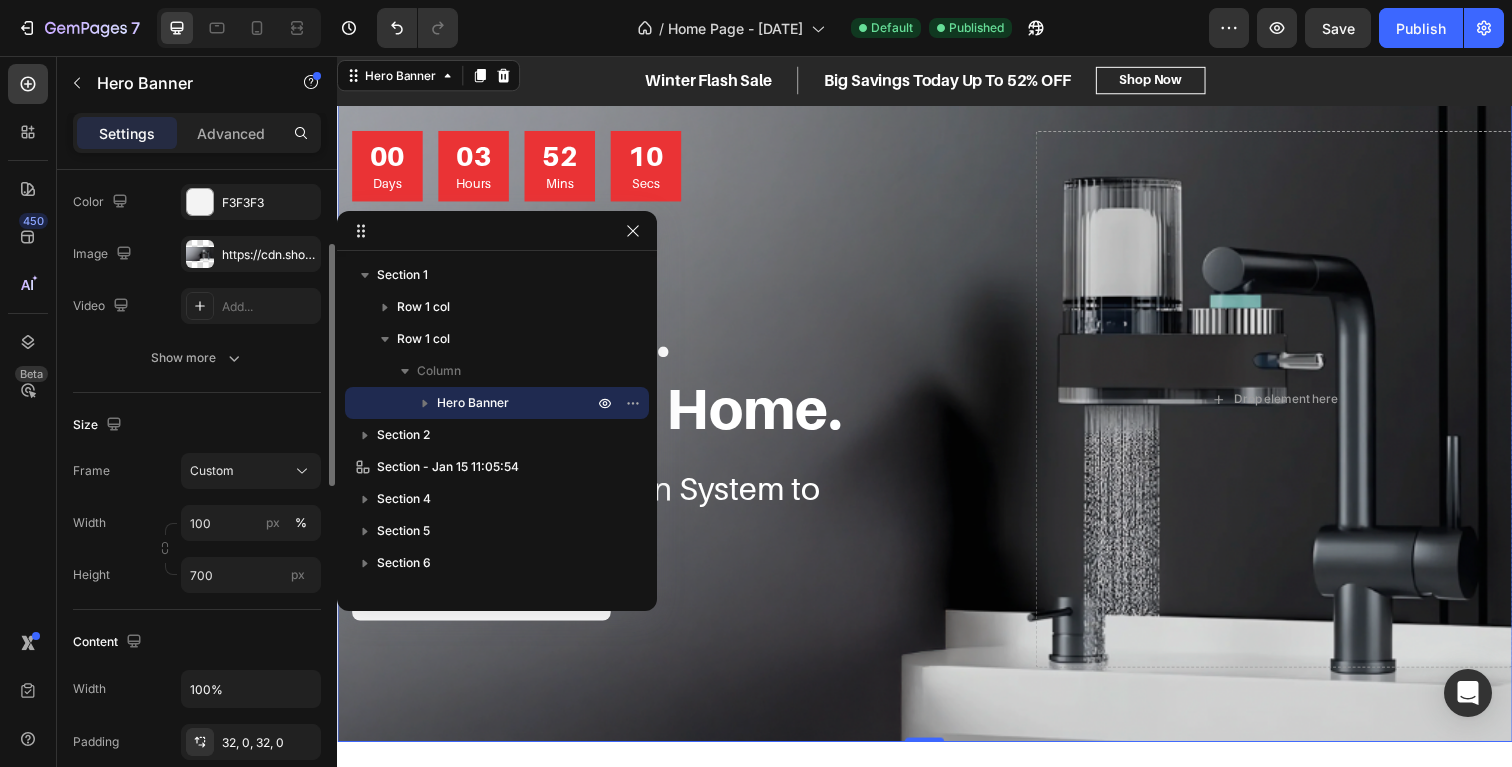scroll, scrollTop: 191, scrollLeft: 0, axis: vertical 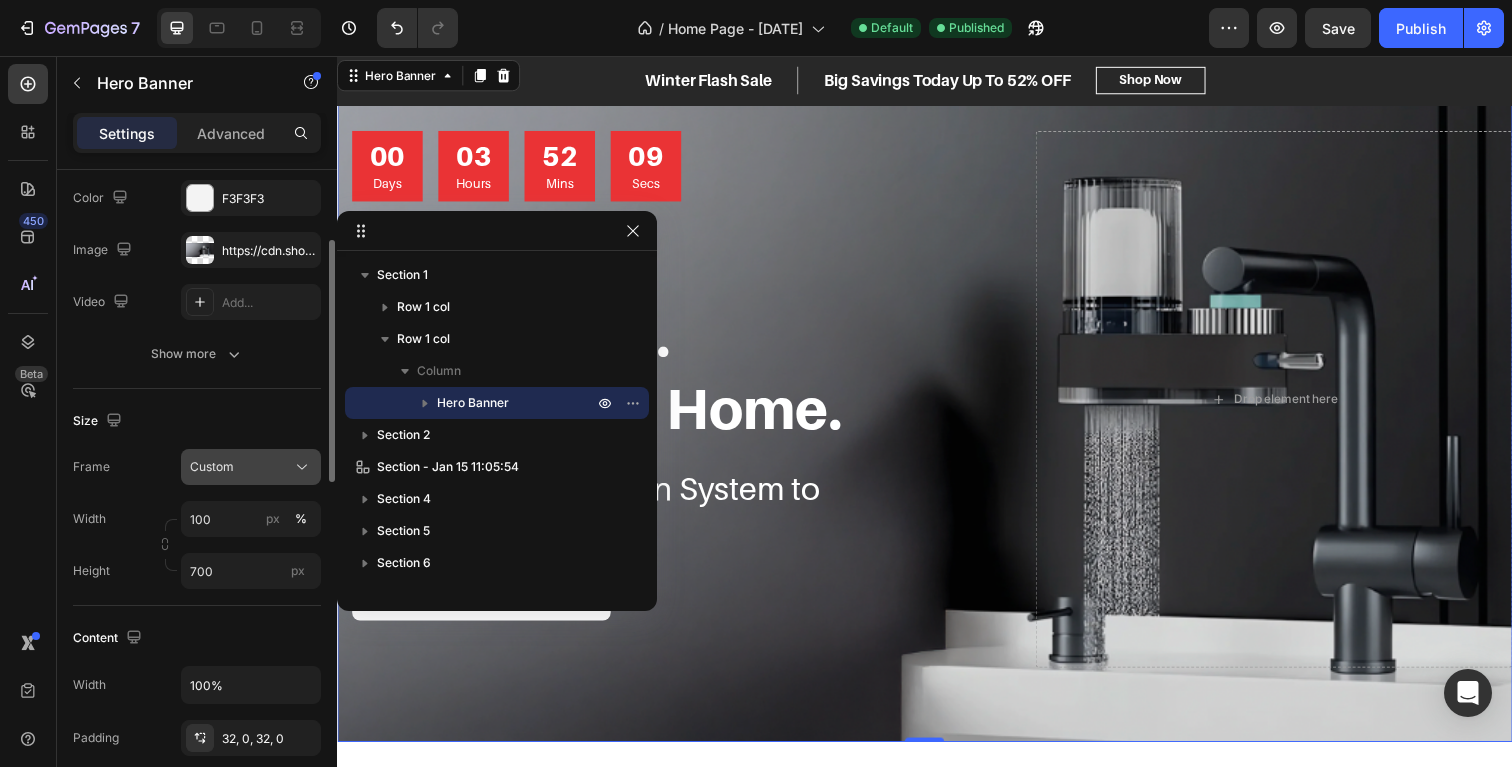 click on "Custom" 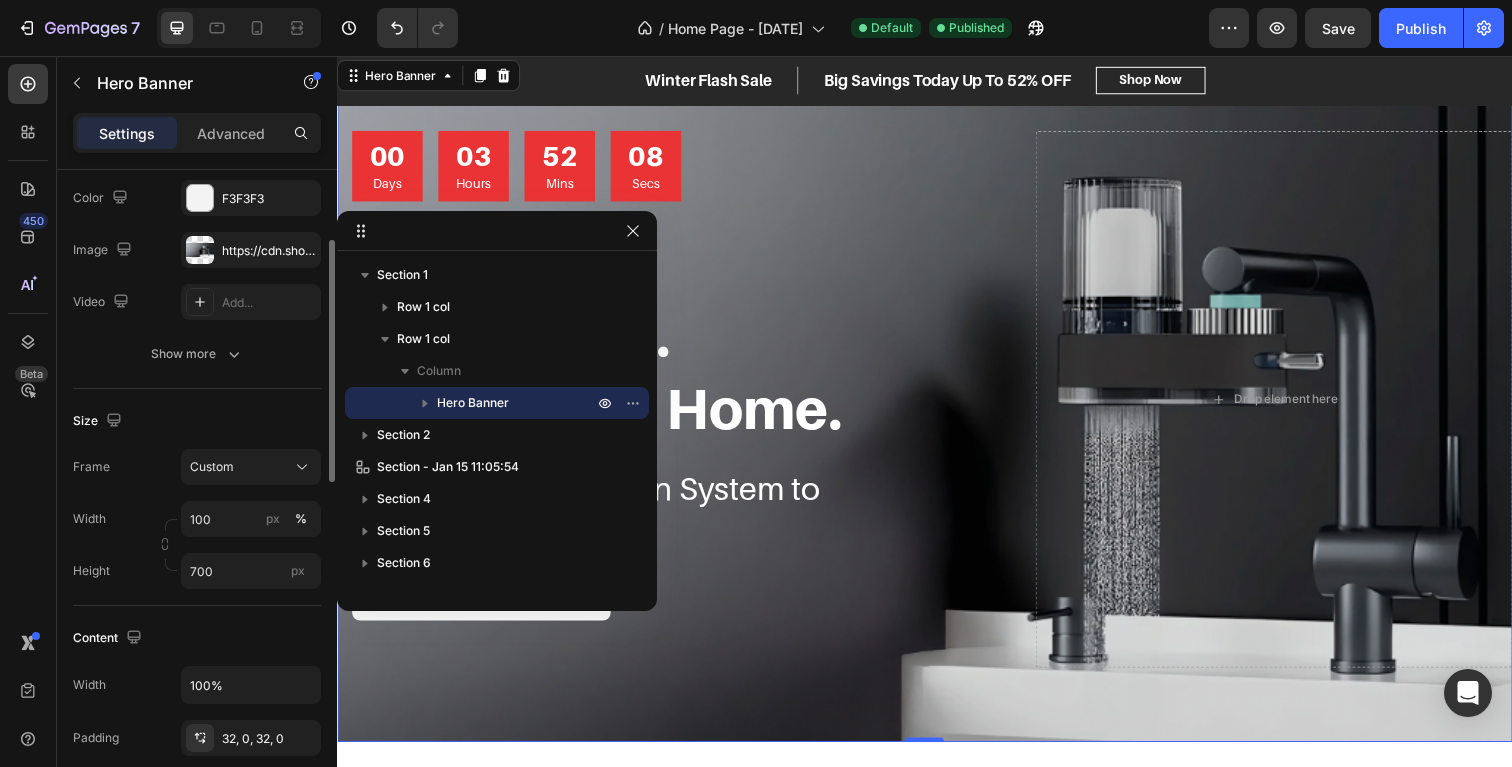 click on "Size" at bounding box center [197, 421] 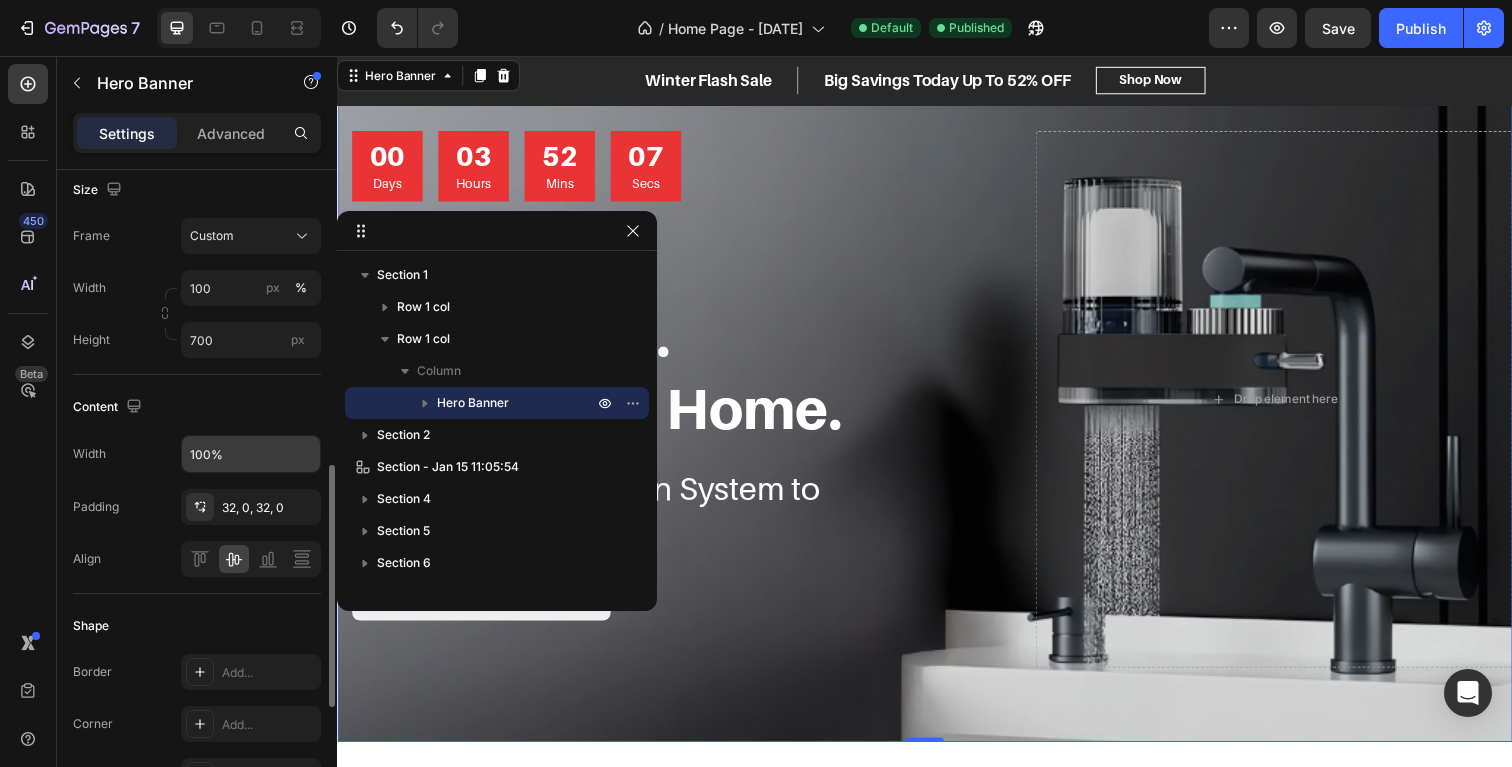 scroll, scrollTop: 533, scrollLeft: 0, axis: vertical 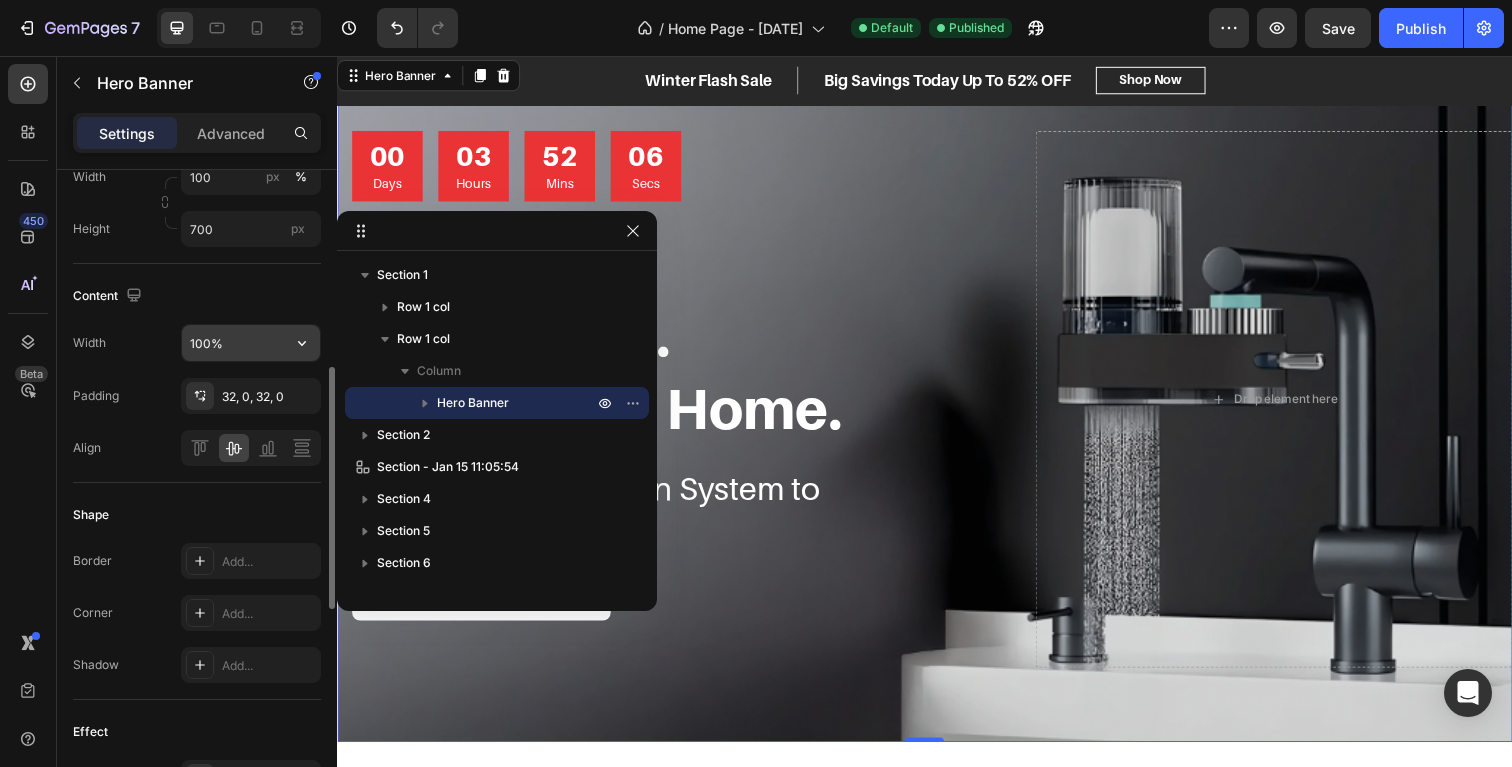 click on "100%" at bounding box center [251, 343] 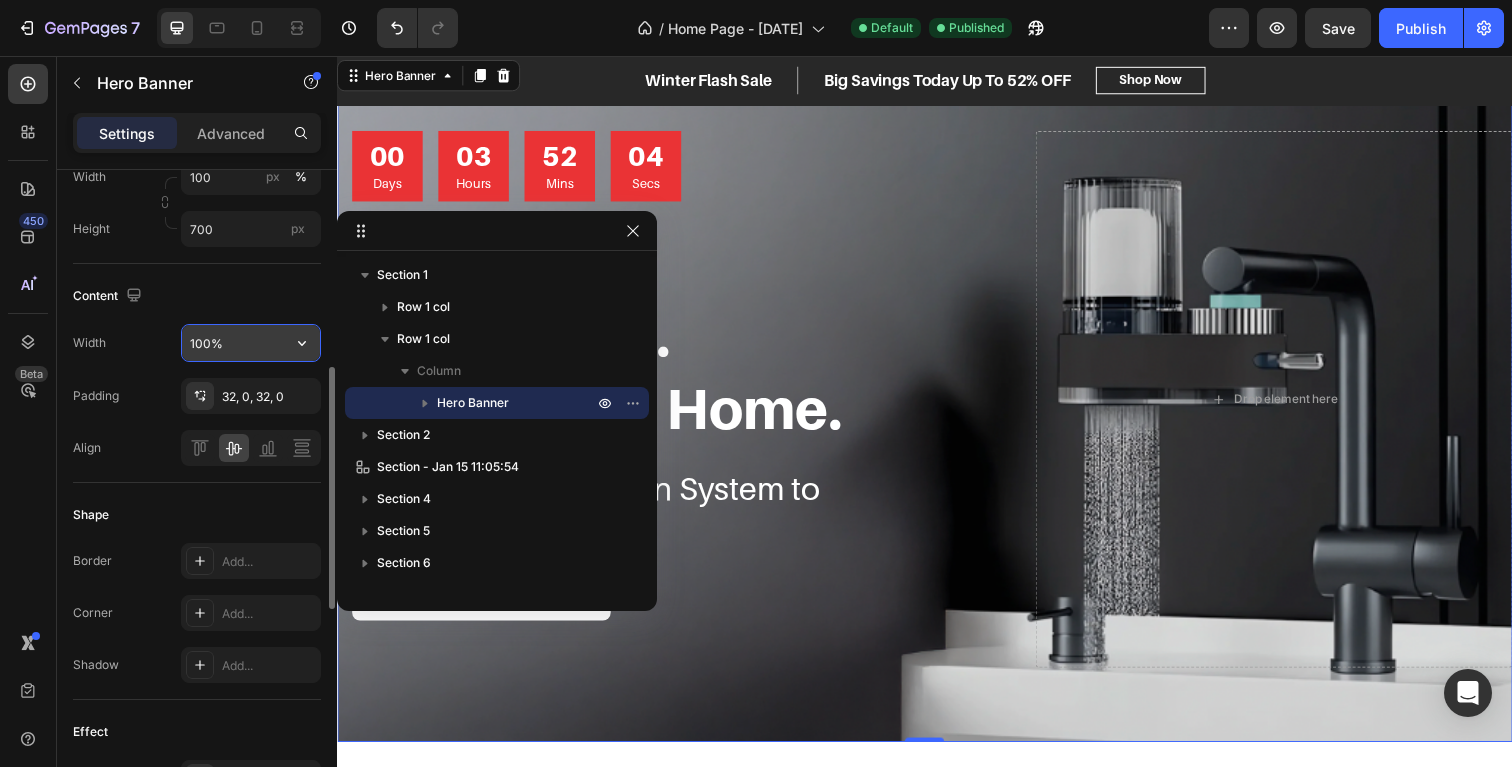 click 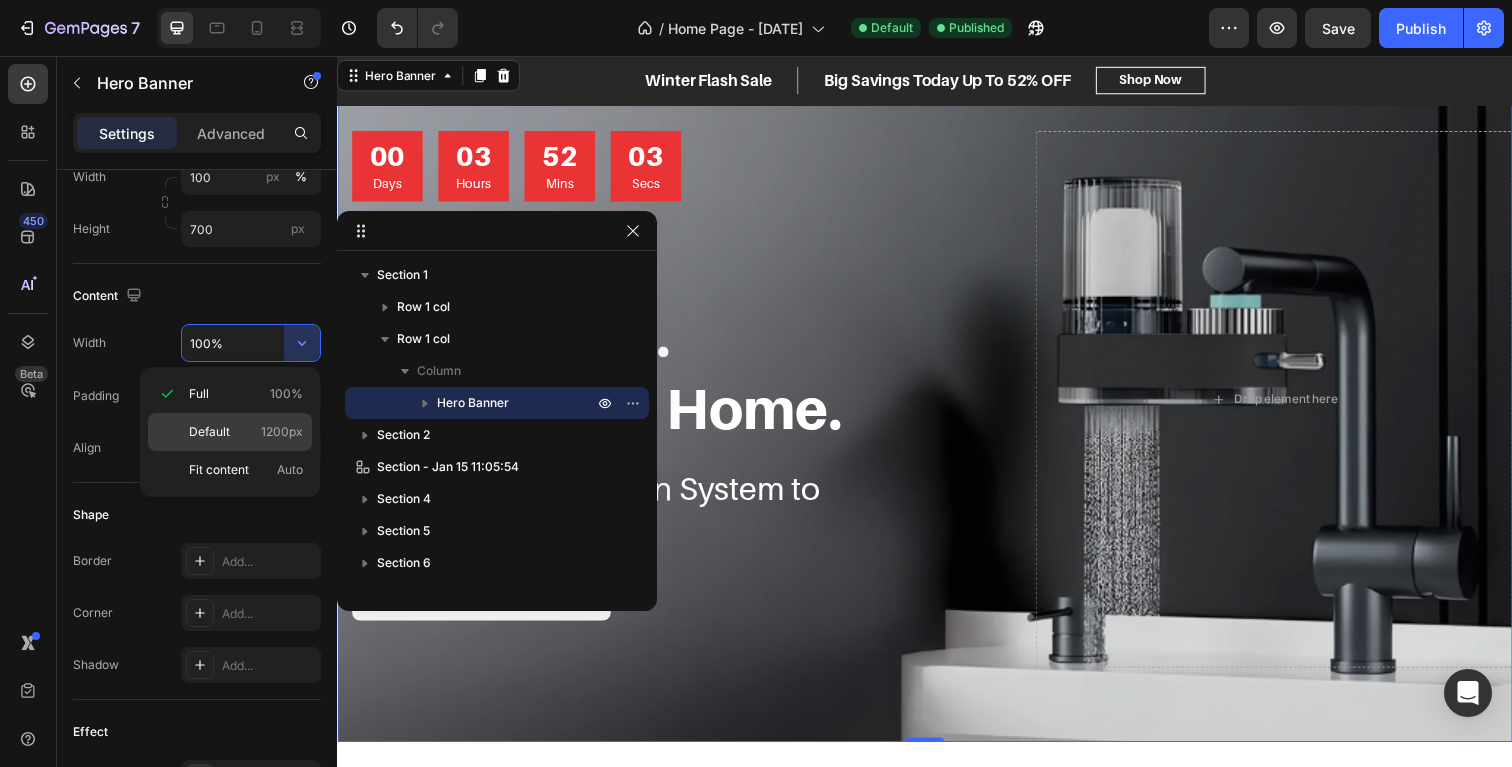 click on "Default 1200px" at bounding box center [246, 432] 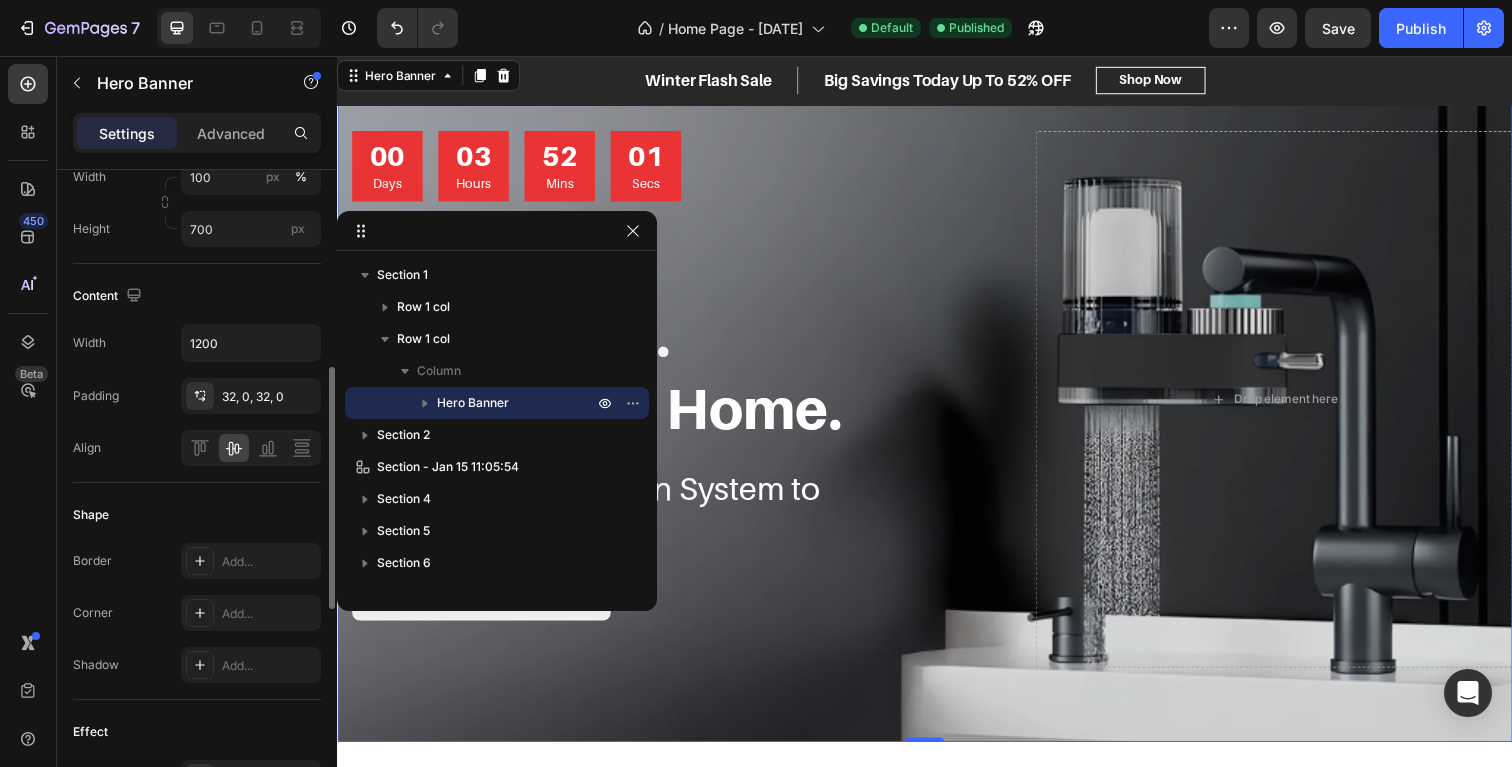click on "Content Width 1200 Padding 32, 0, 32, 0 Align" 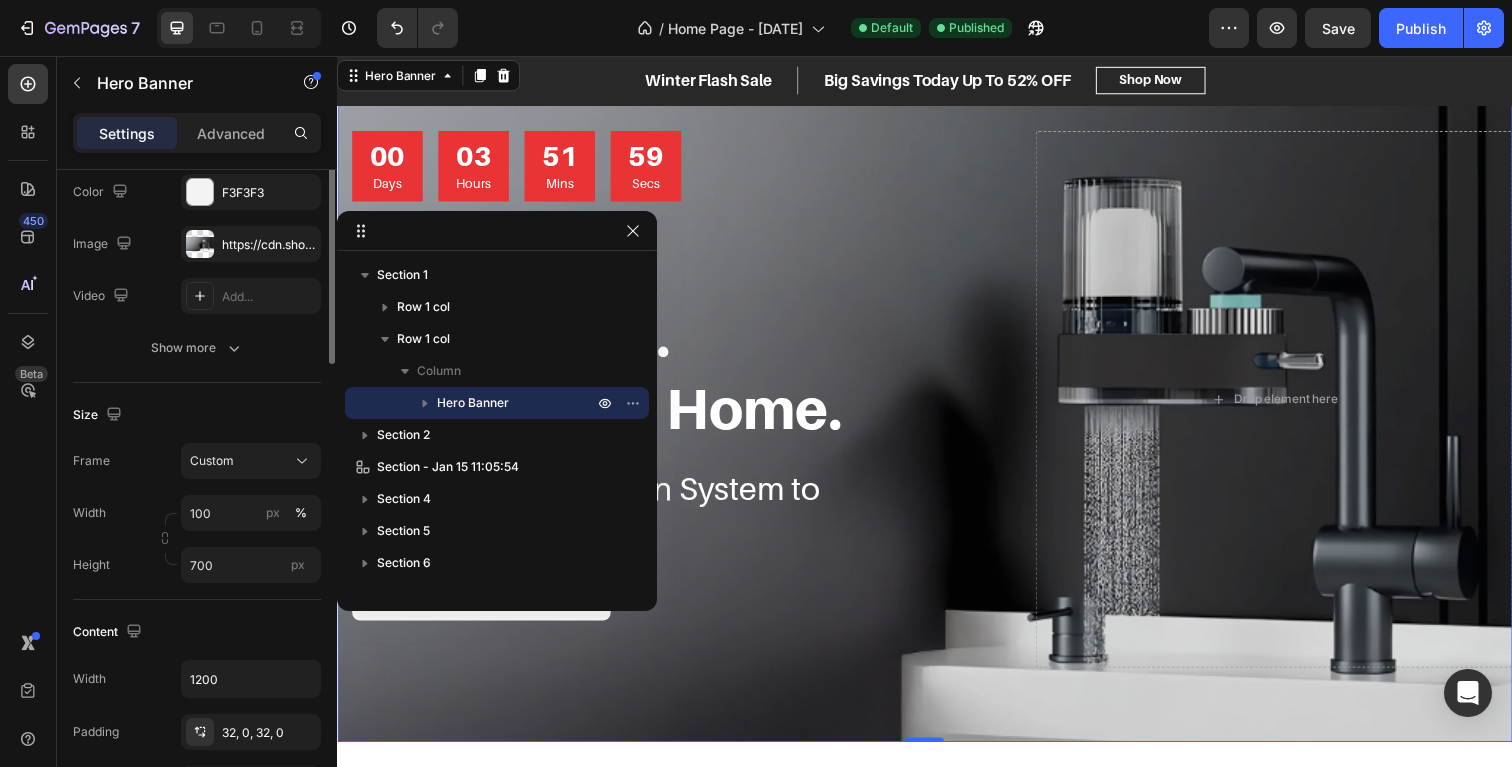 scroll, scrollTop: 0, scrollLeft: 0, axis: both 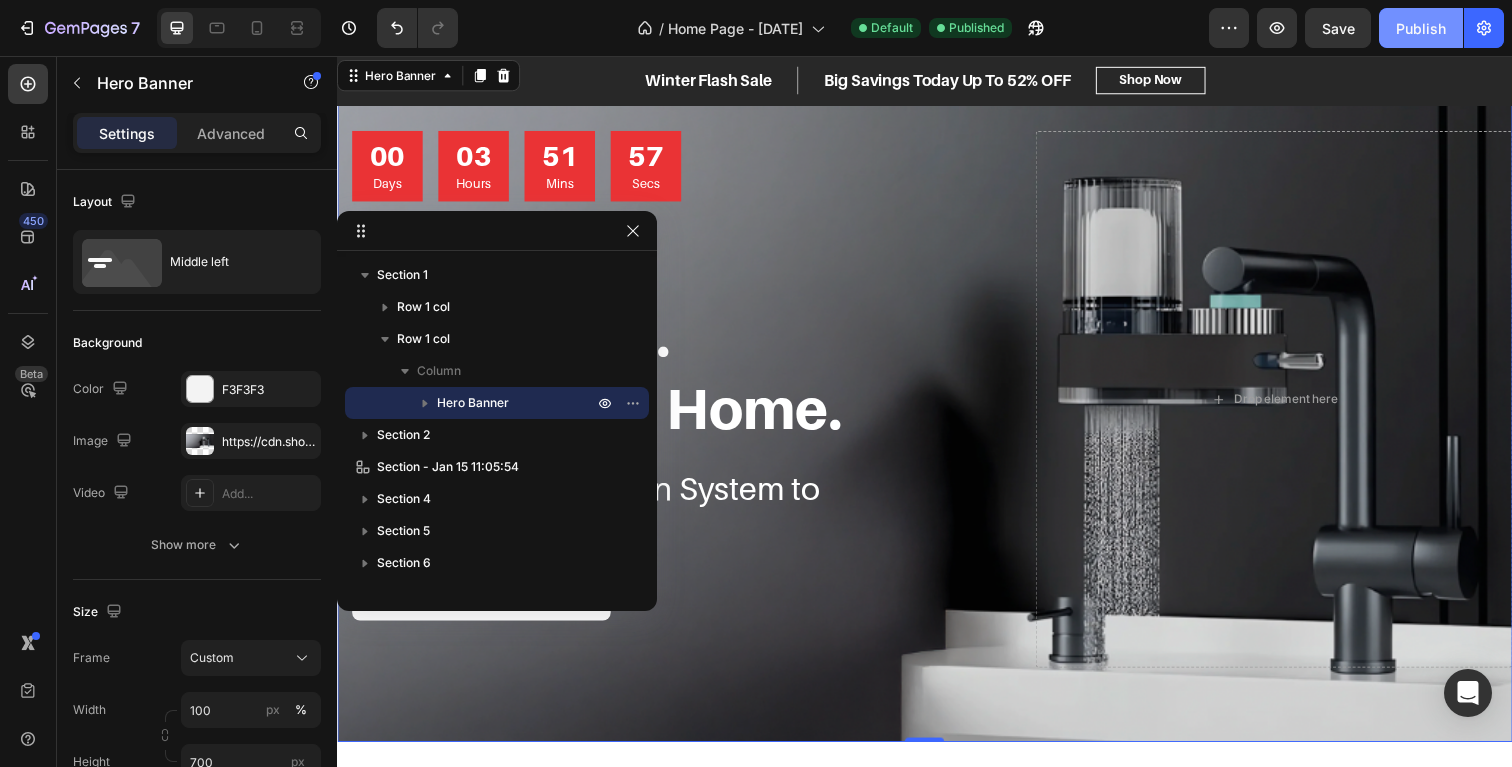 click on "Publish" 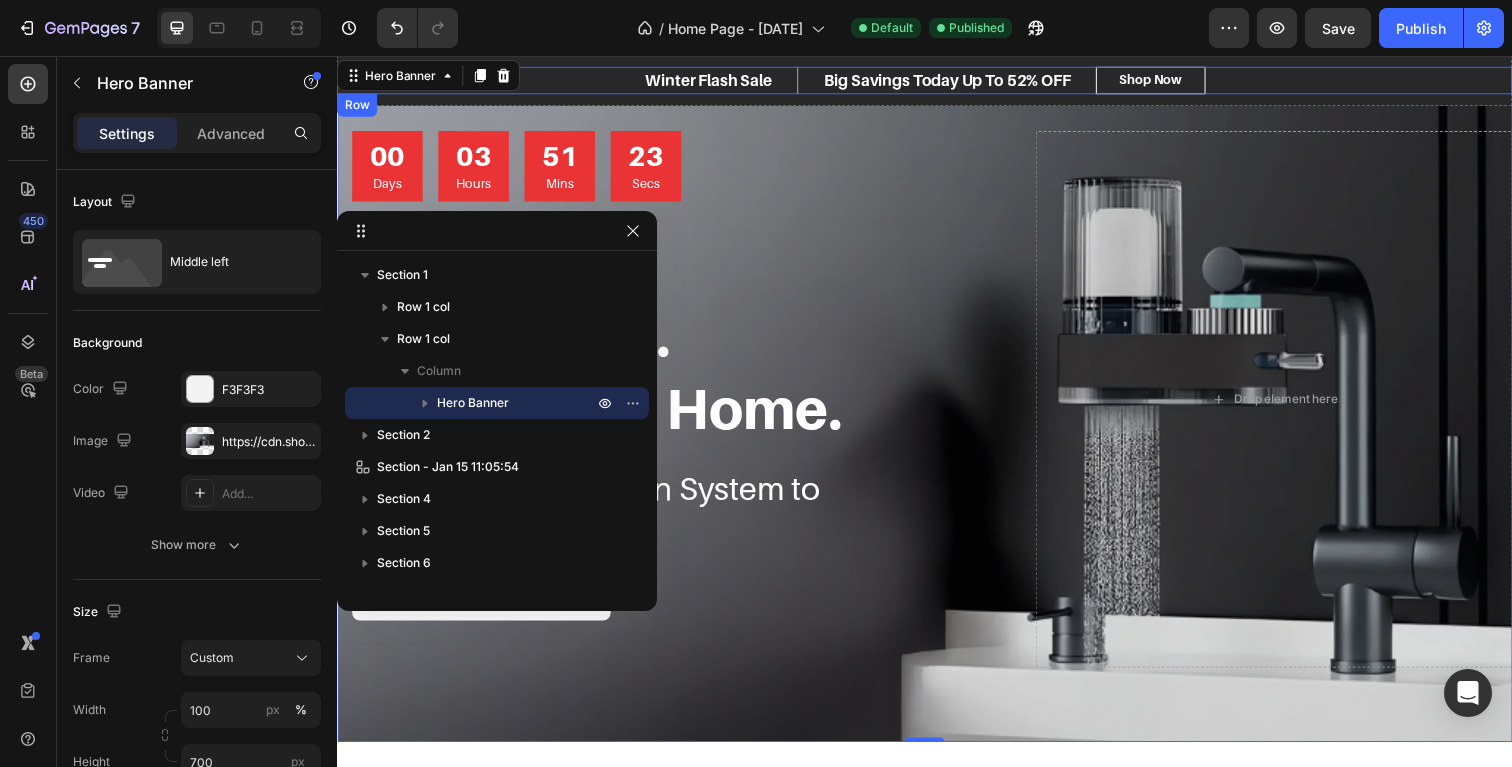 click on "Winter Flash Sale Text block Big Savings Today Up To 52% OFF  Text block Row Big Savings Today Up To 50% OFF  Text block Shop Now Button Row" at bounding box center (937, 82) 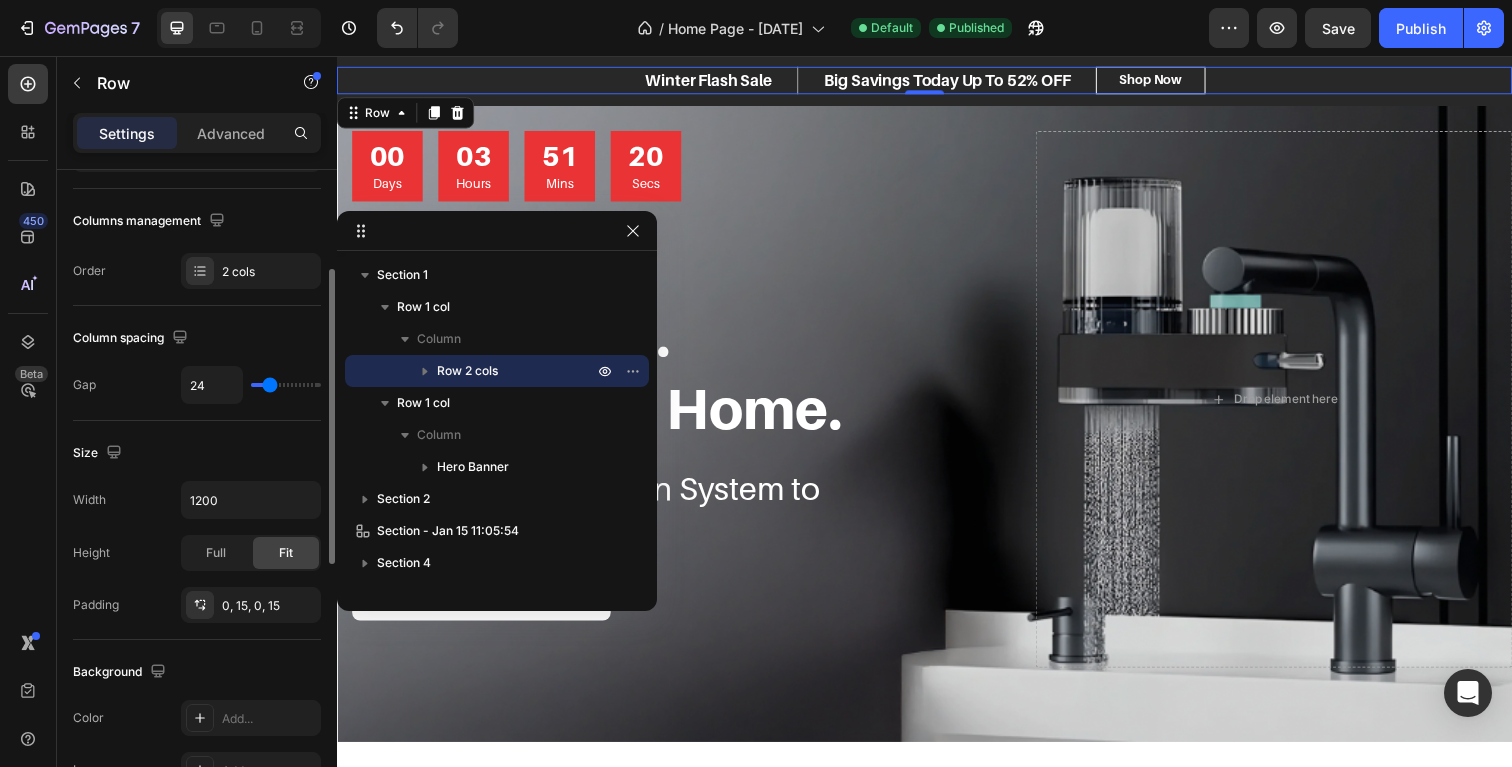 scroll, scrollTop: 246, scrollLeft: 0, axis: vertical 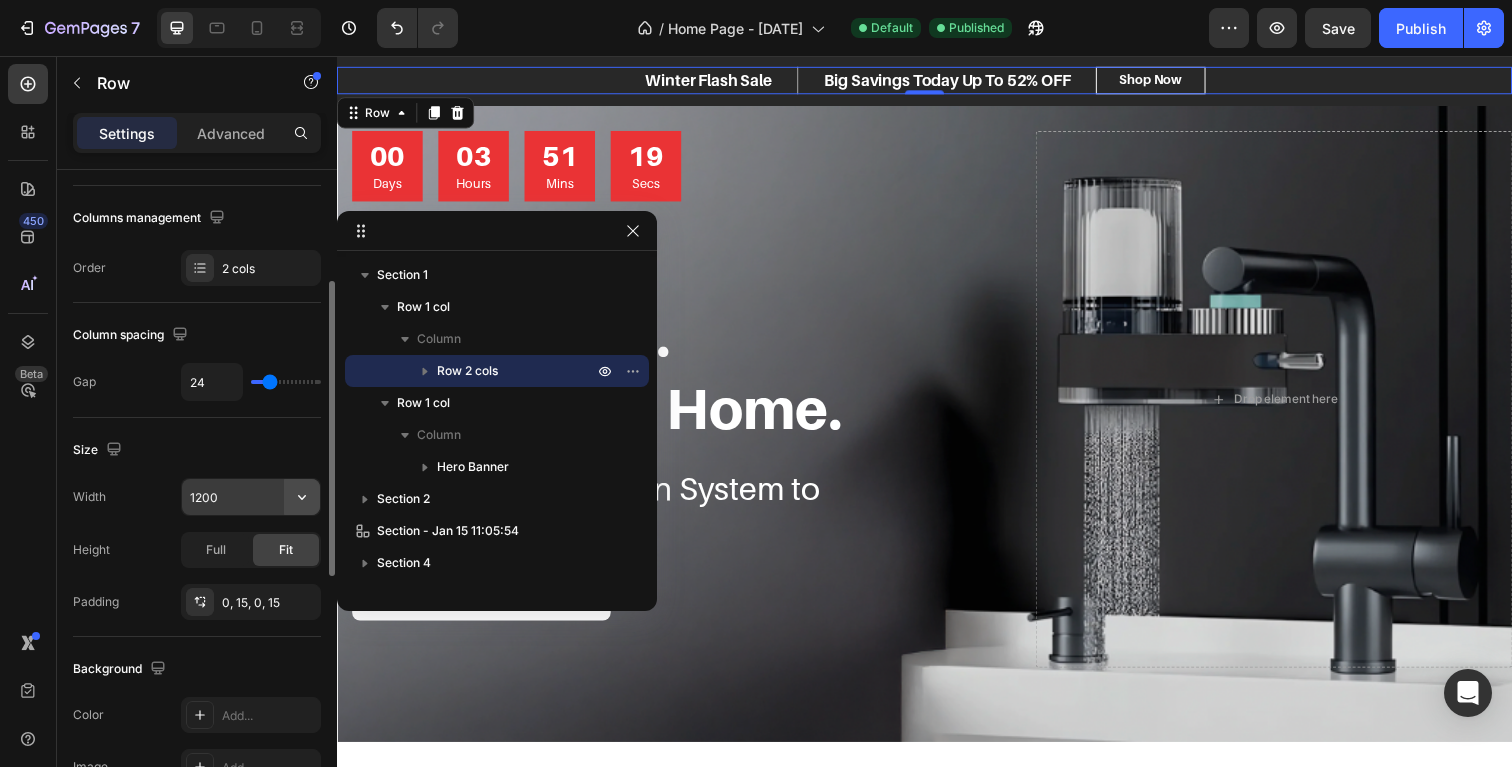 click 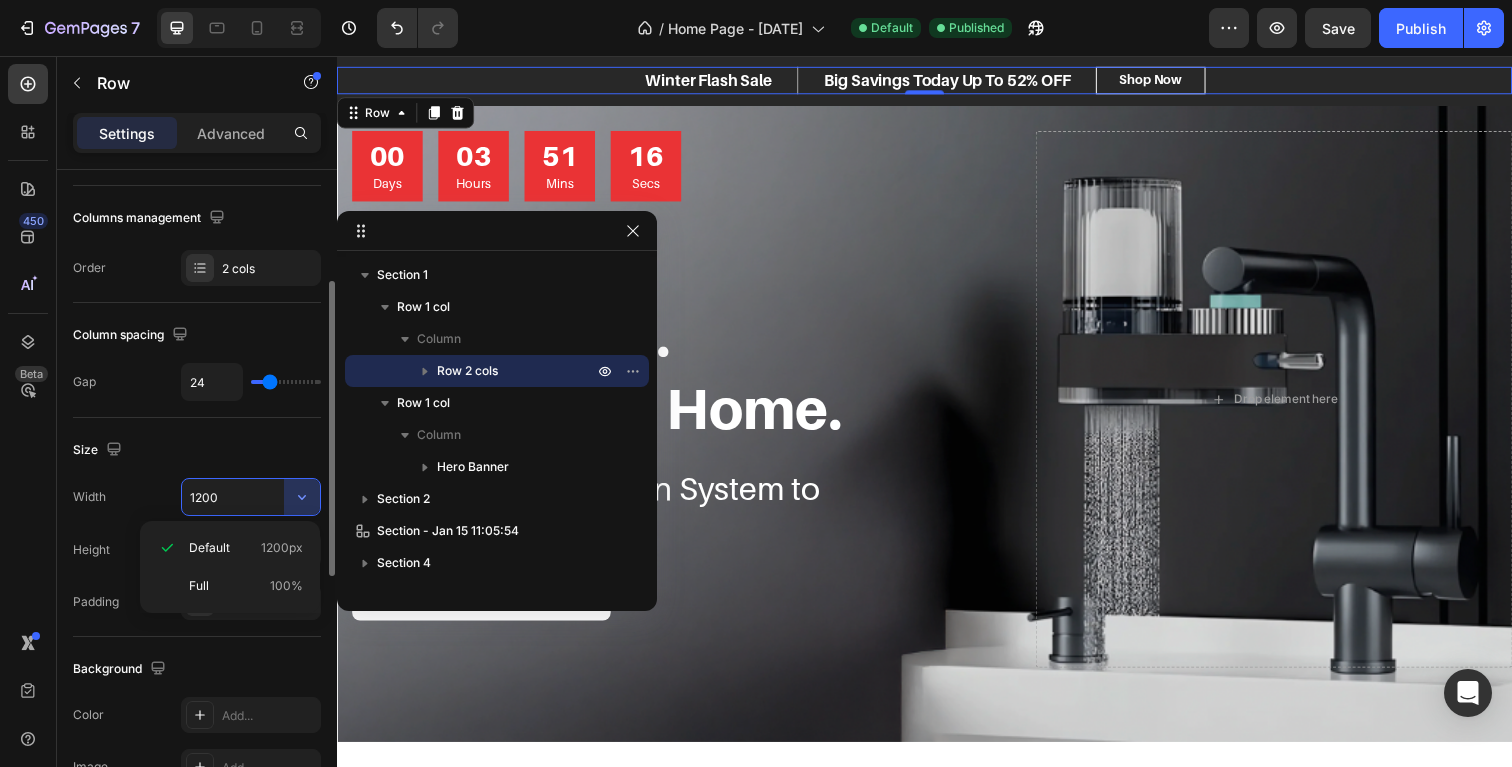 click on "Size" at bounding box center (197, 450) 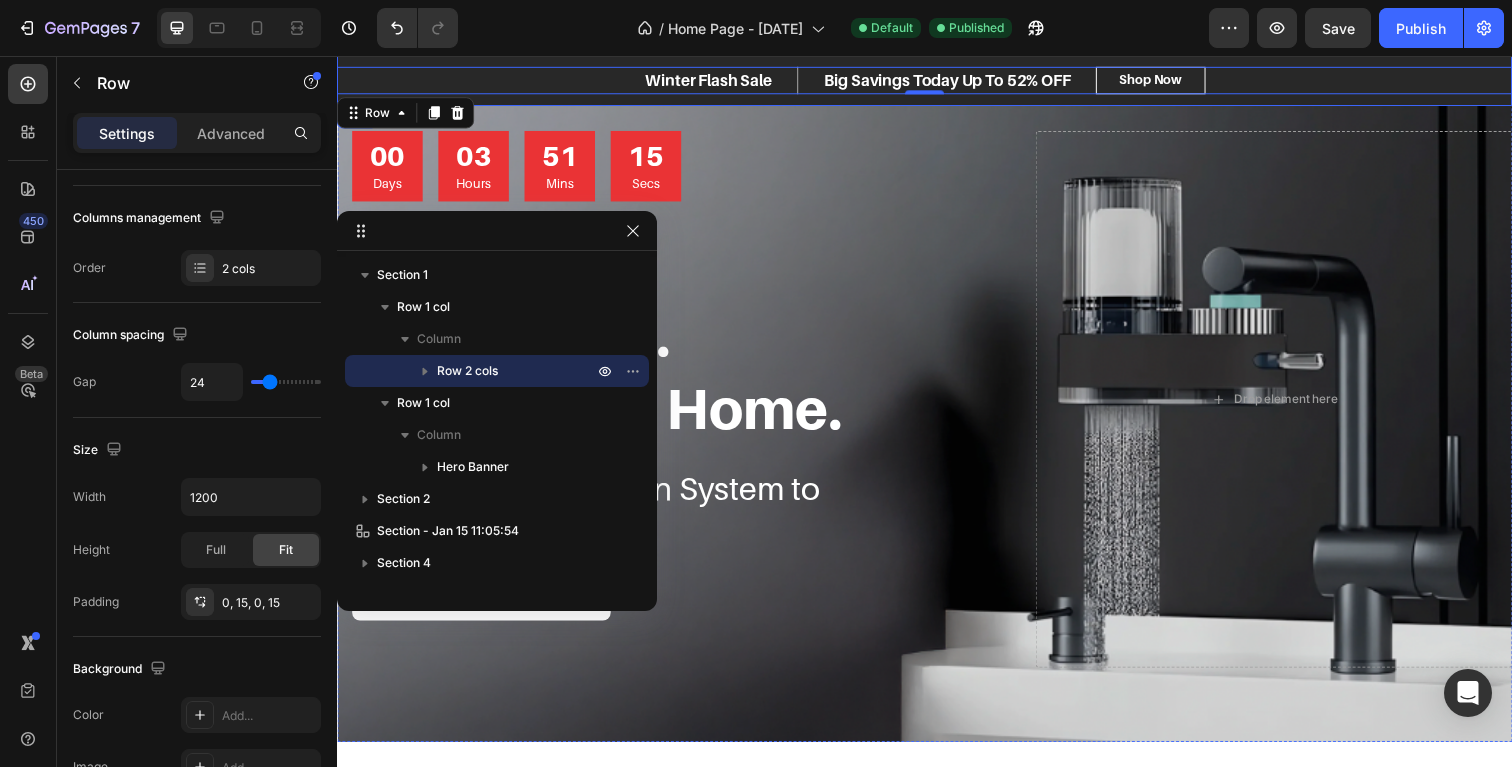 click on "Winter Flash Sale Text block Big Savings Today Up To 52% OFF  Text block Row Big Savings Today Up To 50% OFF  Text block Shop Now Button Row   0 Row" at bounding box center (937, 82) 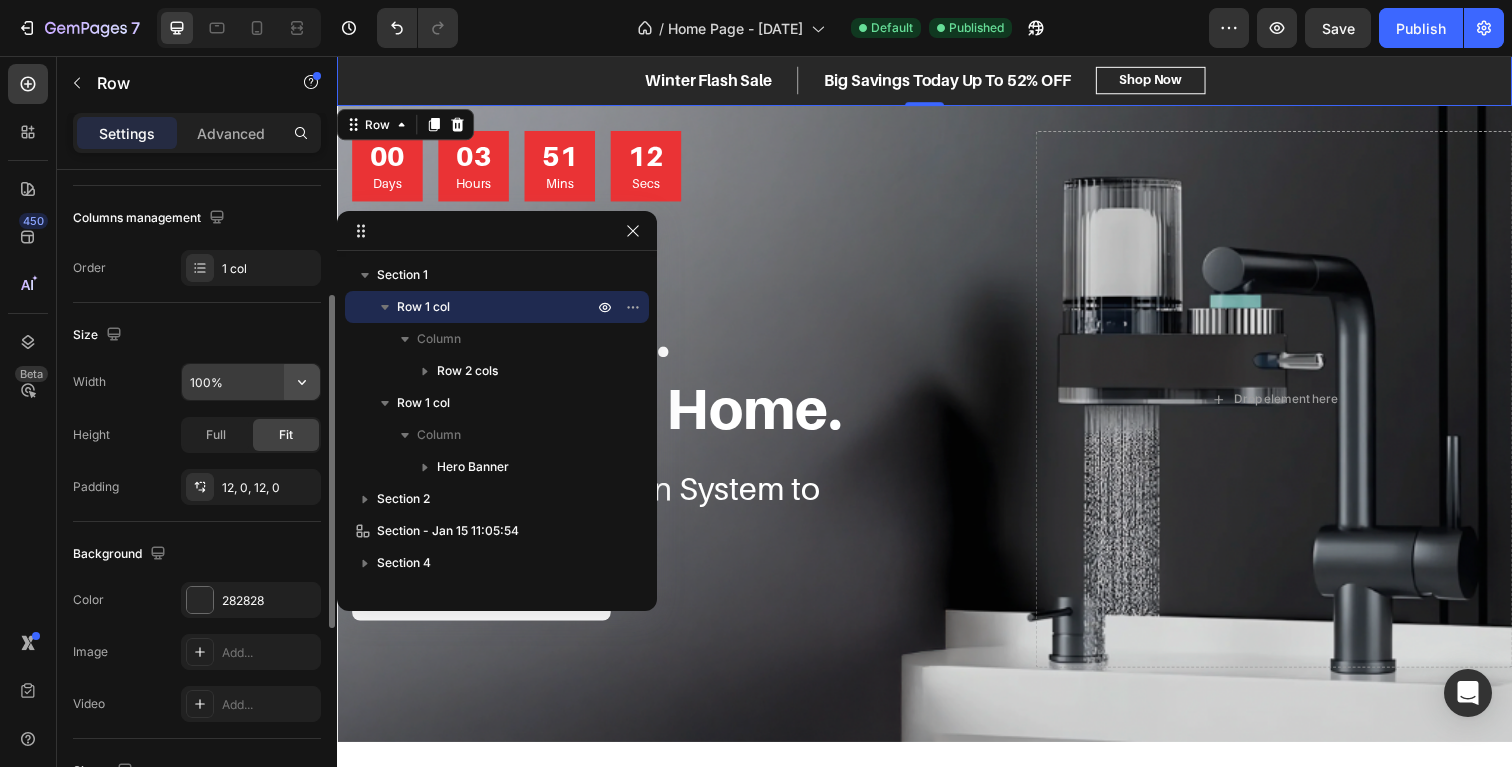 click 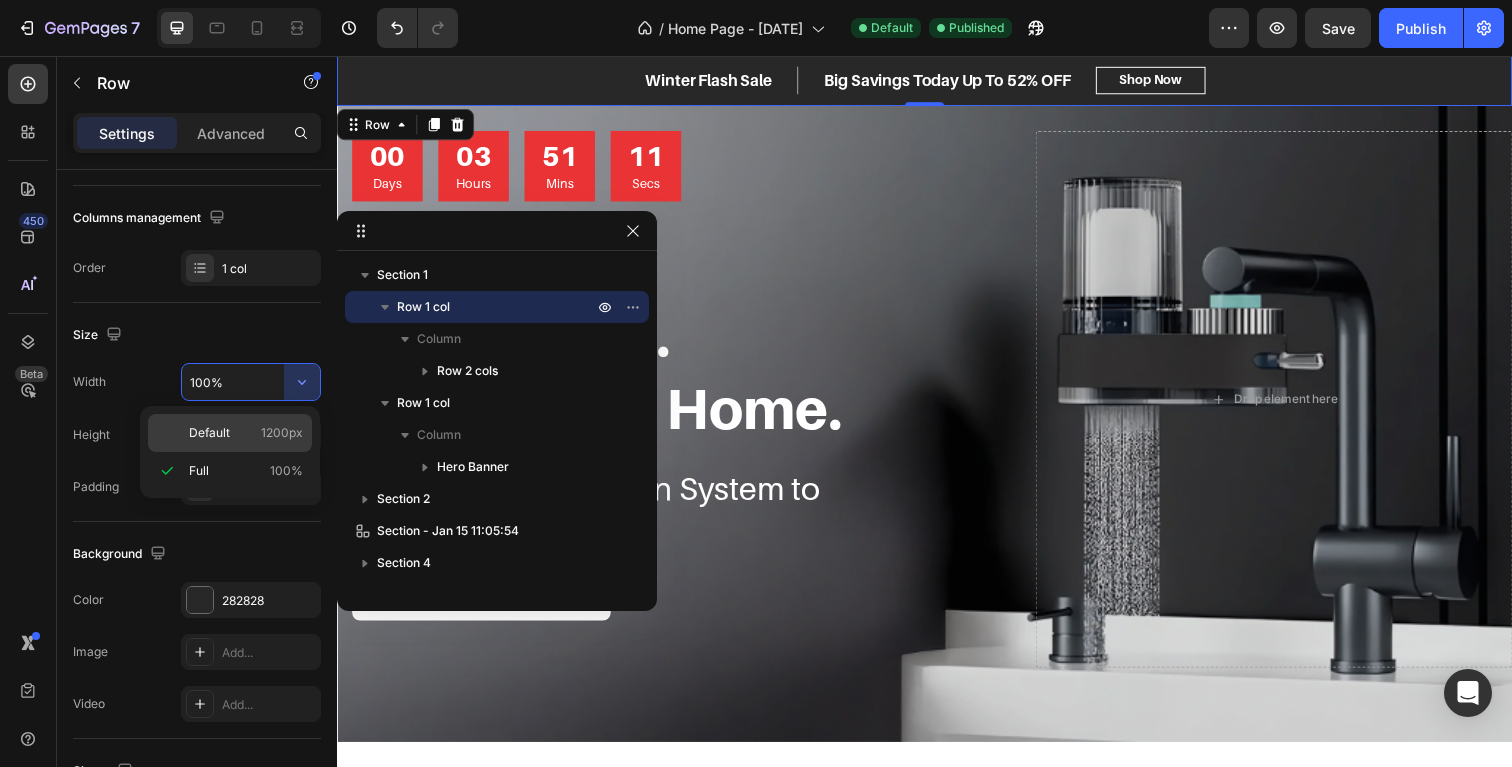 click on "Default 1200px" at bounding box center (246, 433) 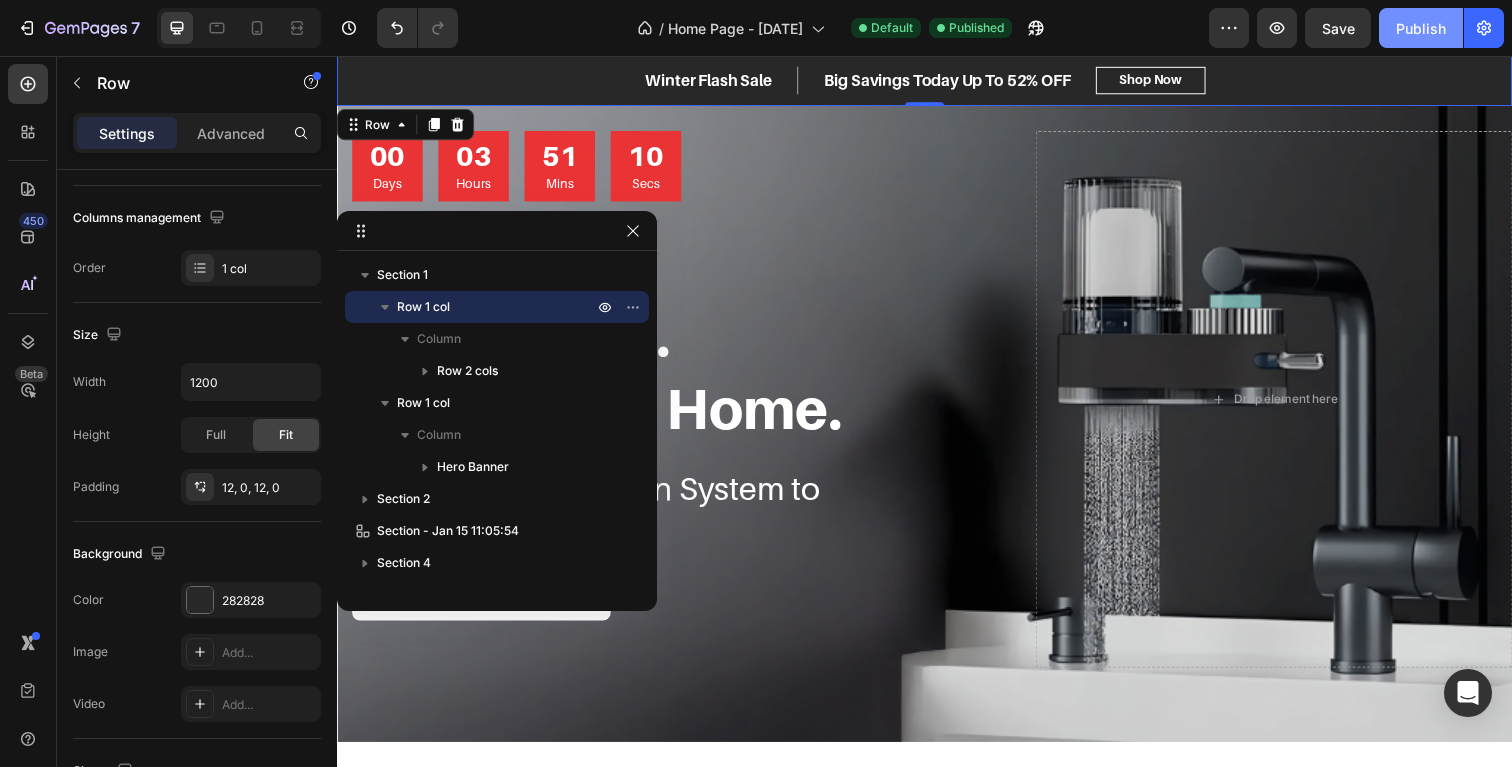 click on "Publish" at bounding box center (1421, 28) 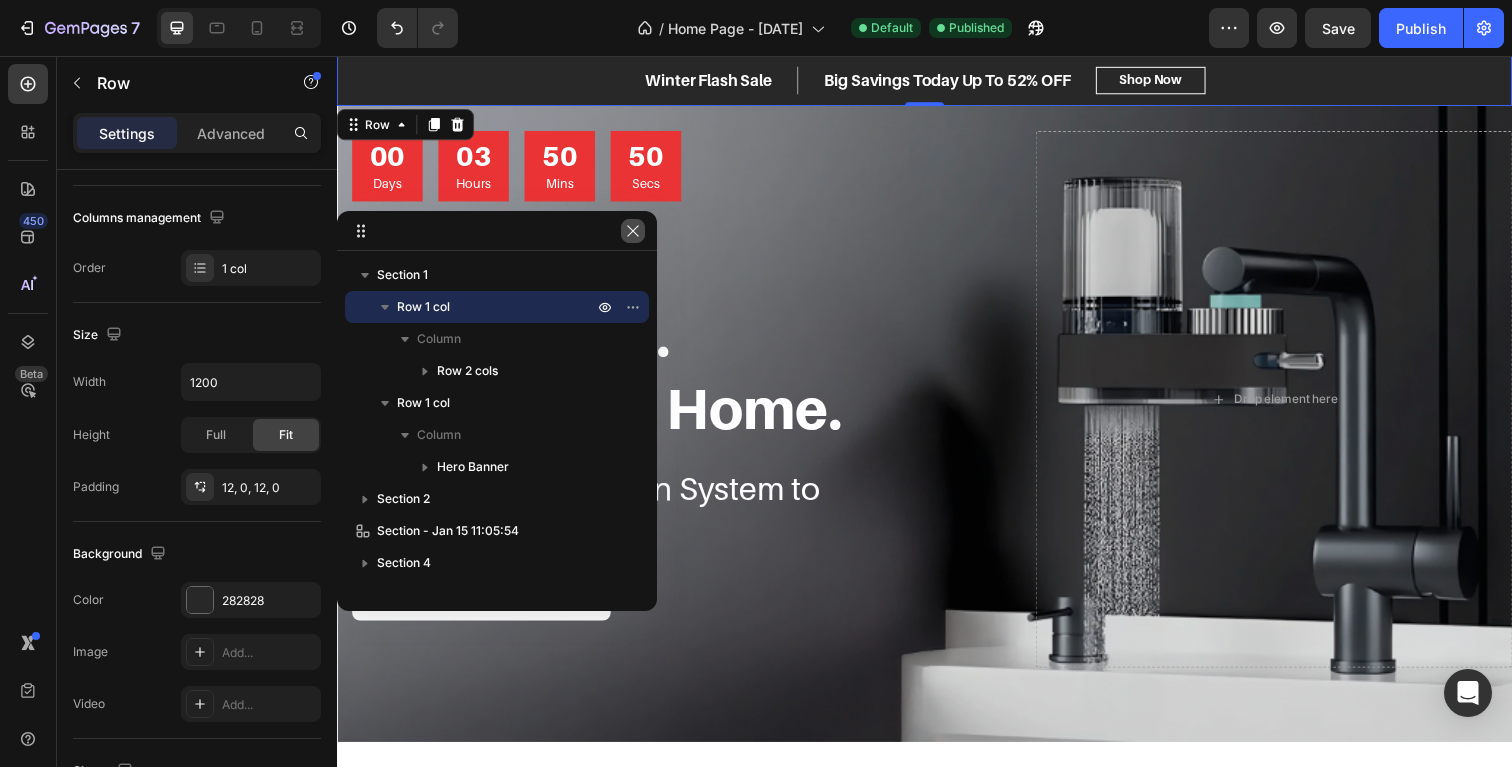 click 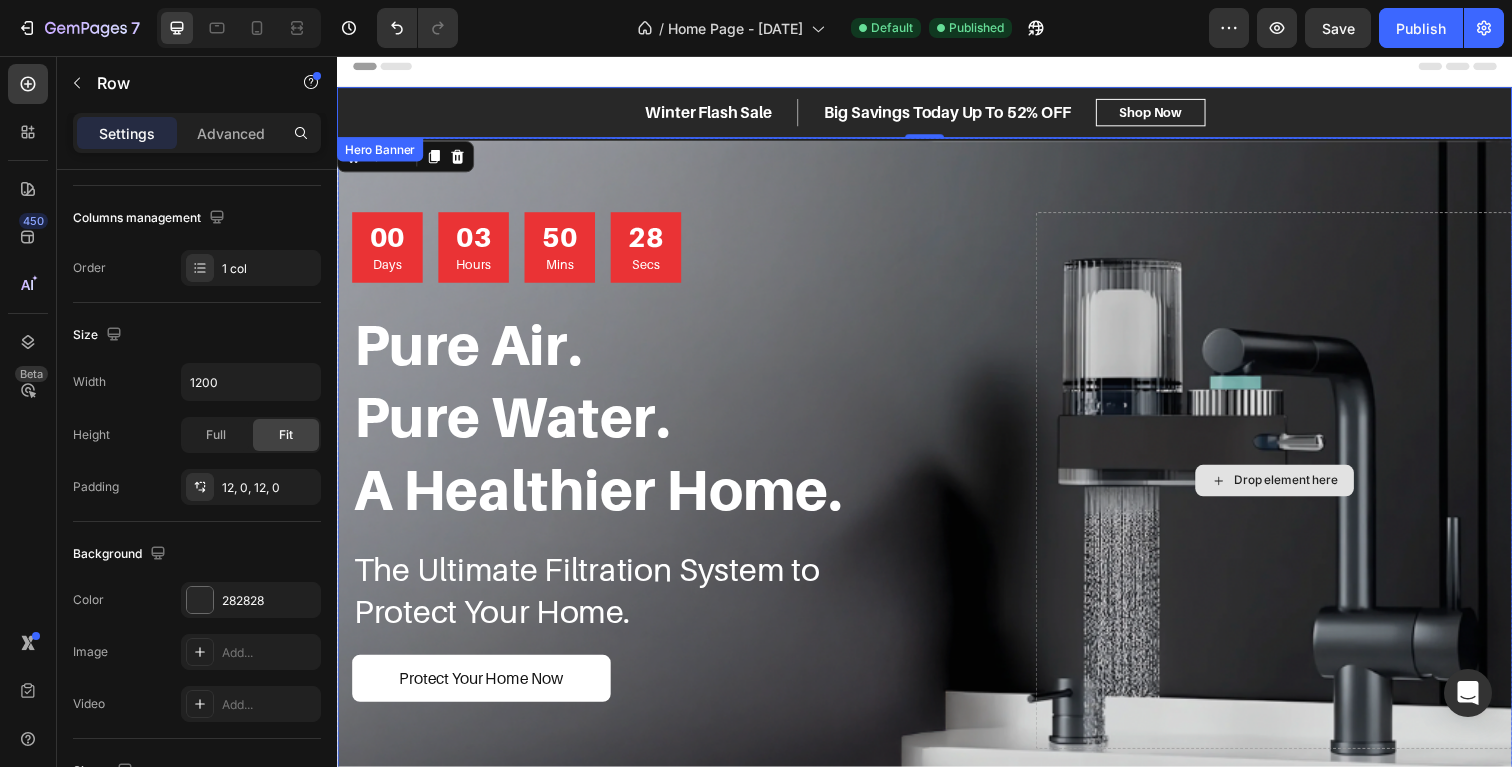scroll, scrollTop: 0, scrollLeft: 0, axis: both 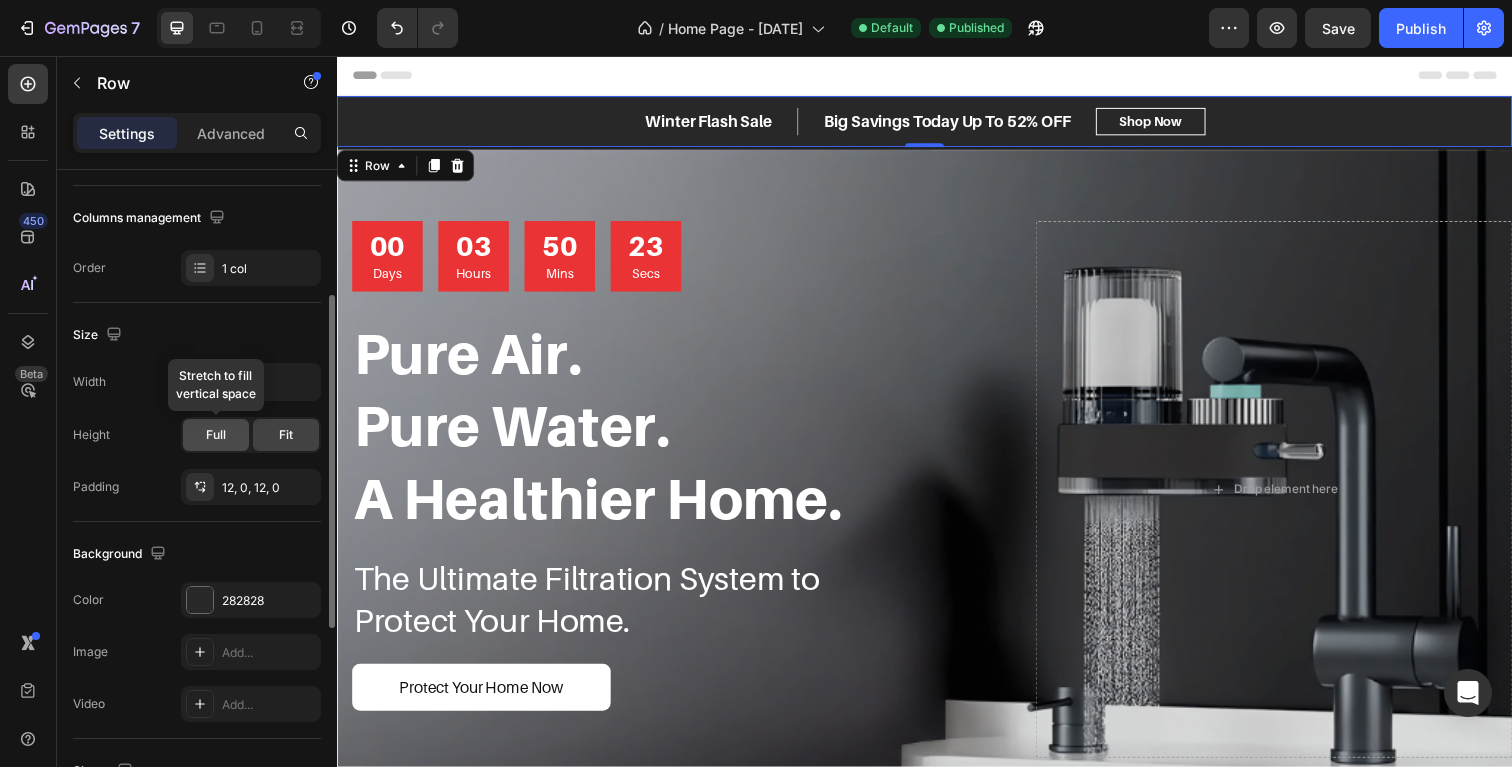 click on "Full" 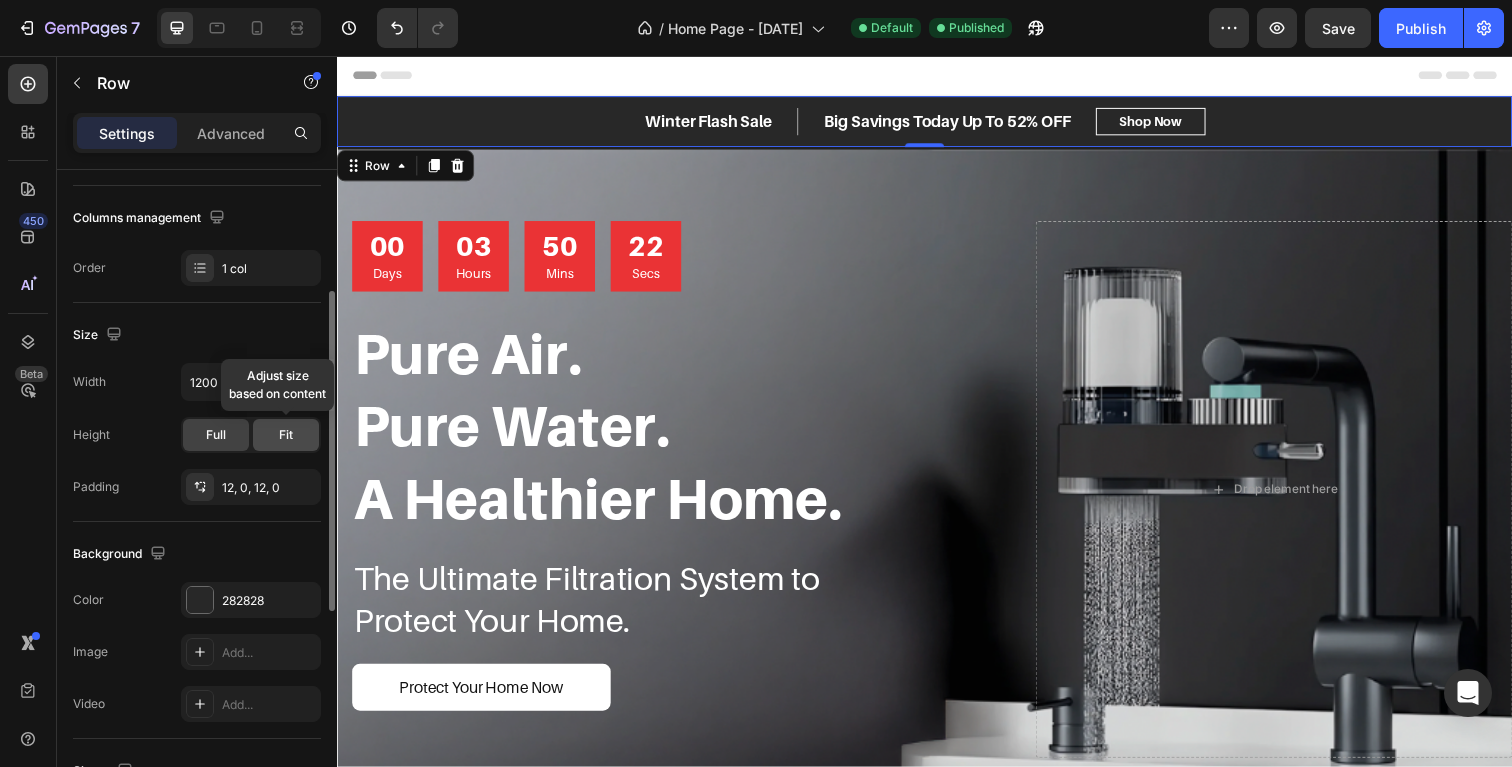 click on "Fit" 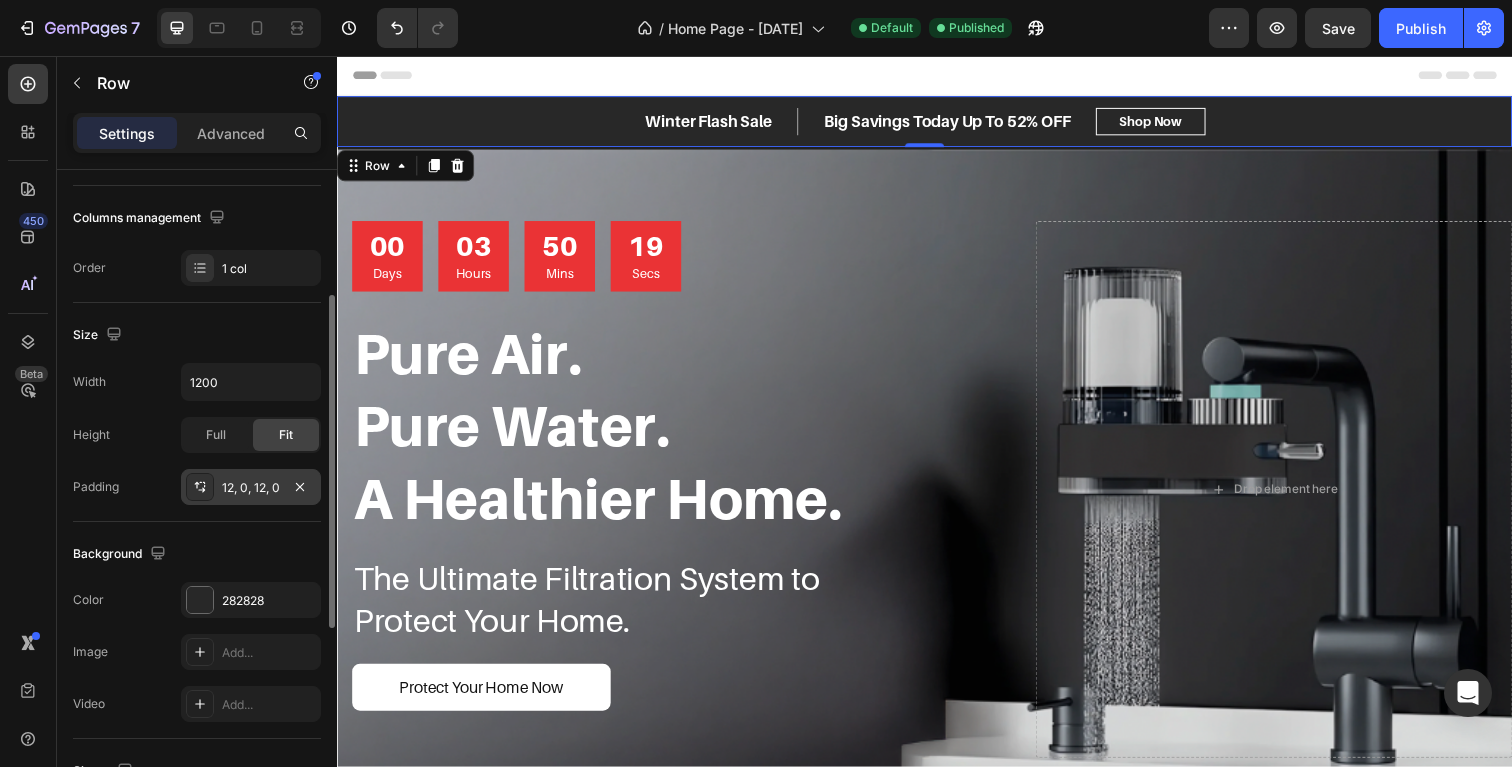 click on "12, 0, 12, 0" at bounding box center [251, 488] 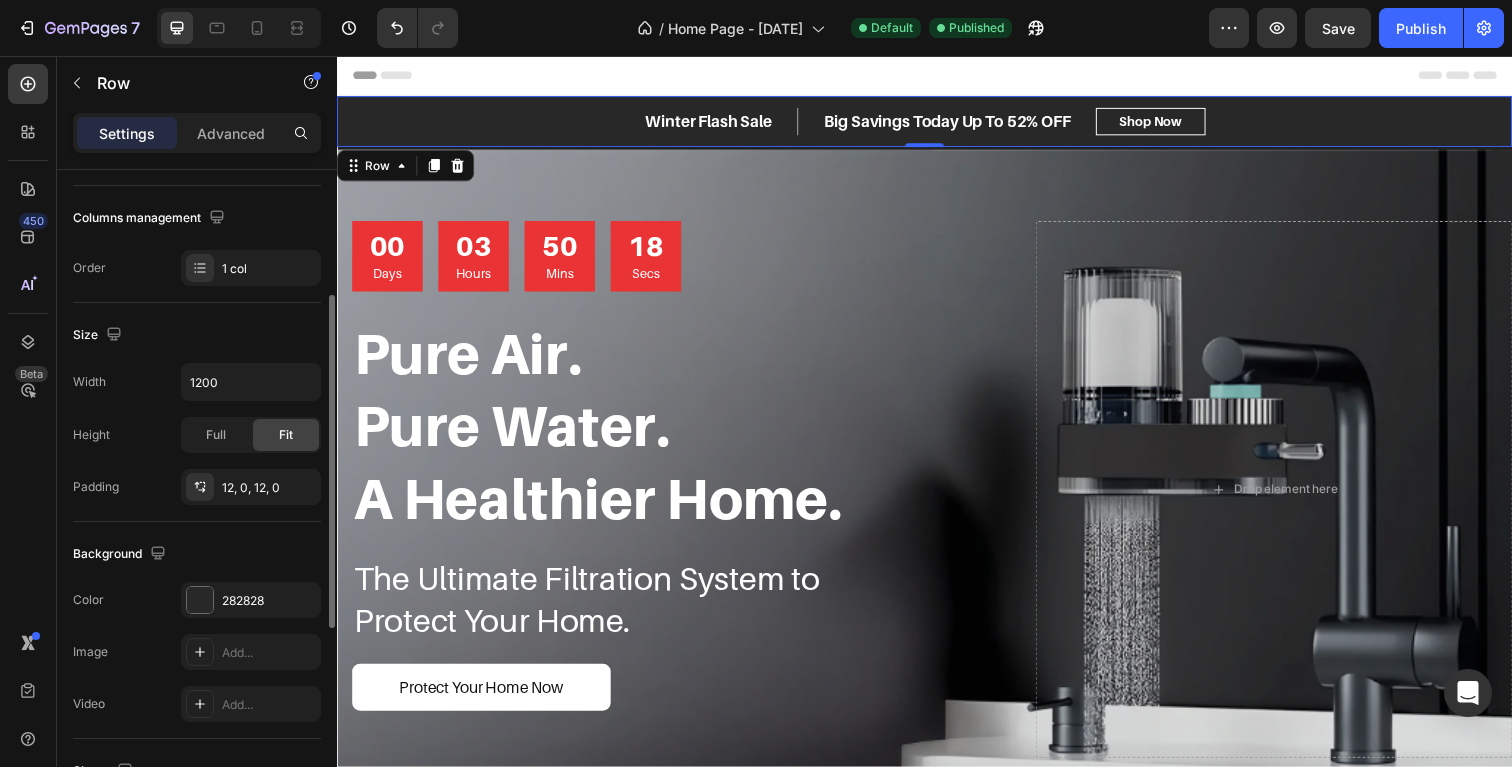 click on "Background" at bounding box center (197, 554) 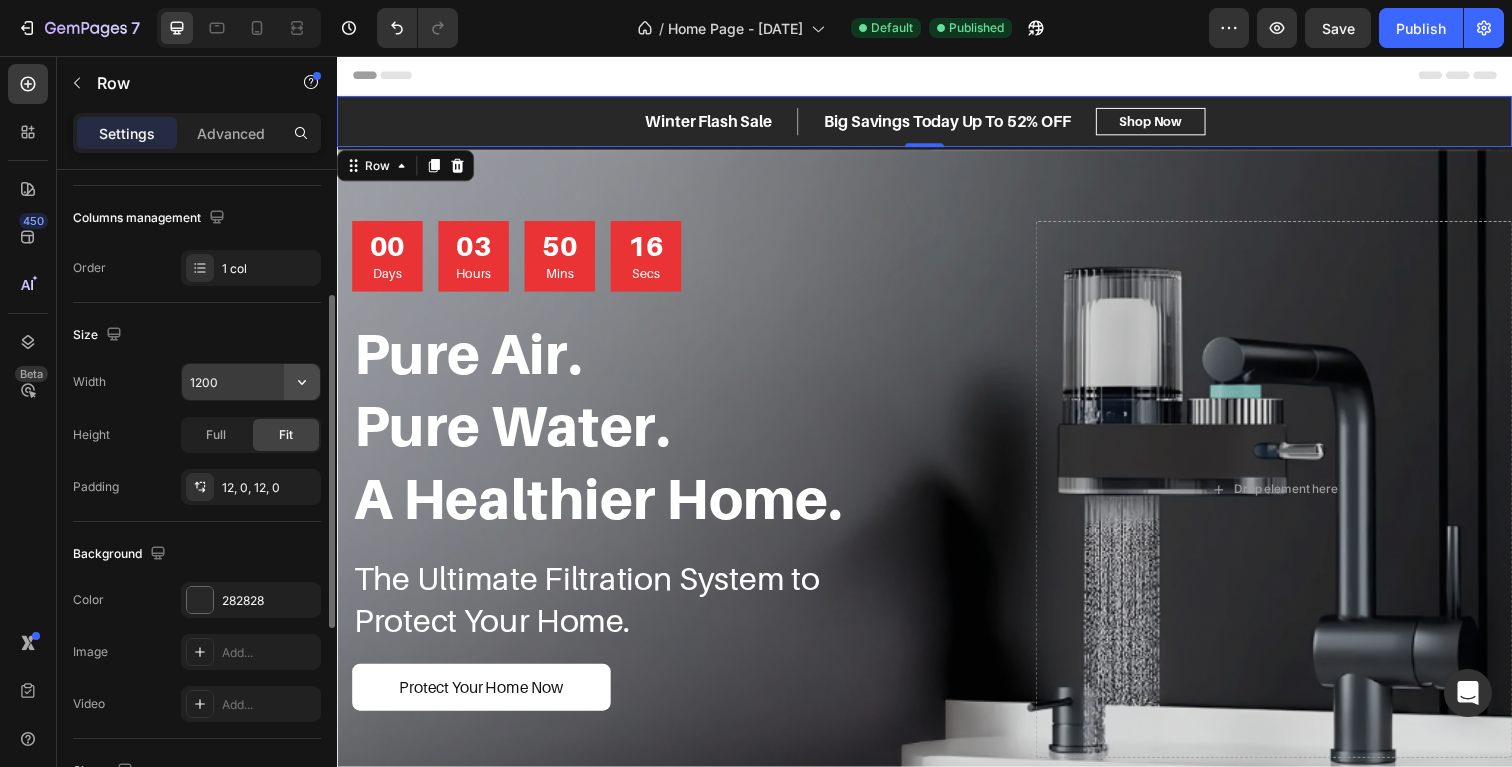 click 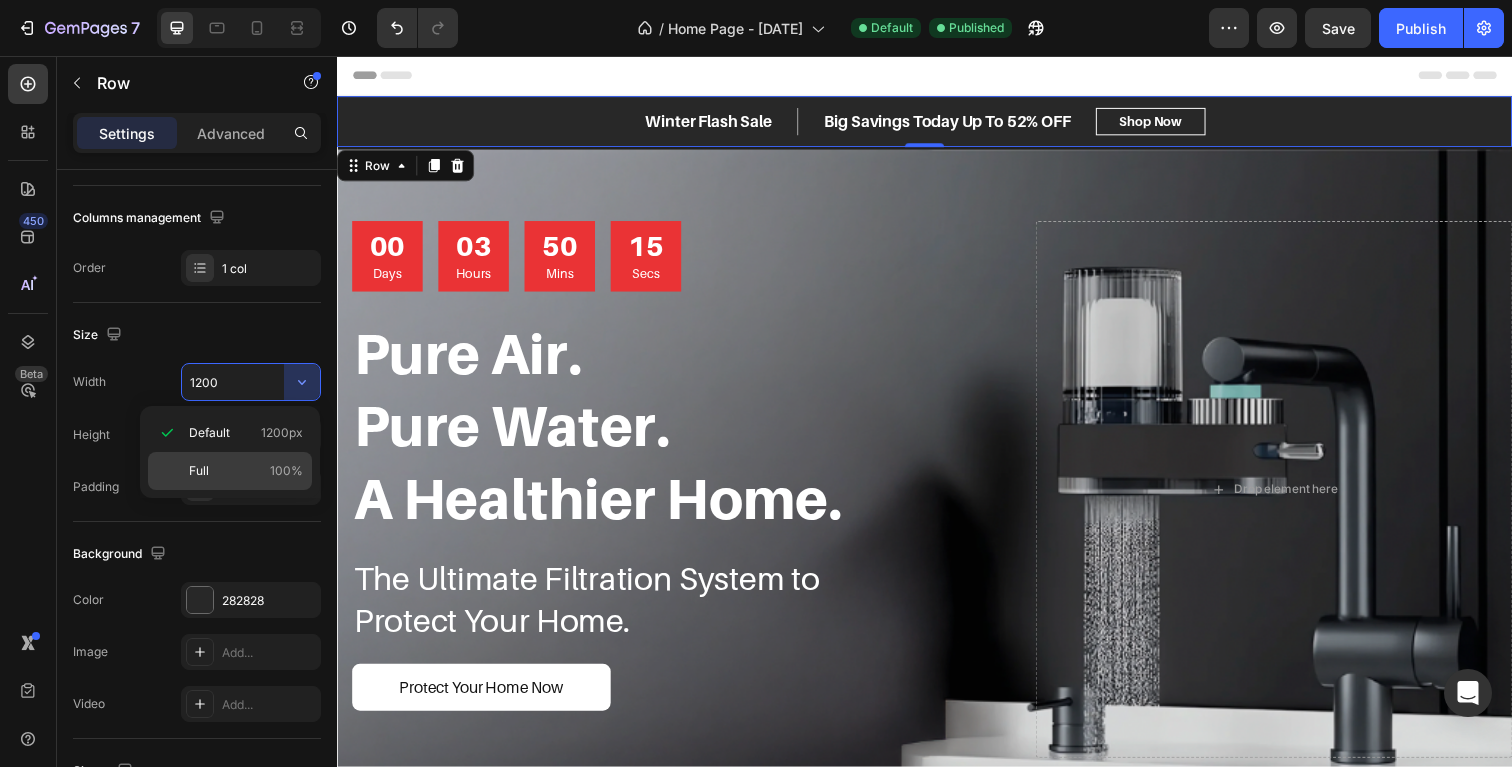click on "Full 100%" 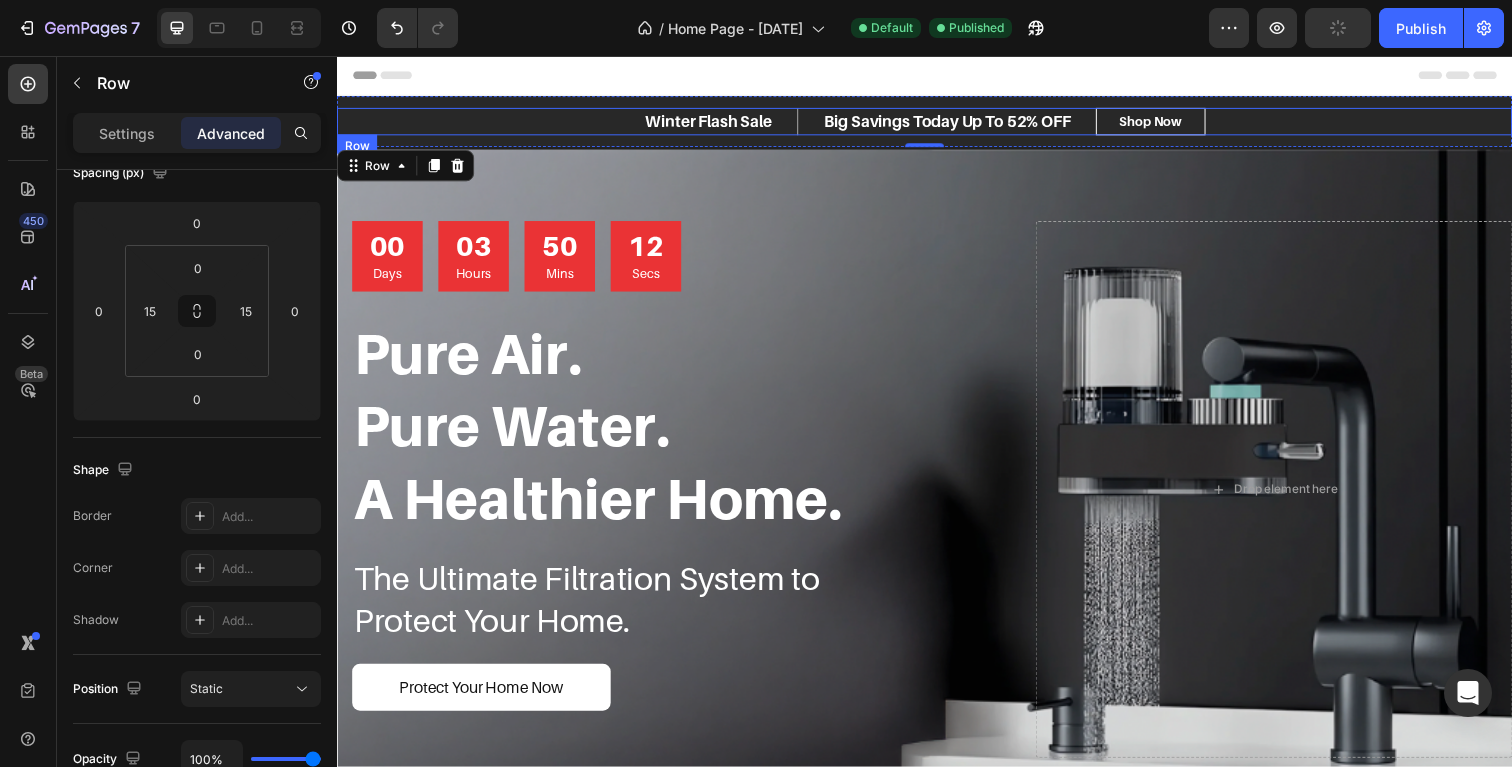 click on "Winter Flash Sale Text block Big Savings Today Up To 52% OFF  Text block Row Big Savings Today Up To 50% OFF  Text block Shop Now Button Row" at bounding box center [937, 123] 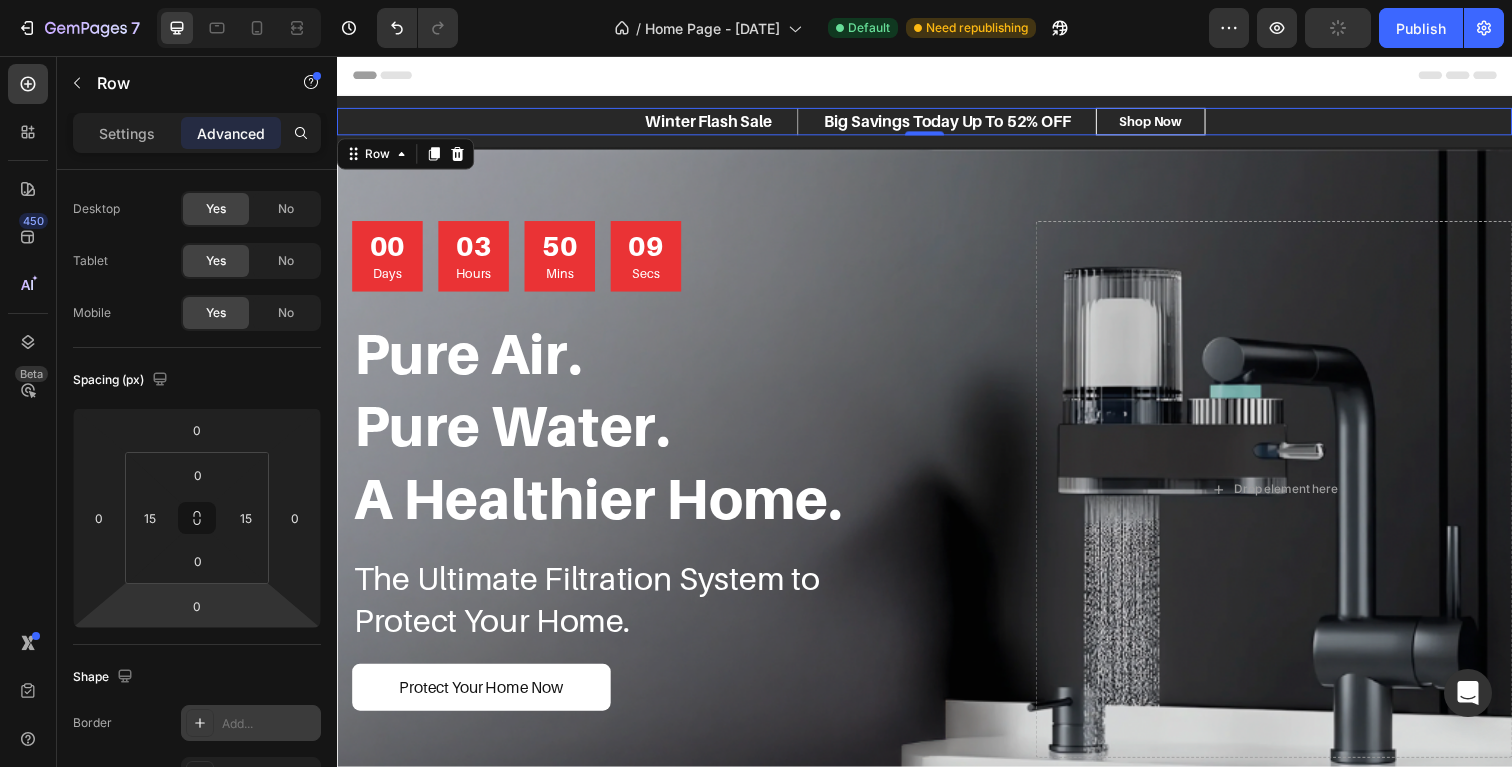 scroll, scrollTop: 0, scrollLeft: 0, axis: both 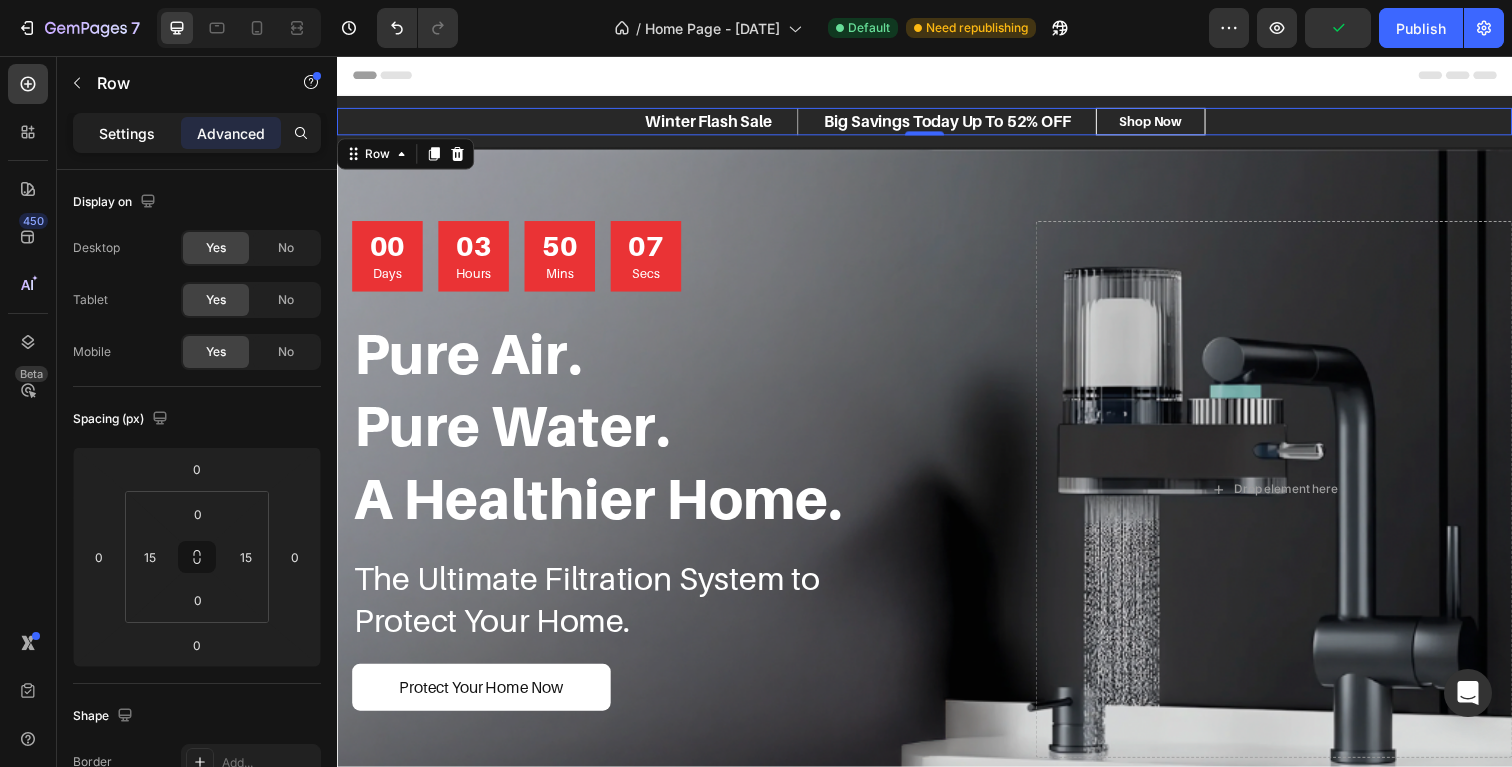 click on "Settings" at bounding box center [127, 133] 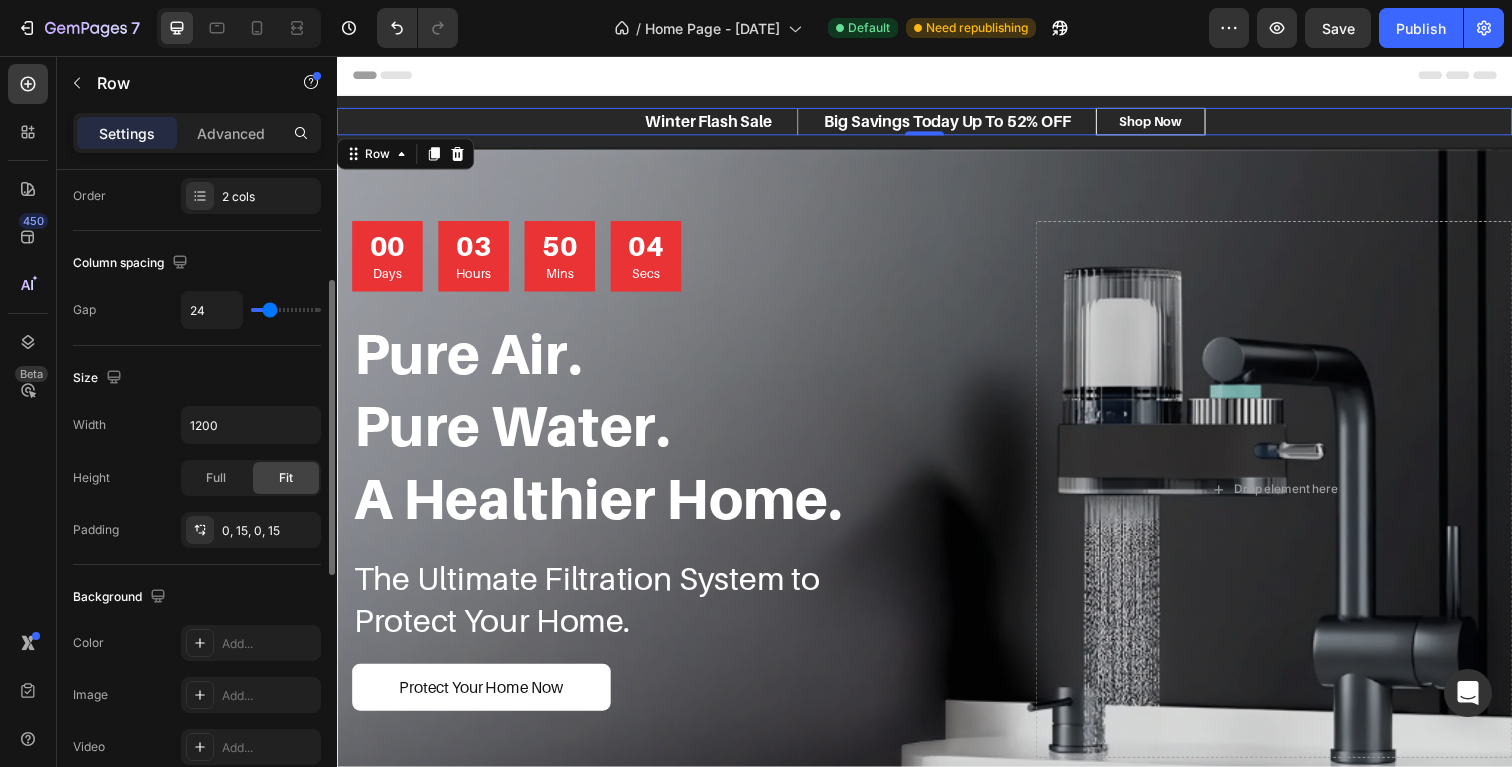 scroll, scrollTop: 320, scrollLeft: 0, axis: vertical 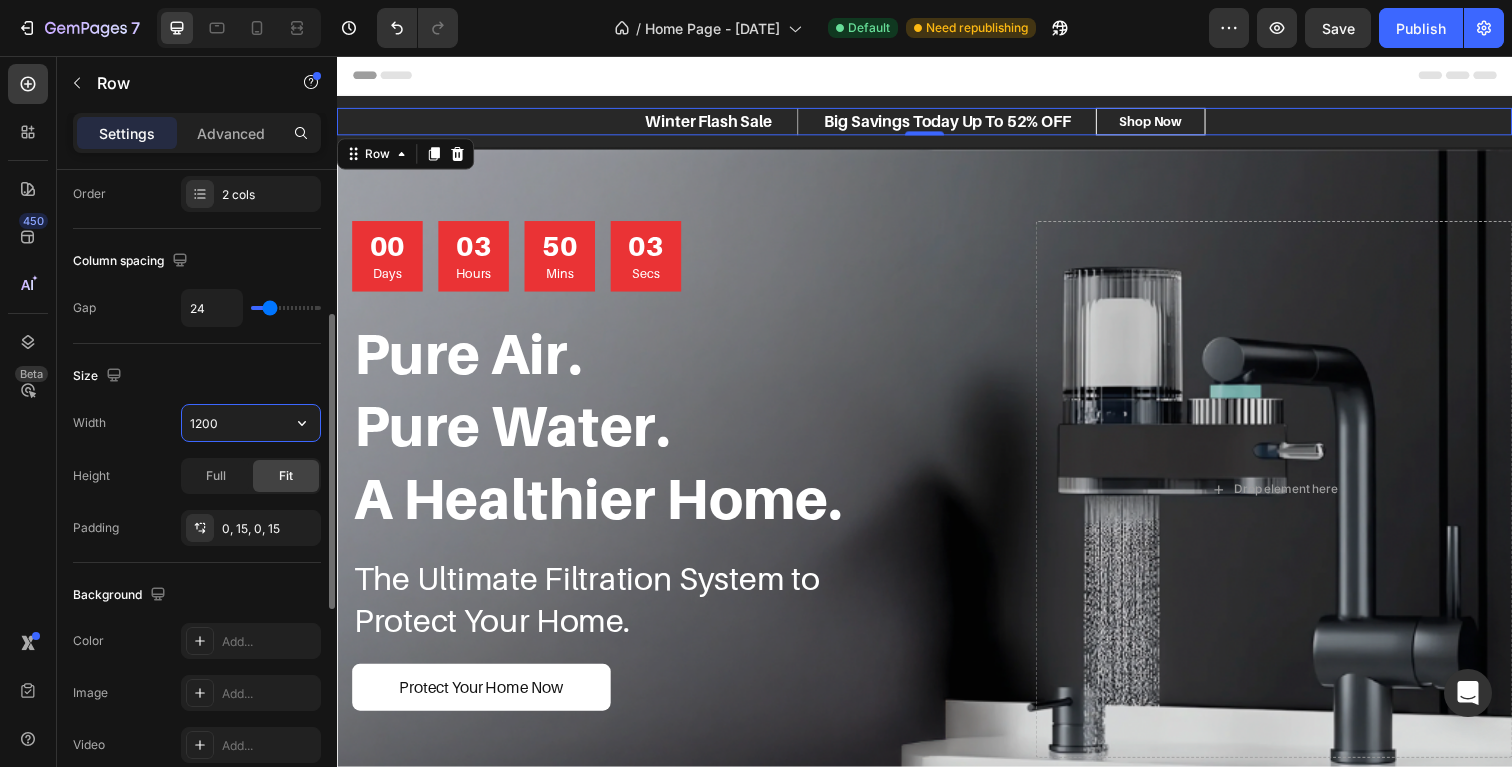 click on "1200" at bounding box center [251, 423] 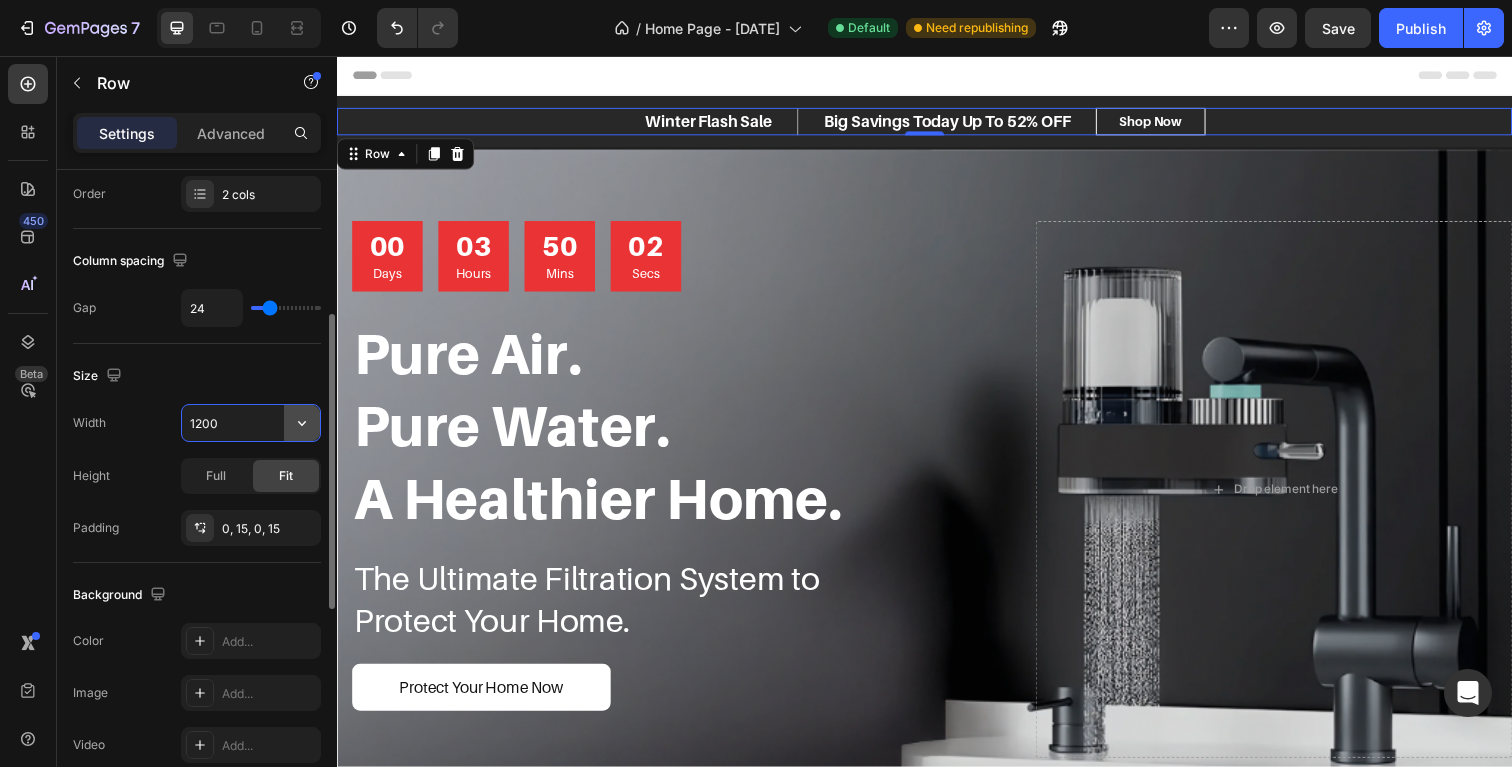 click 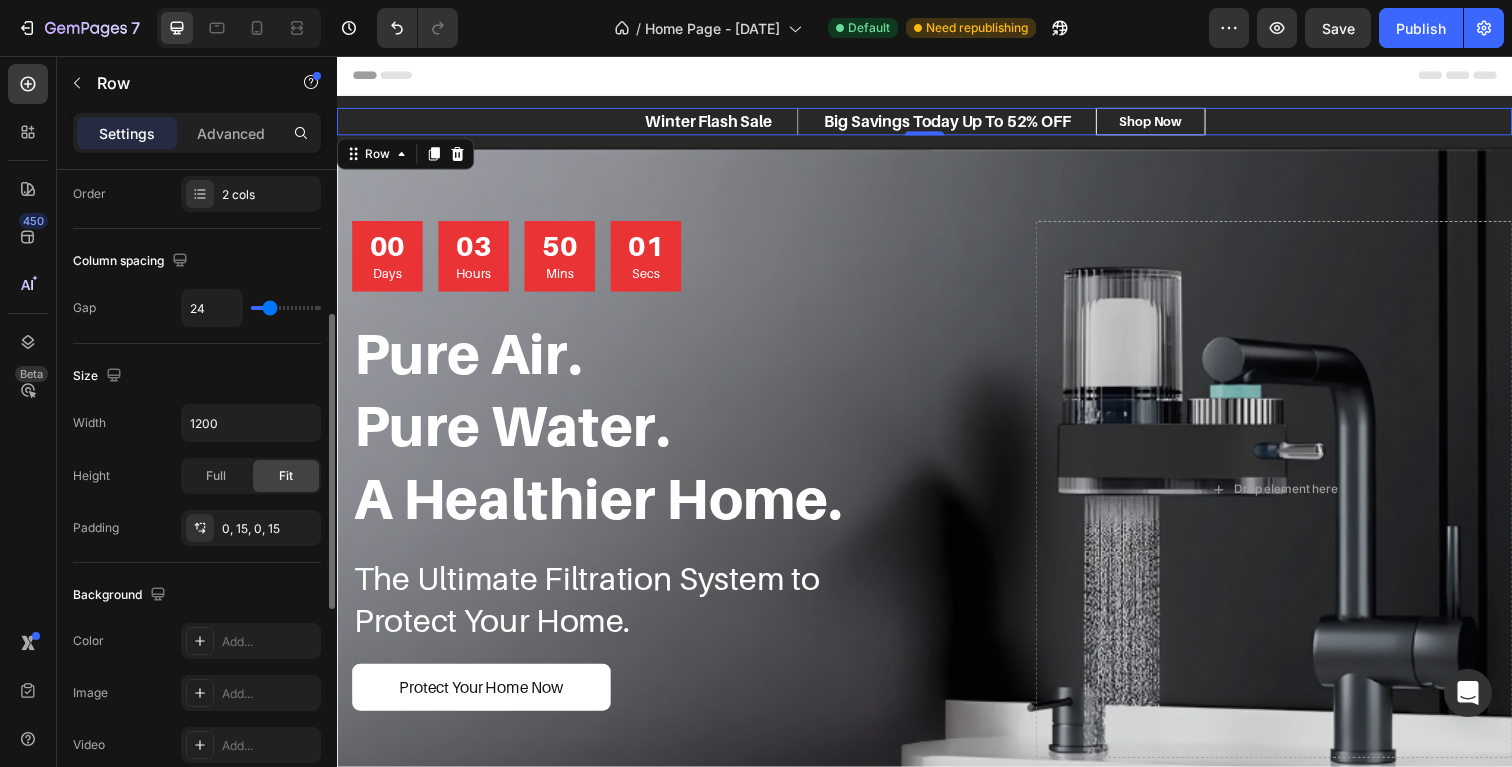 click on "Size" at bounding box center (197, 376) 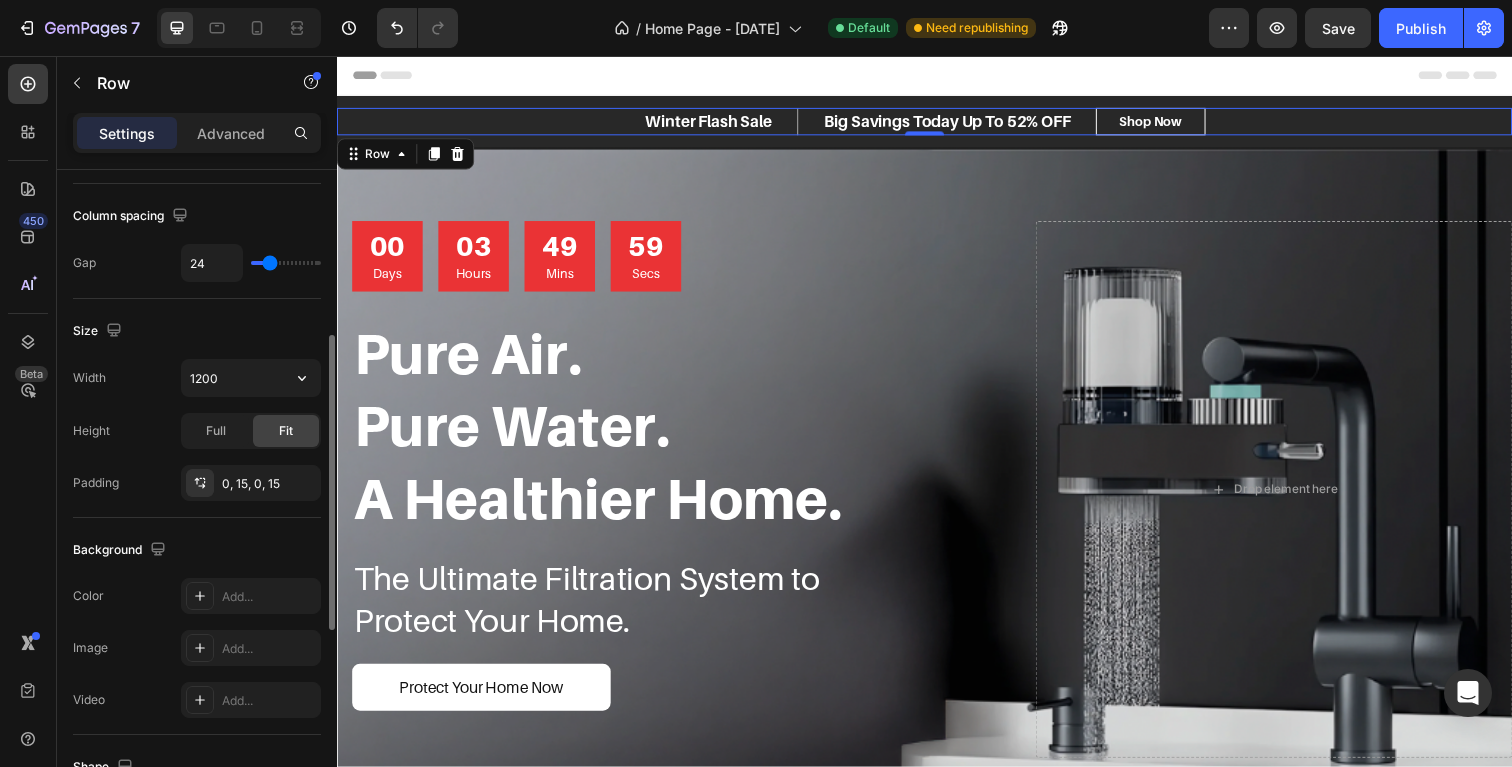 scroll, scrollTop: 366, scrollLeft: 0, axis: vertical 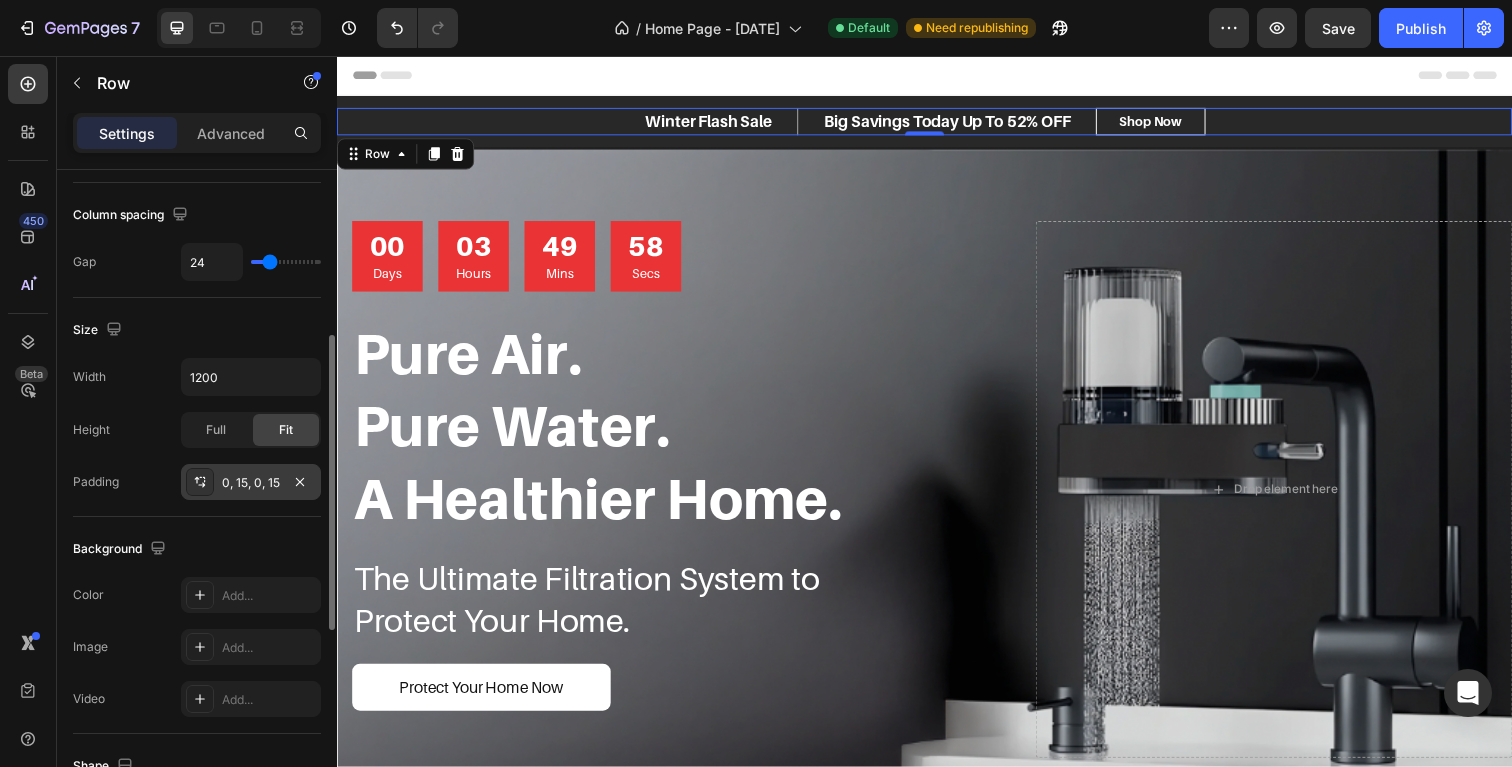 click on "0, 15, 0, 15" at bounding box center (251, 483) 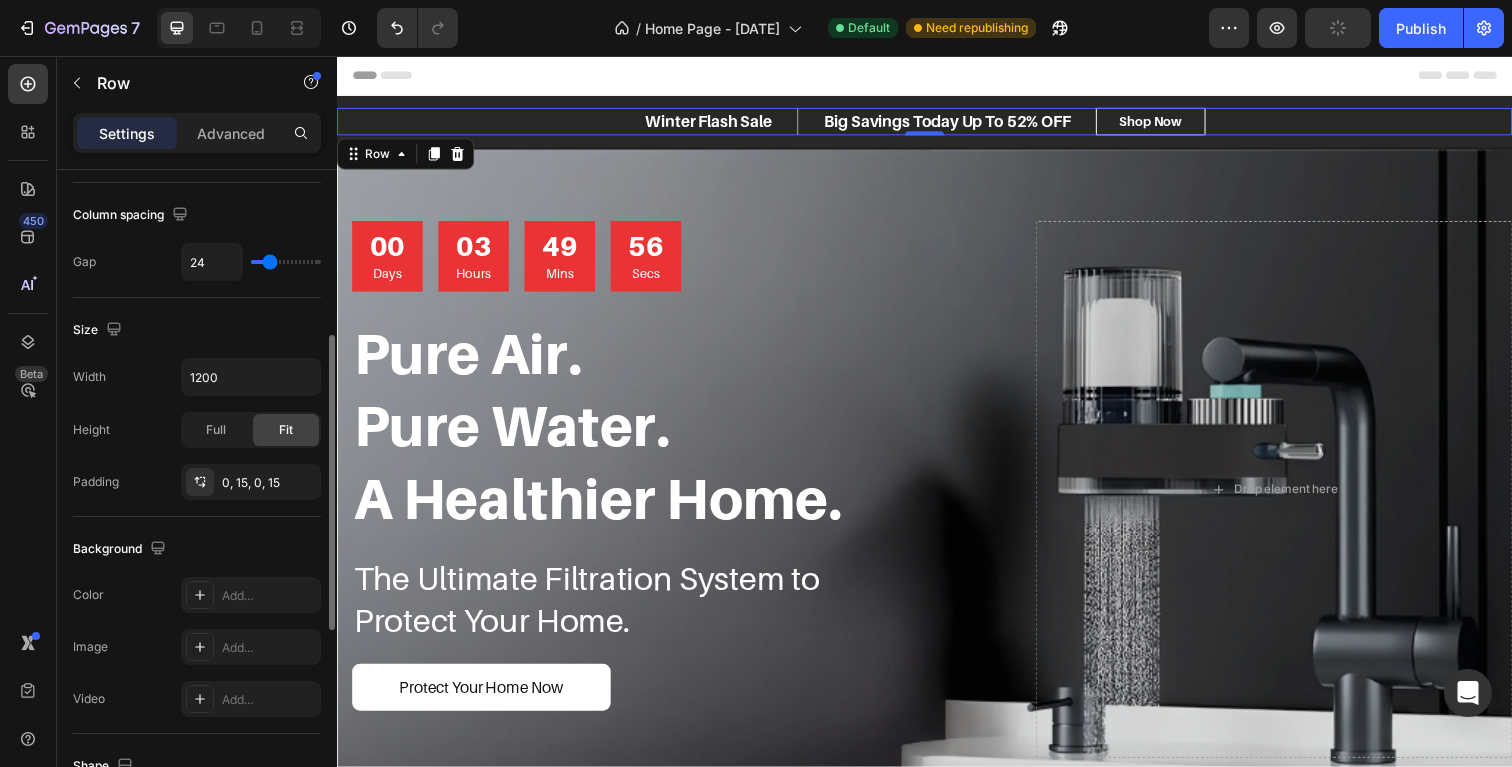 click on "Width 1200 Height Full Fit Padding 0, 15, 0, 15" at bounding box center [197, 429] 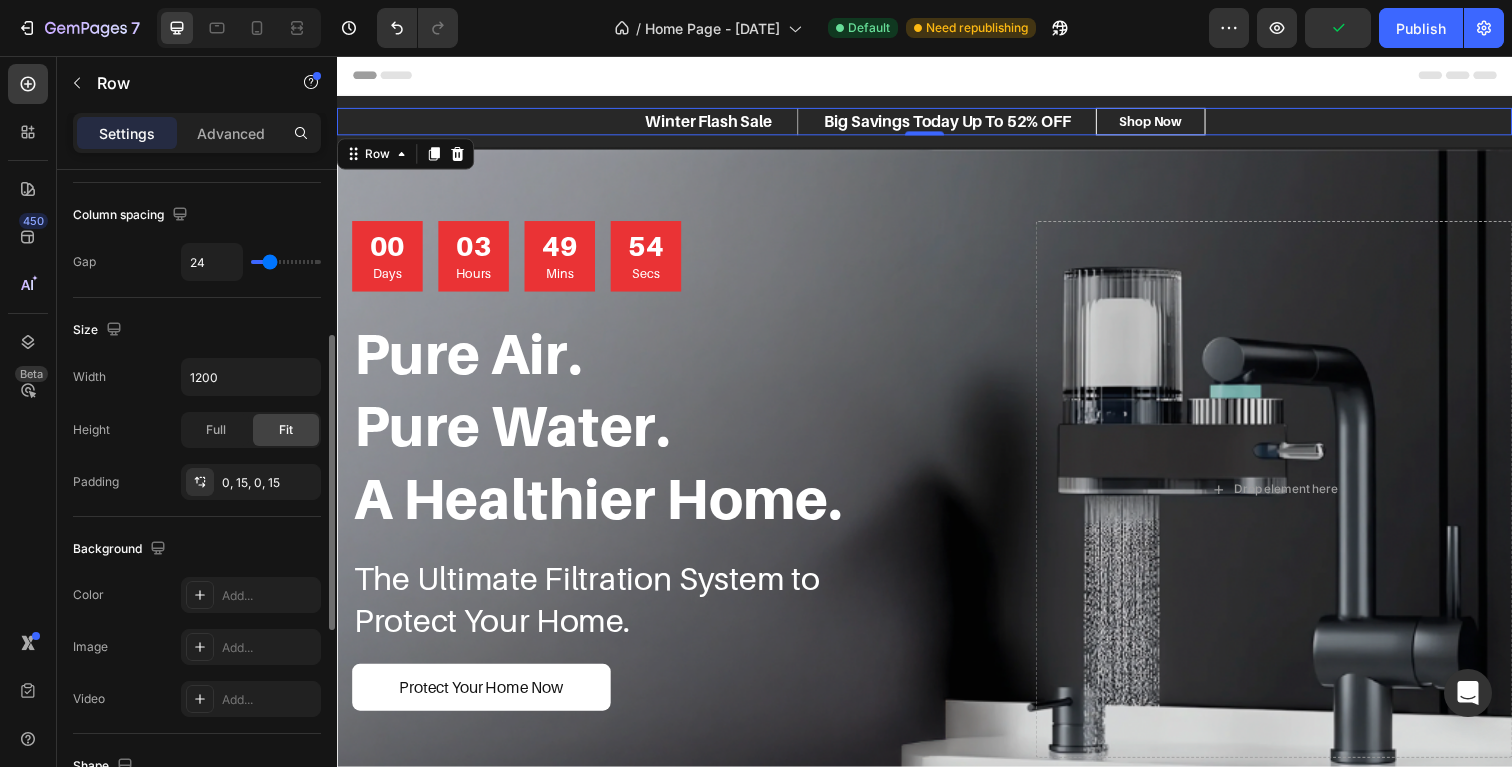 scroll, scrollTop: 399, scrollLeft: 0, axis: vertical 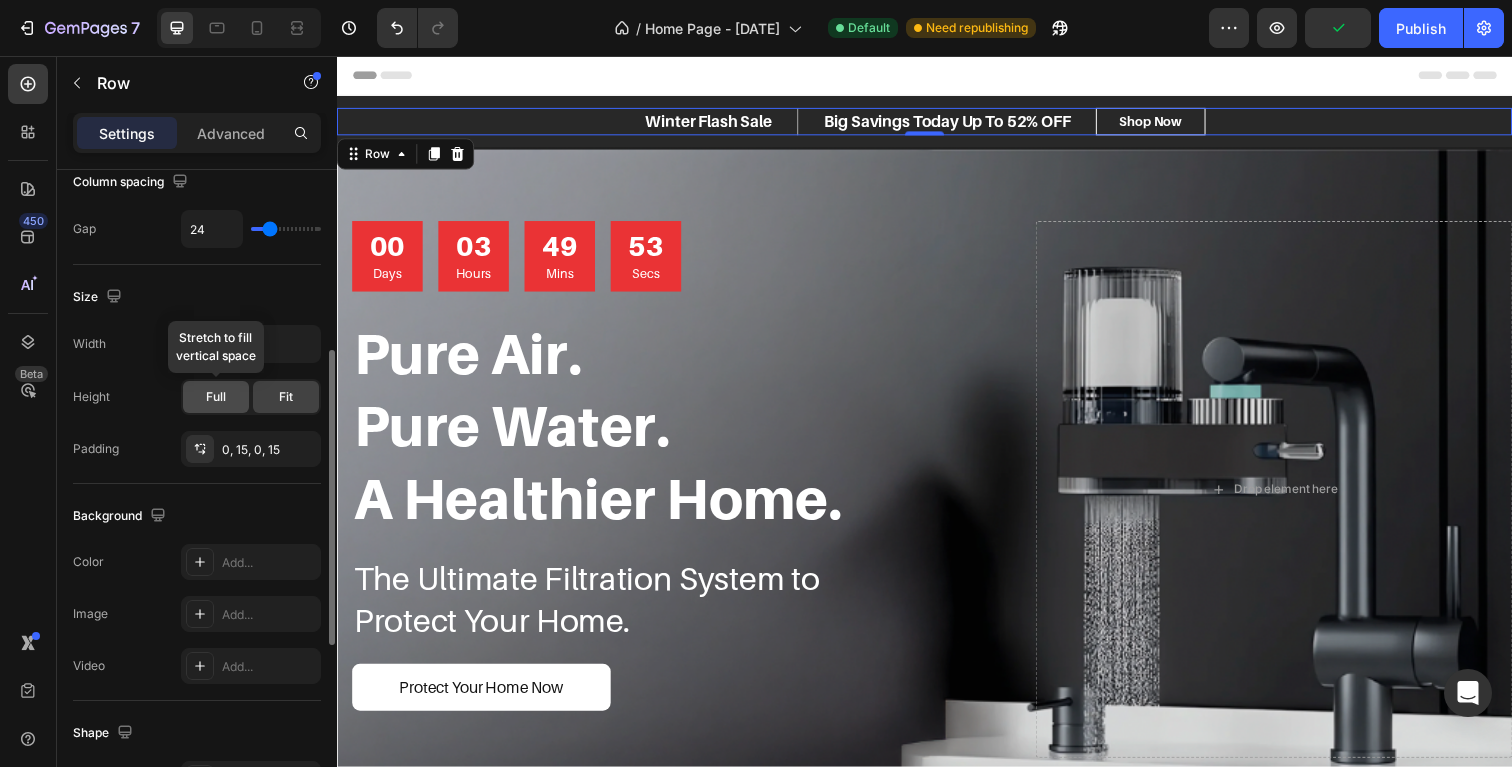click on "Full" 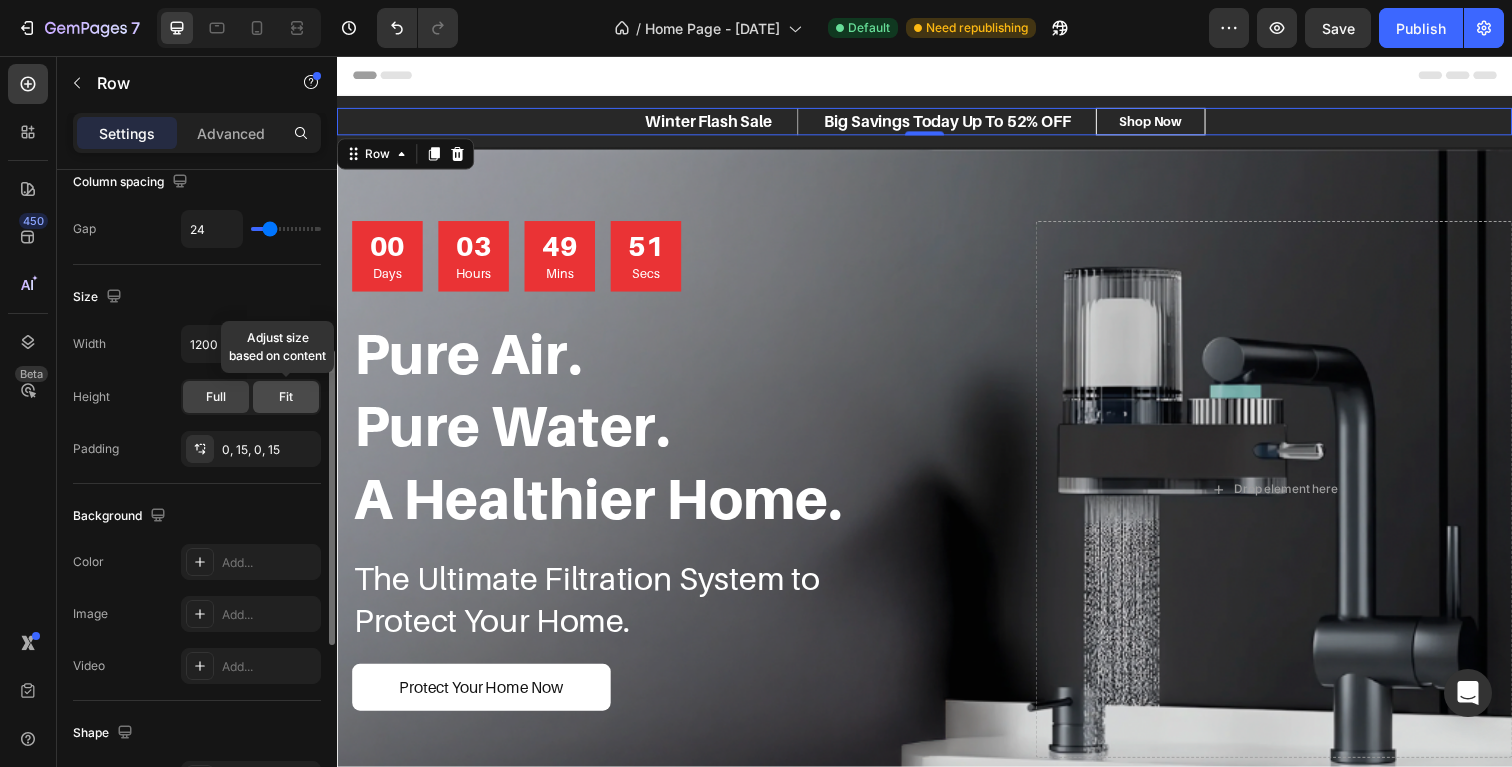 click on "Fit" 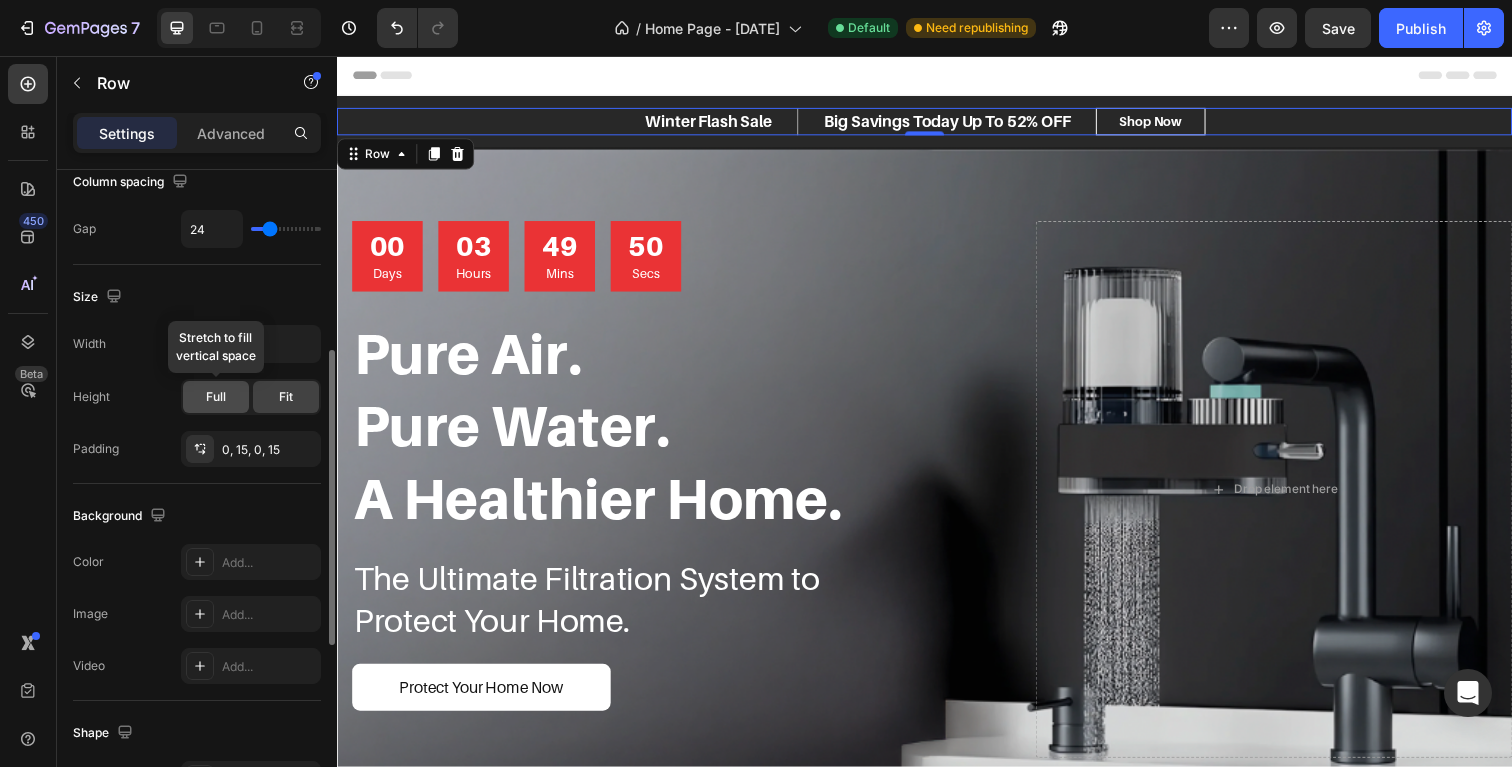 click on "Full" 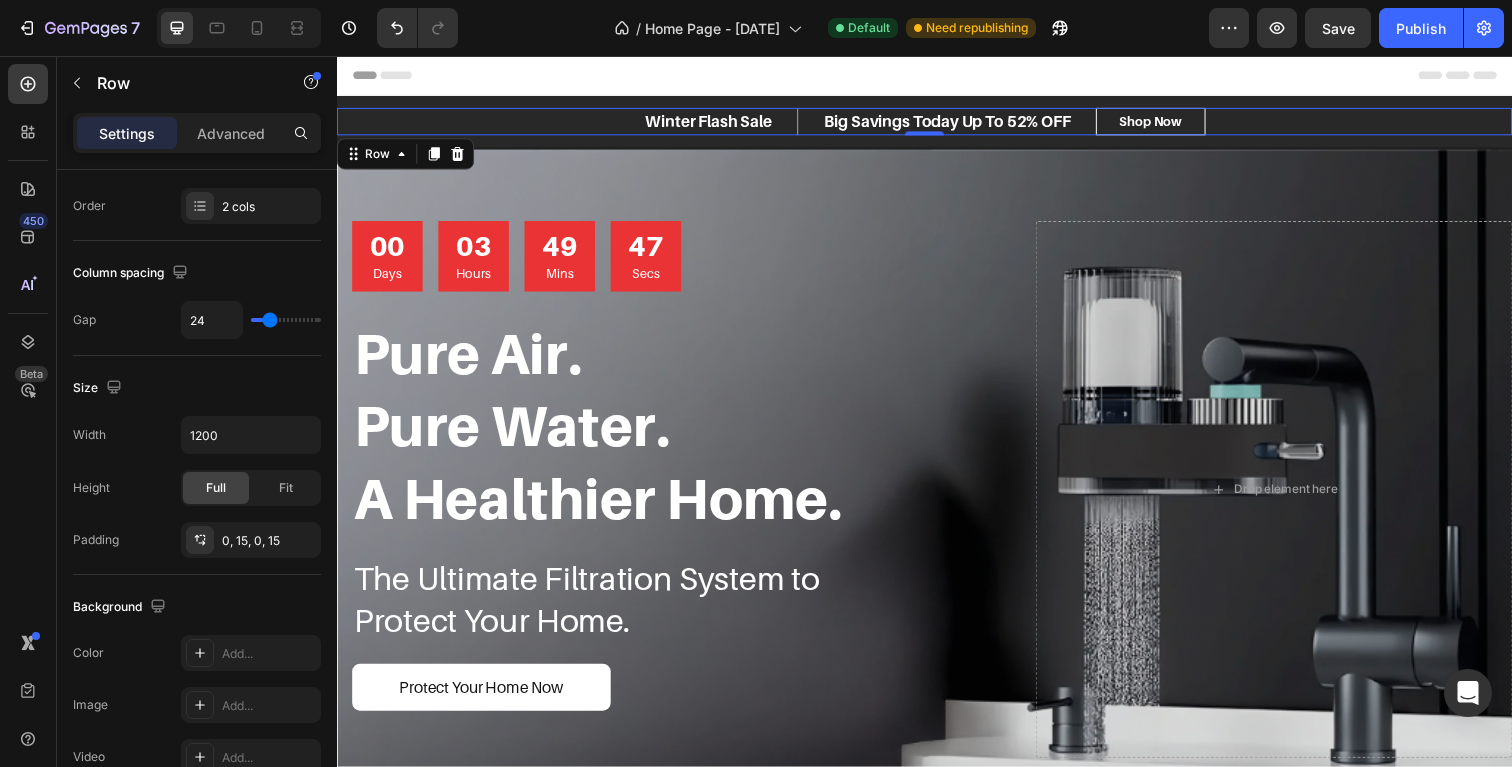 scroll, scrollTop: 0, scrollLeft: 0, axis: both 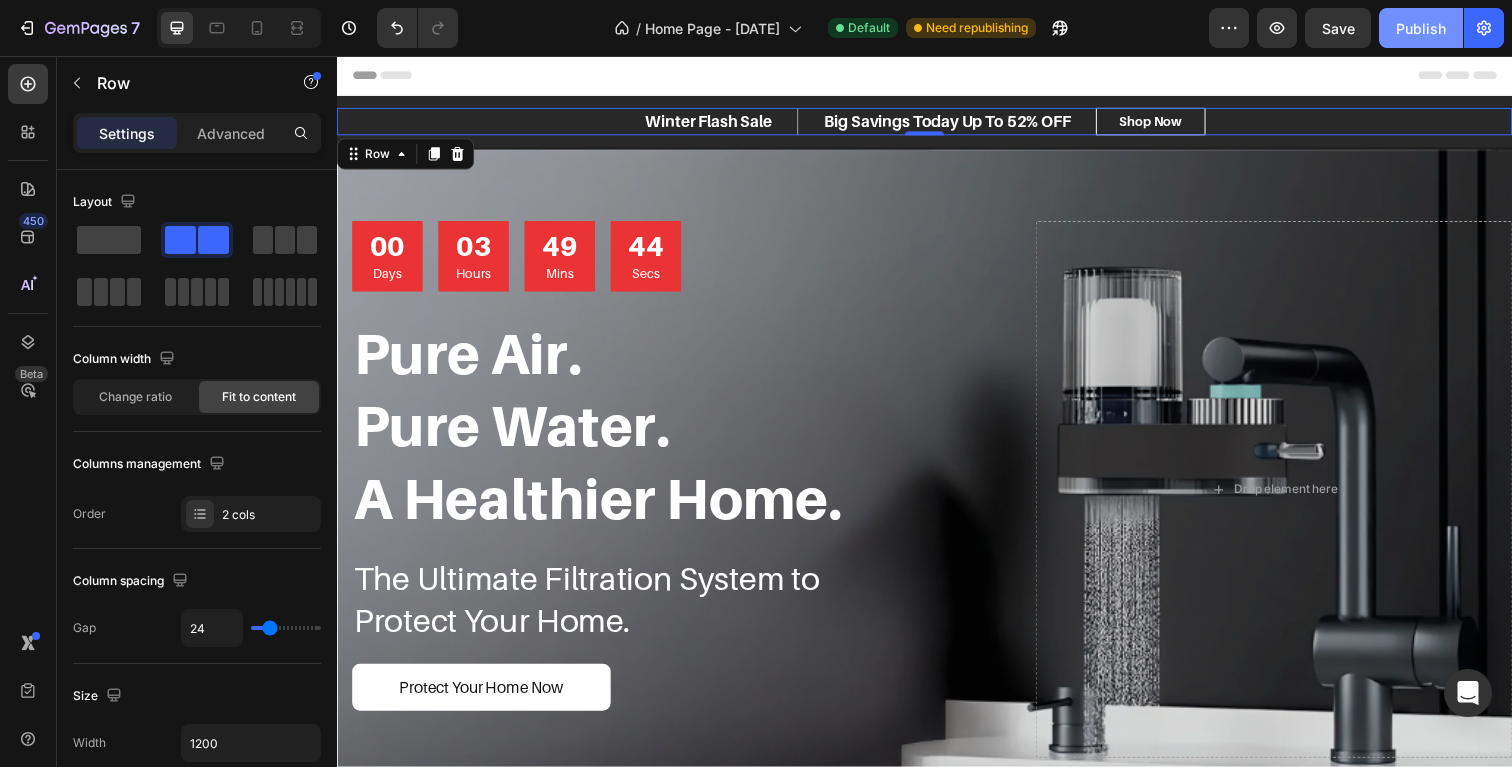 click on "Publish" at bounding box center (1421, 28) 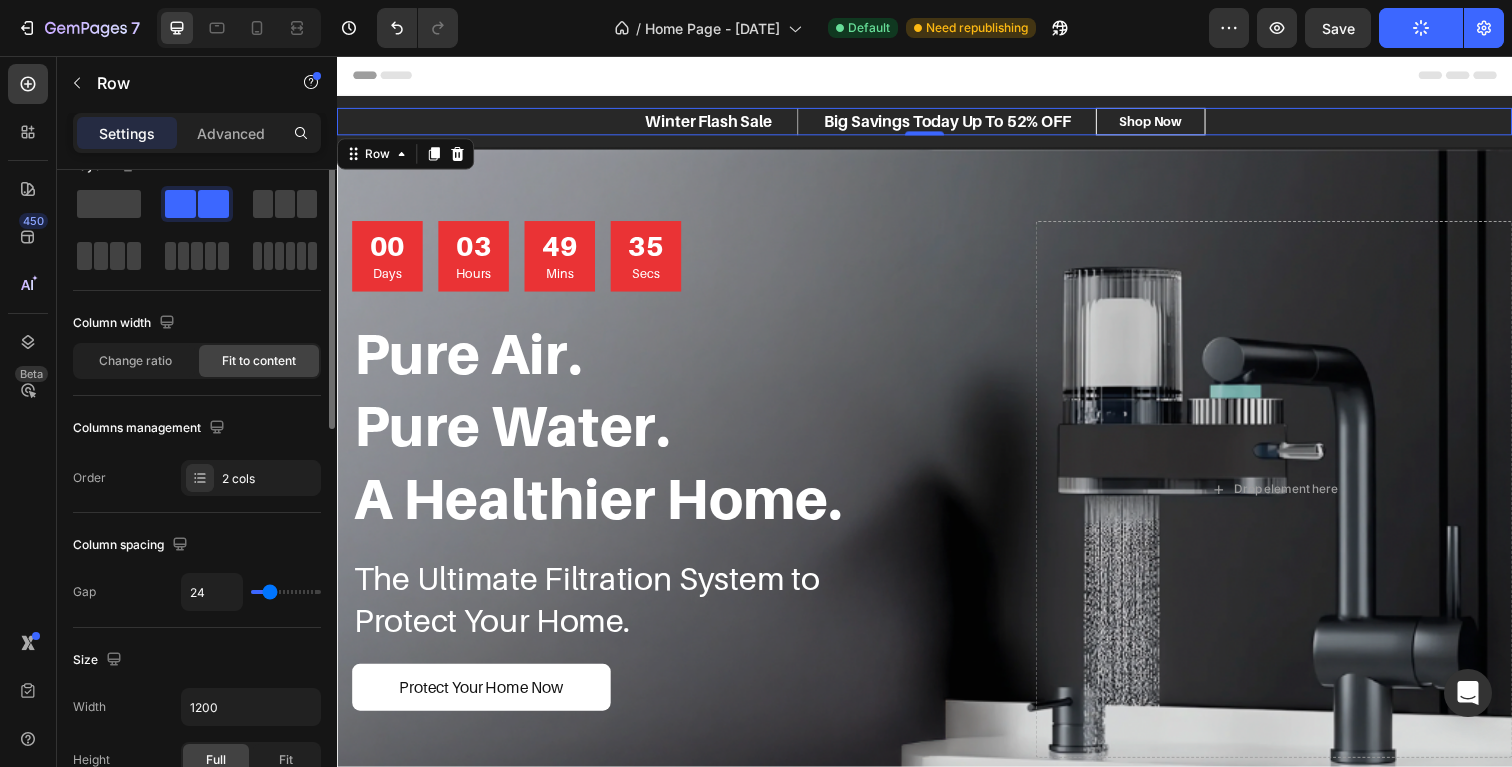 scroll, scrollTop: 0, scrollLeft: 0, axis: both 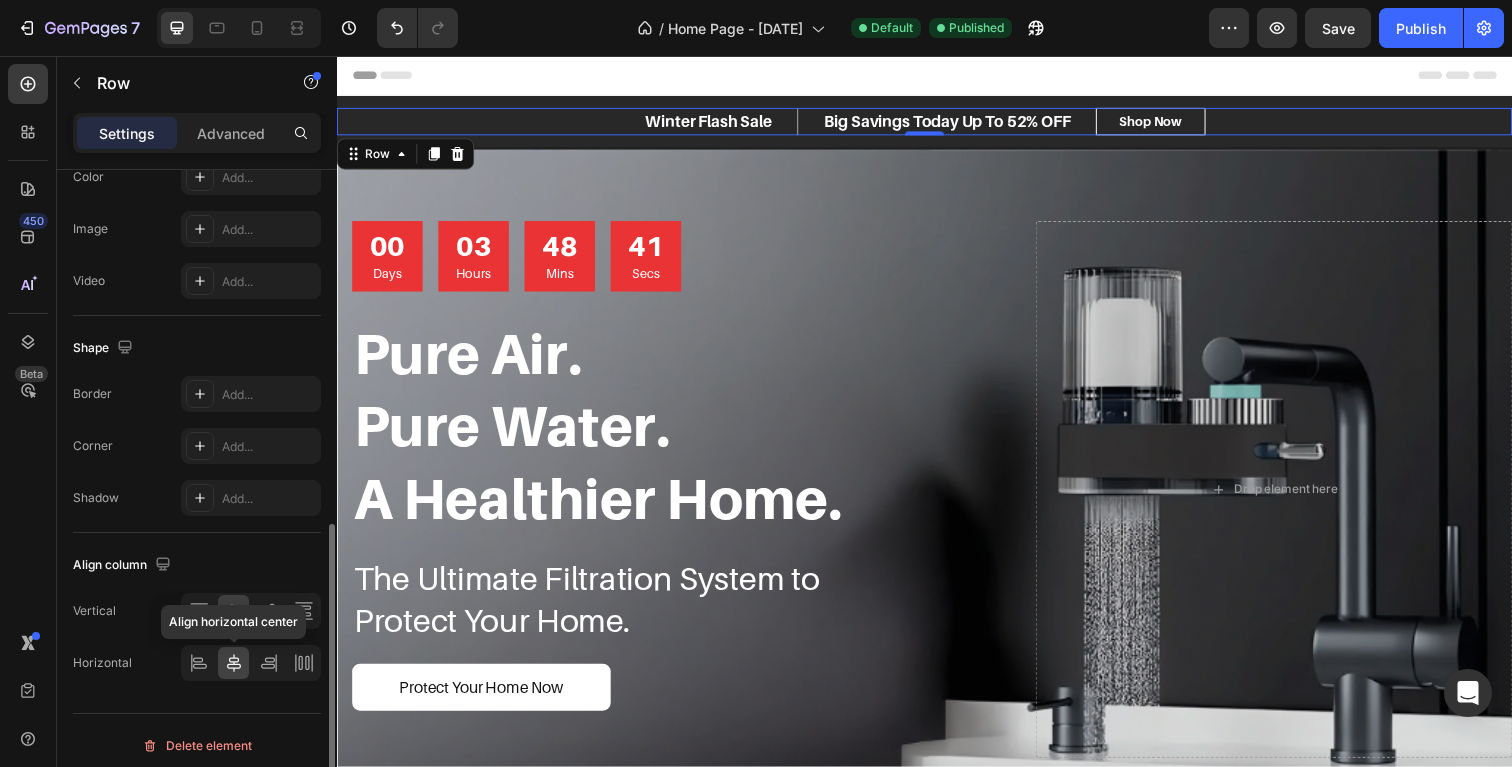 click 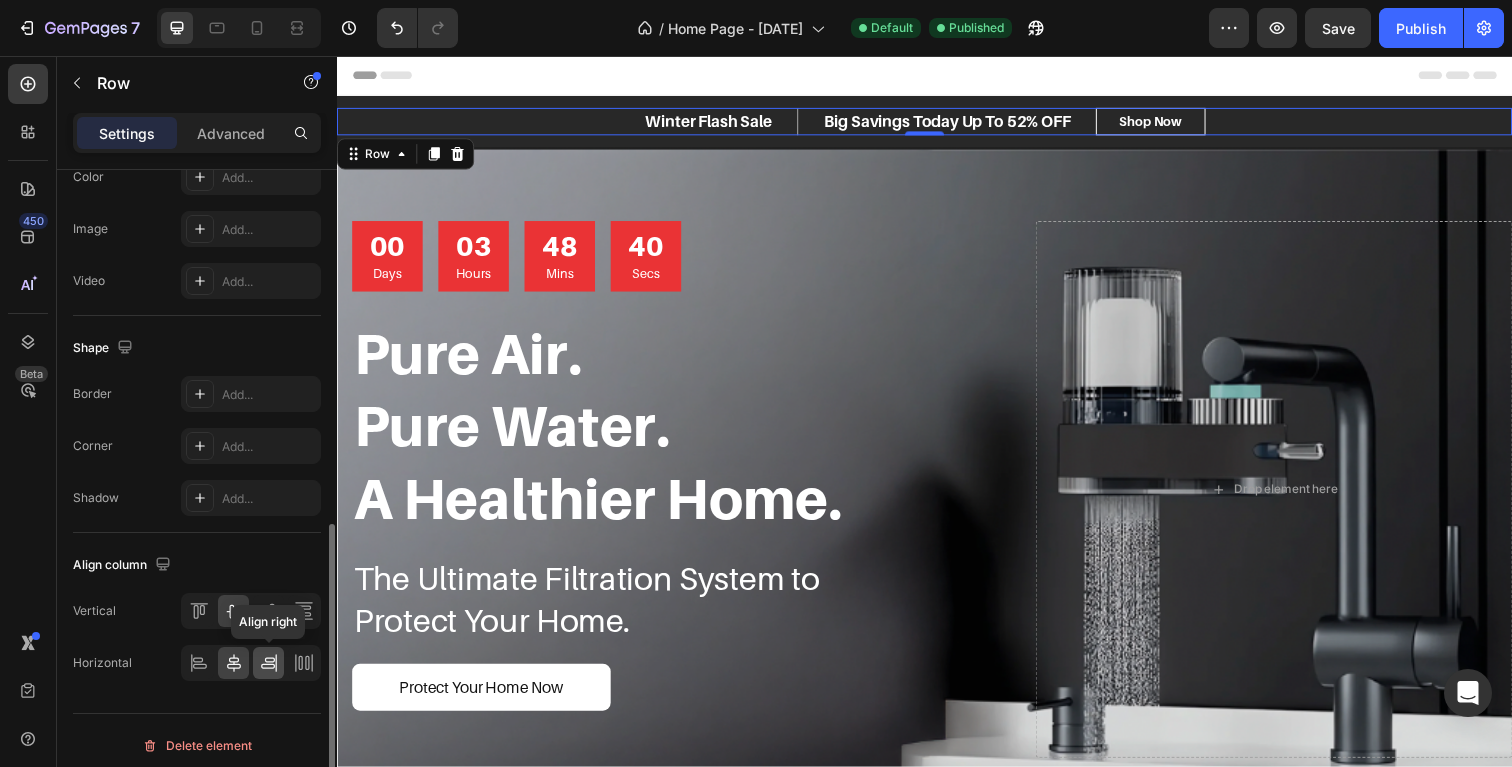 click 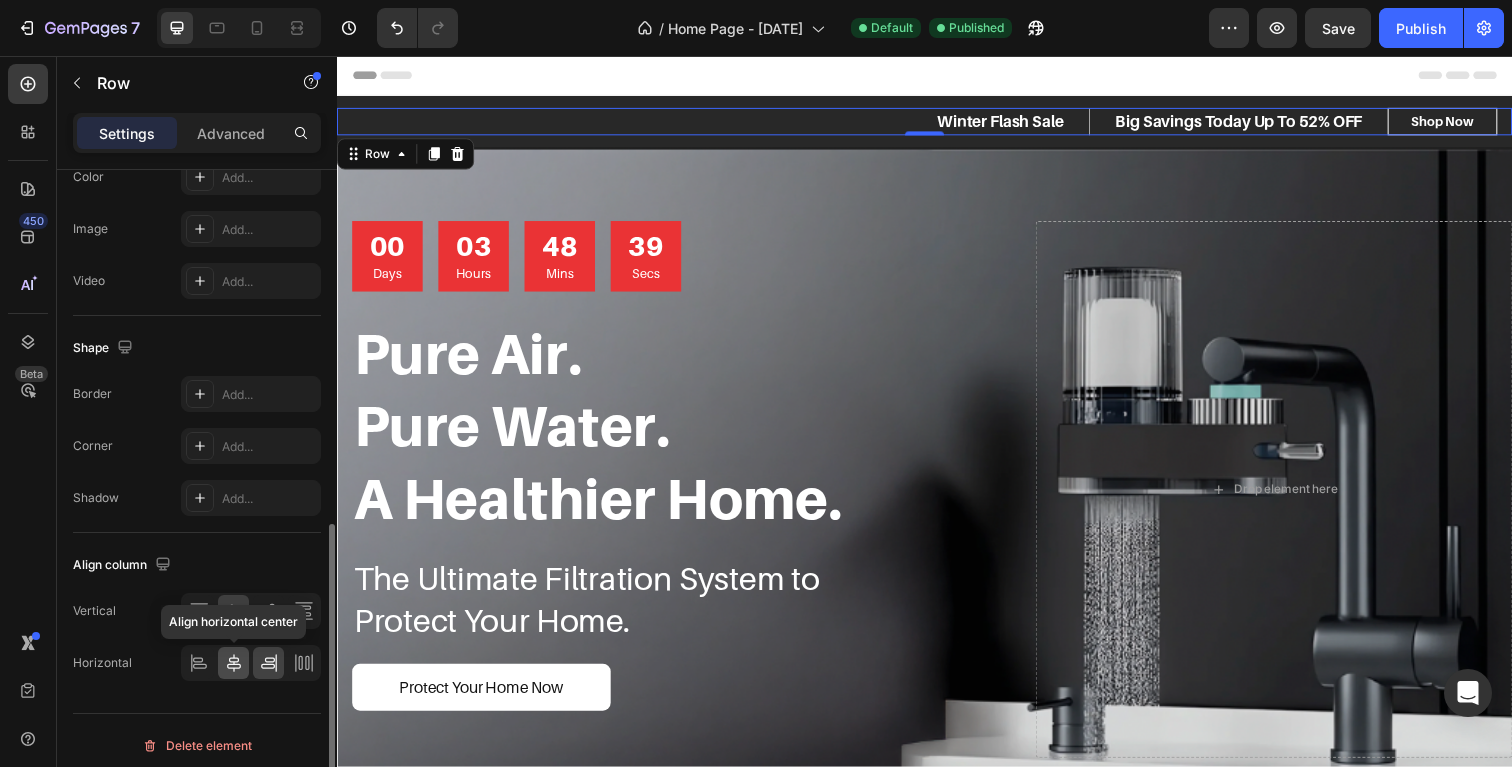 click 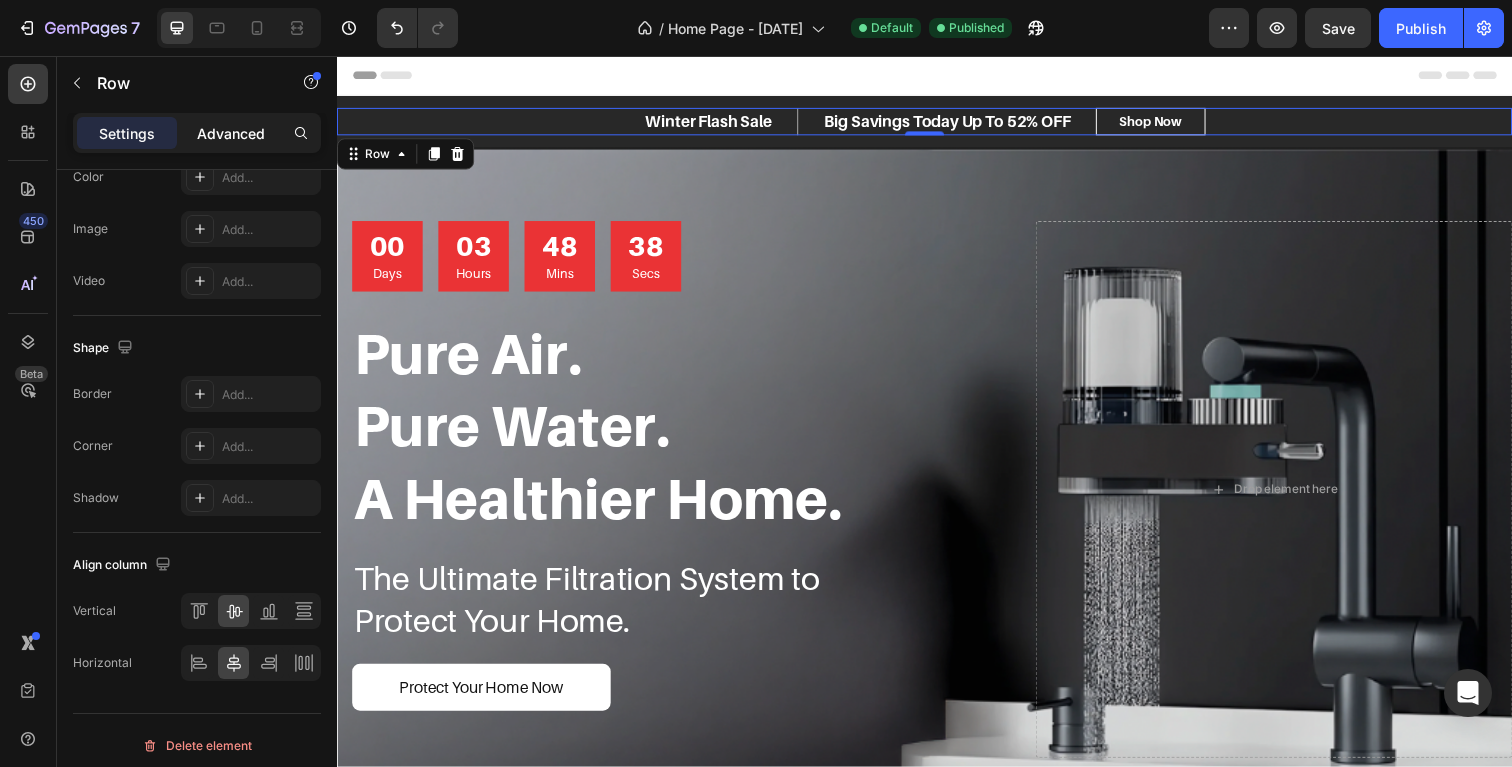 click on "Advanced" at bounding box center [231, 133] 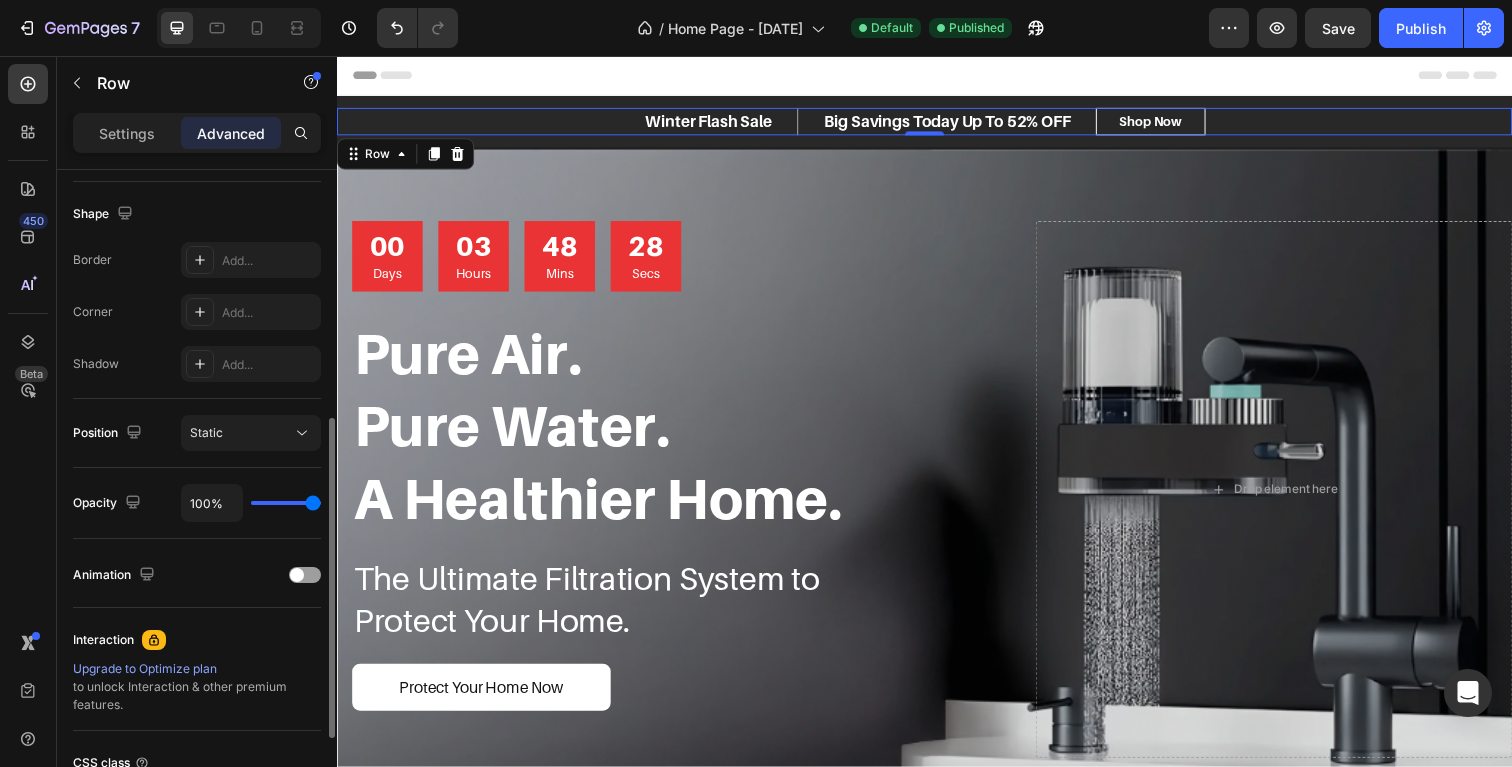 scroll, scrollTop: 503, scrollLeft: 0, axis: vertical 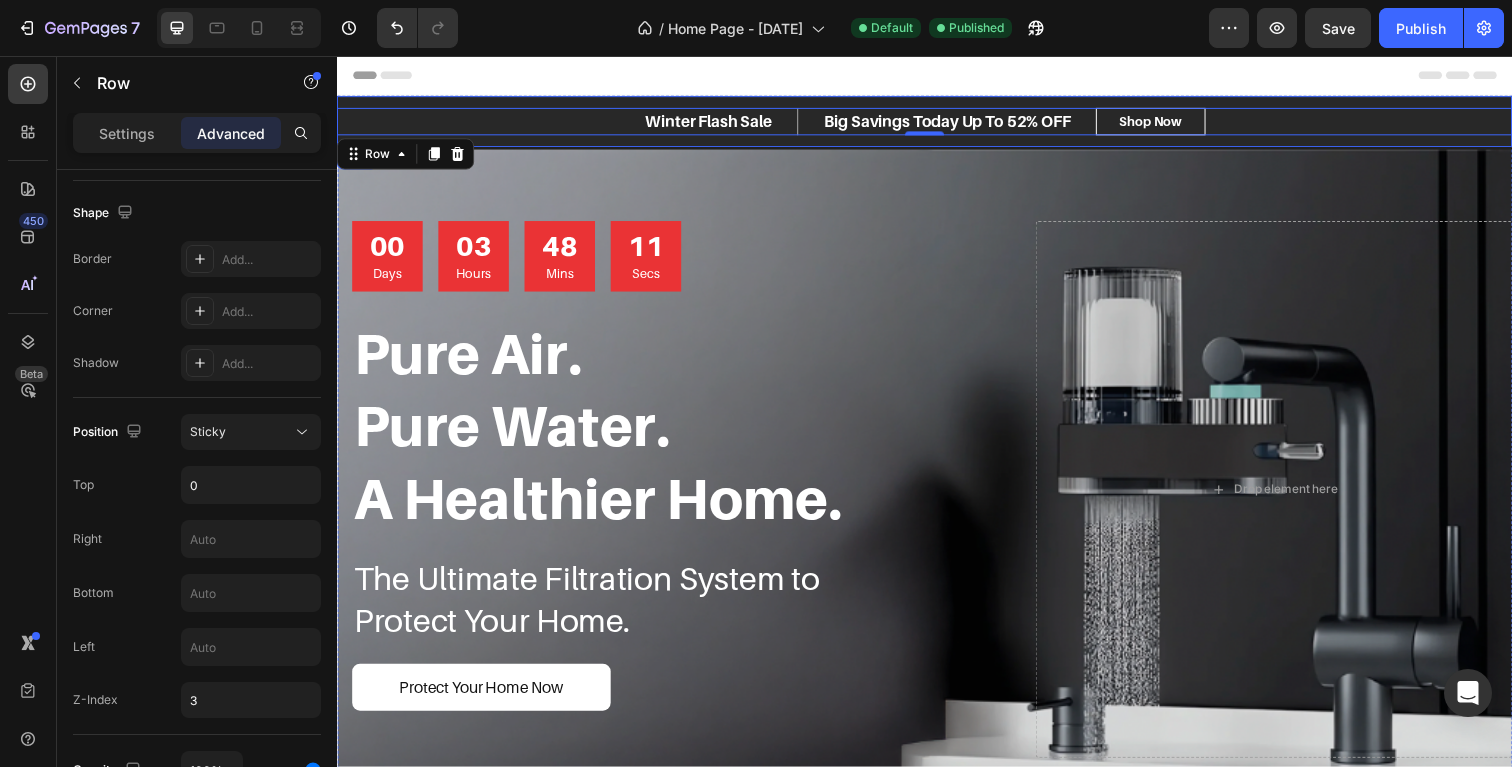 click on "Winter Flash Sale Text block Big Savings Today Up To 52% OFF  Text block Row Big Savings Today Up To 50% OFF  Text block Shop Now Button Row   0 Row" at bounding box center (937, 123) 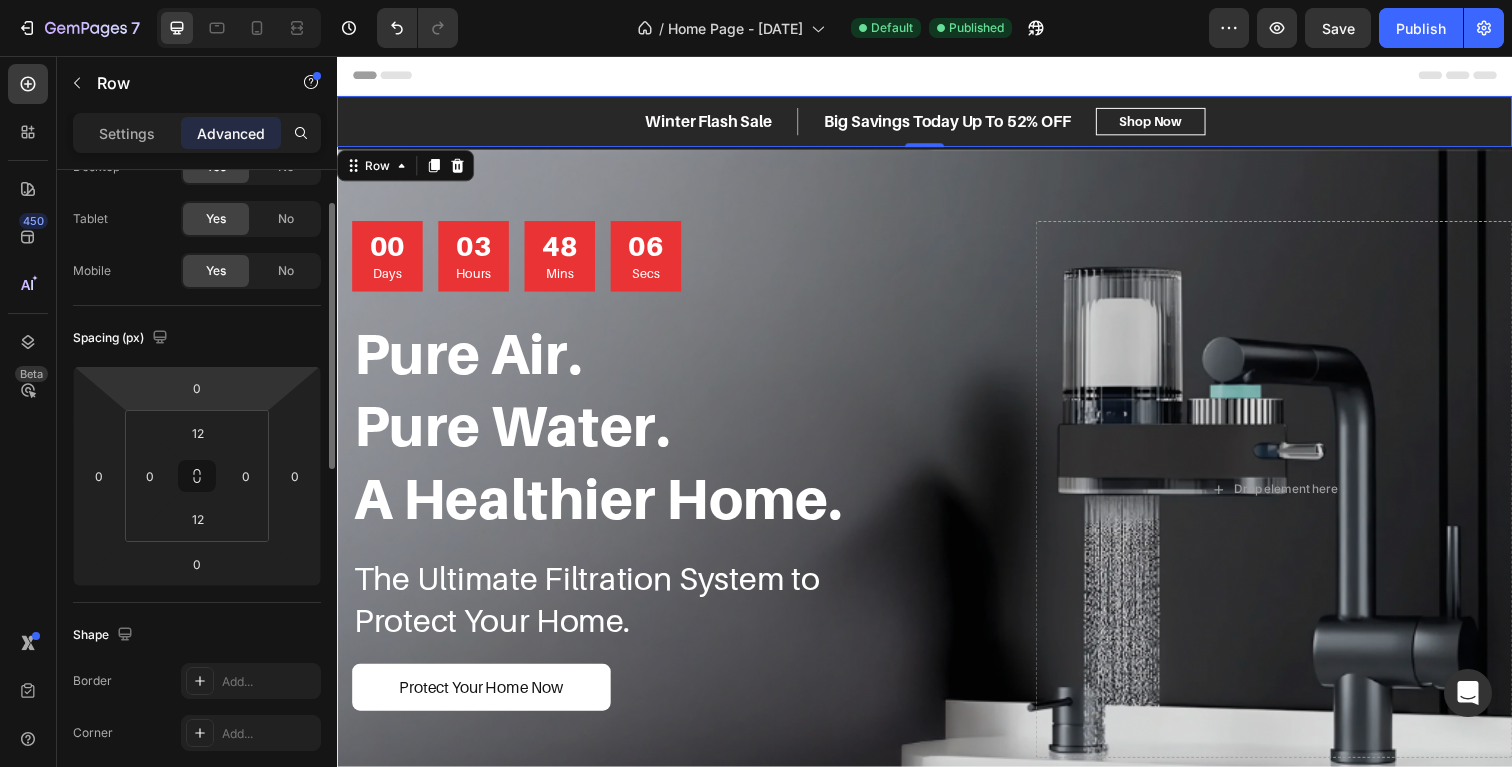 scroll, scrollTop: 0, scrollLeft: 0, axis: both 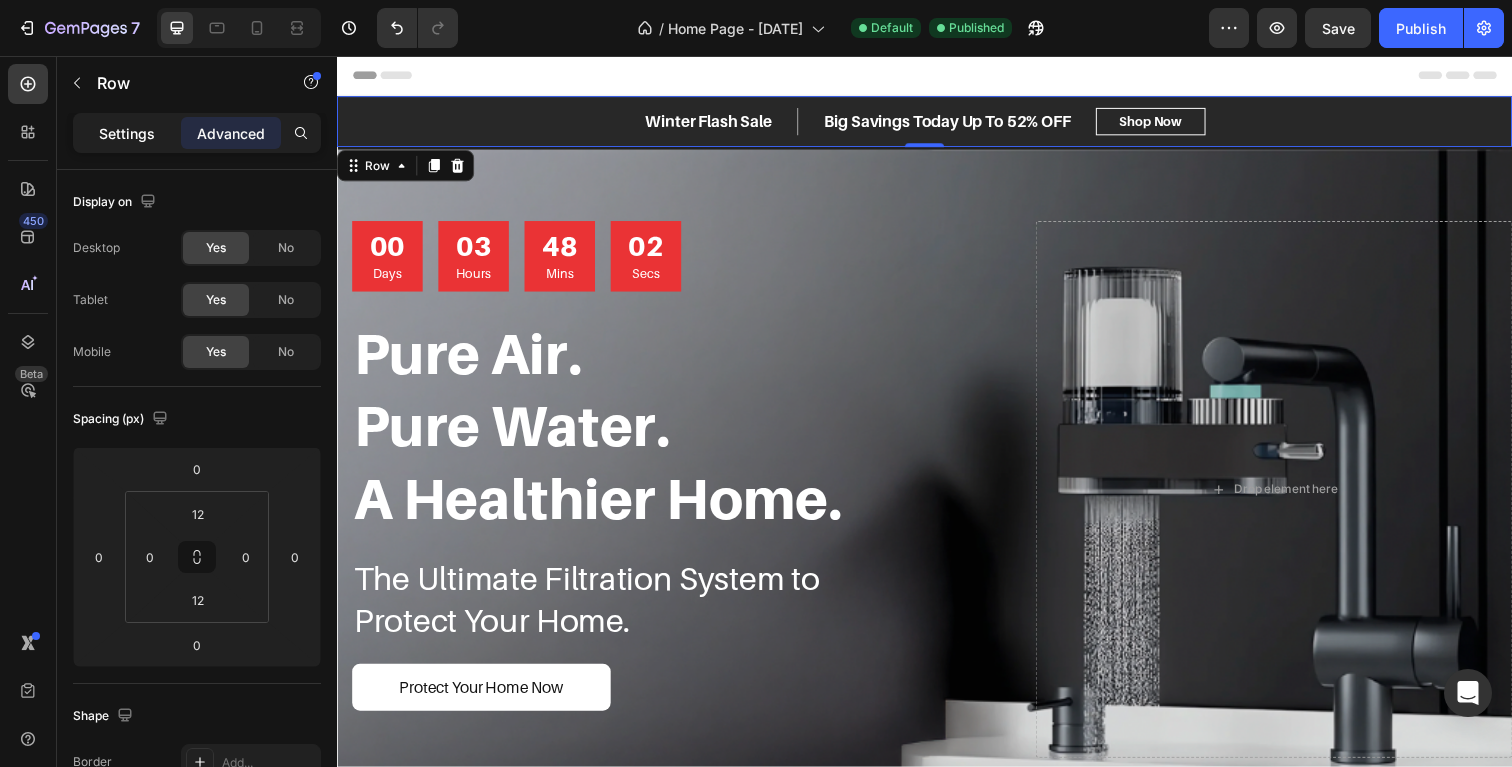 click on "Settings" at bounding box center [127, 133] 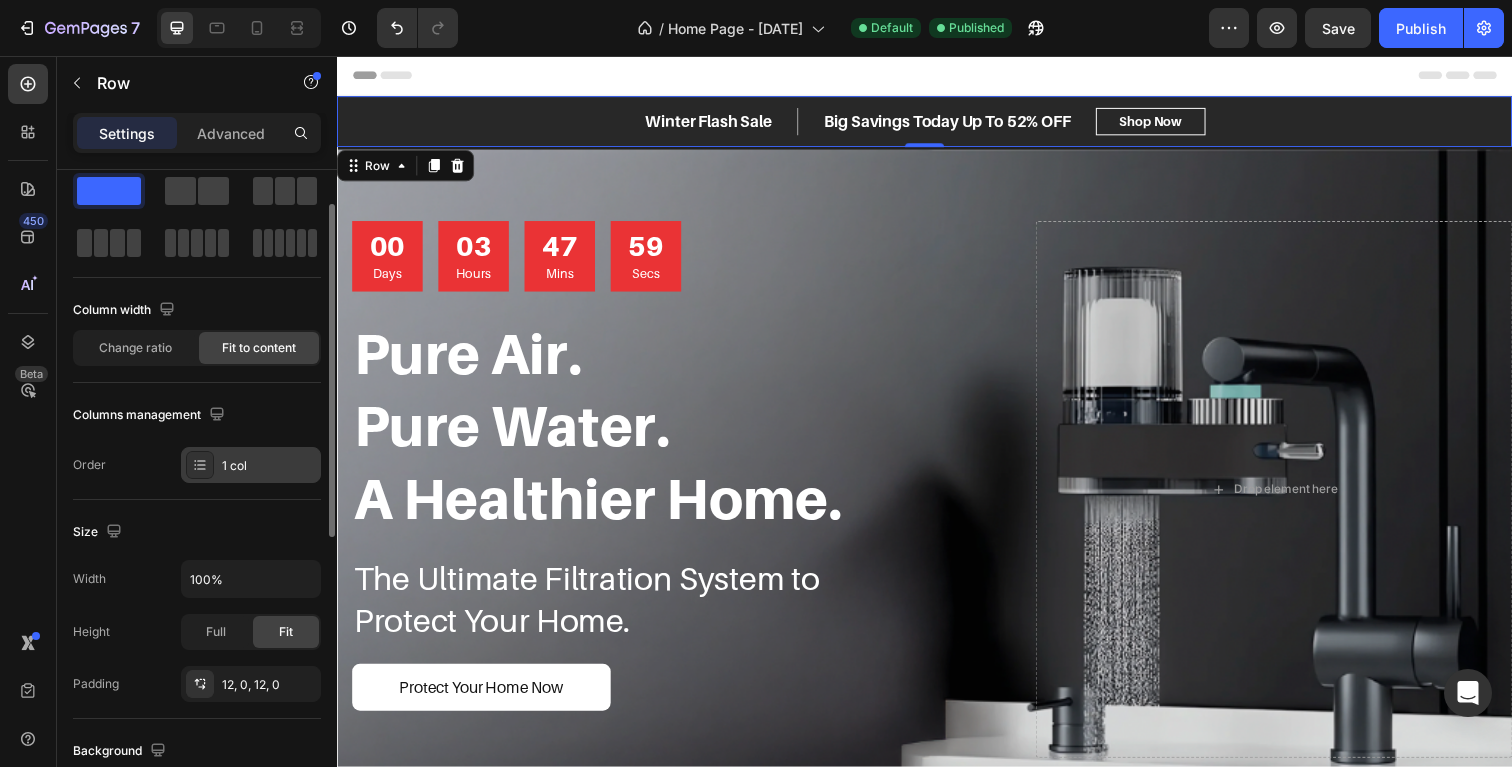 scroll, scrollTop: 68, scrollLeft: 0, axis: vertical 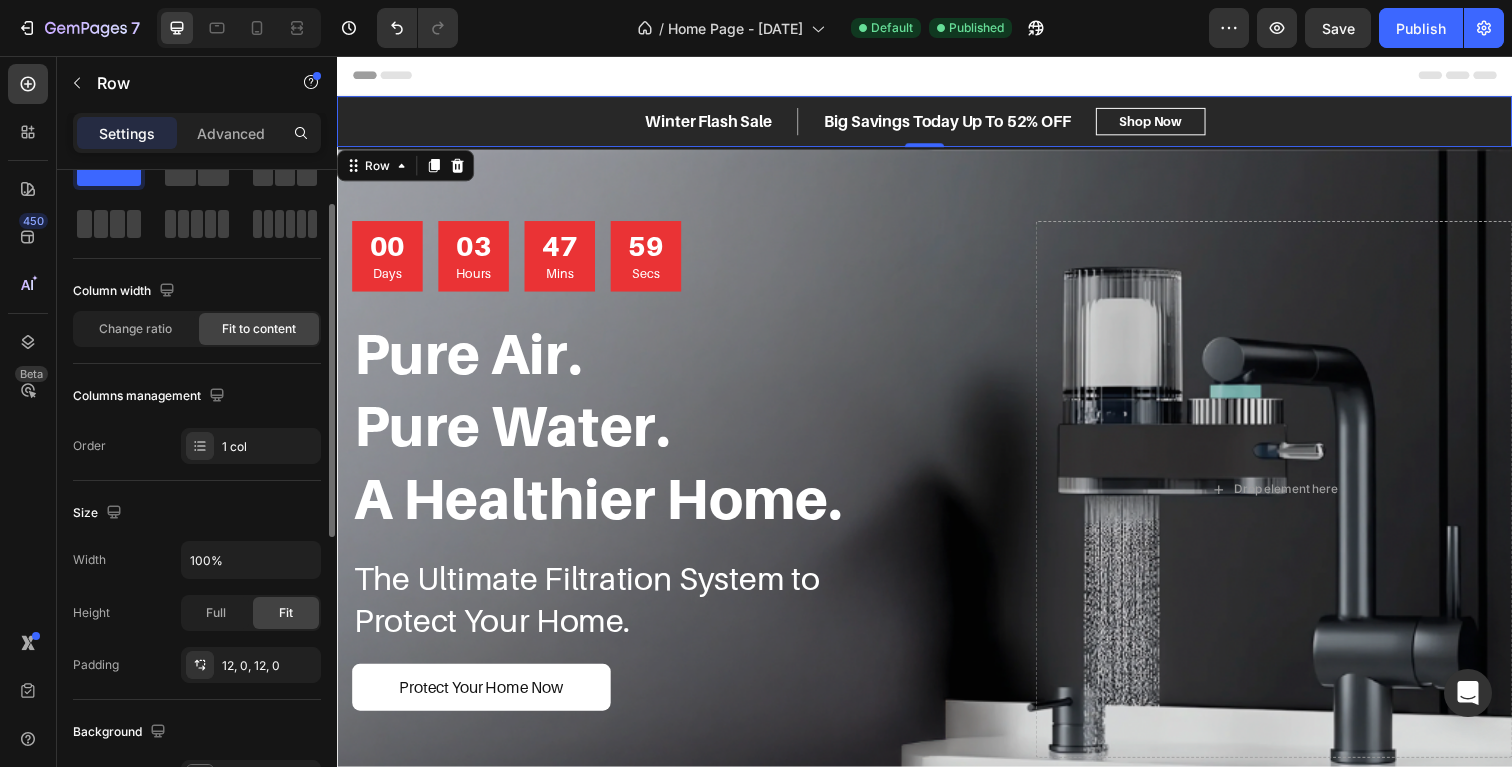 click on "Columns management Order 1 col" at bounding box center (197, 422) 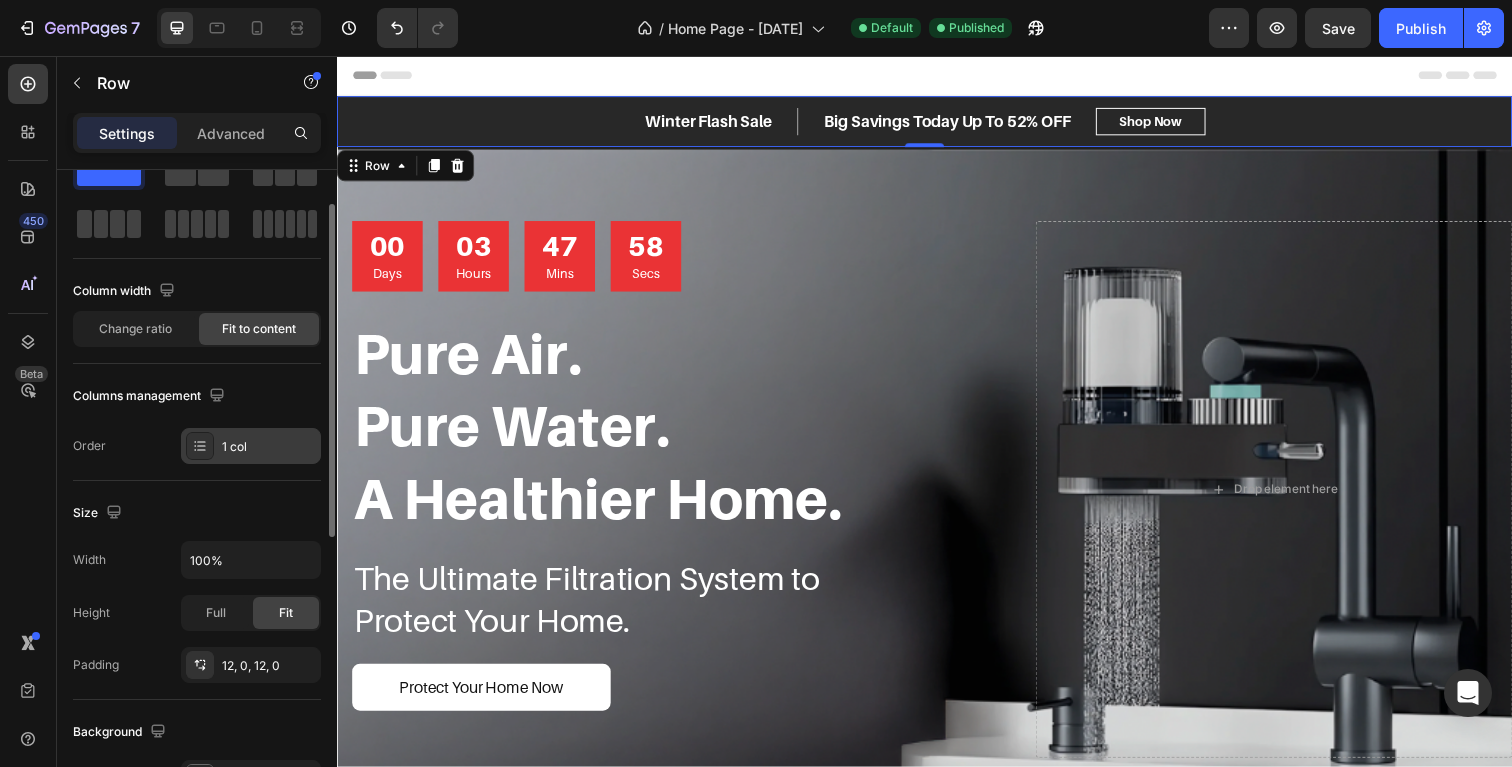 click on "1 col" at bounding box center (251, 446) 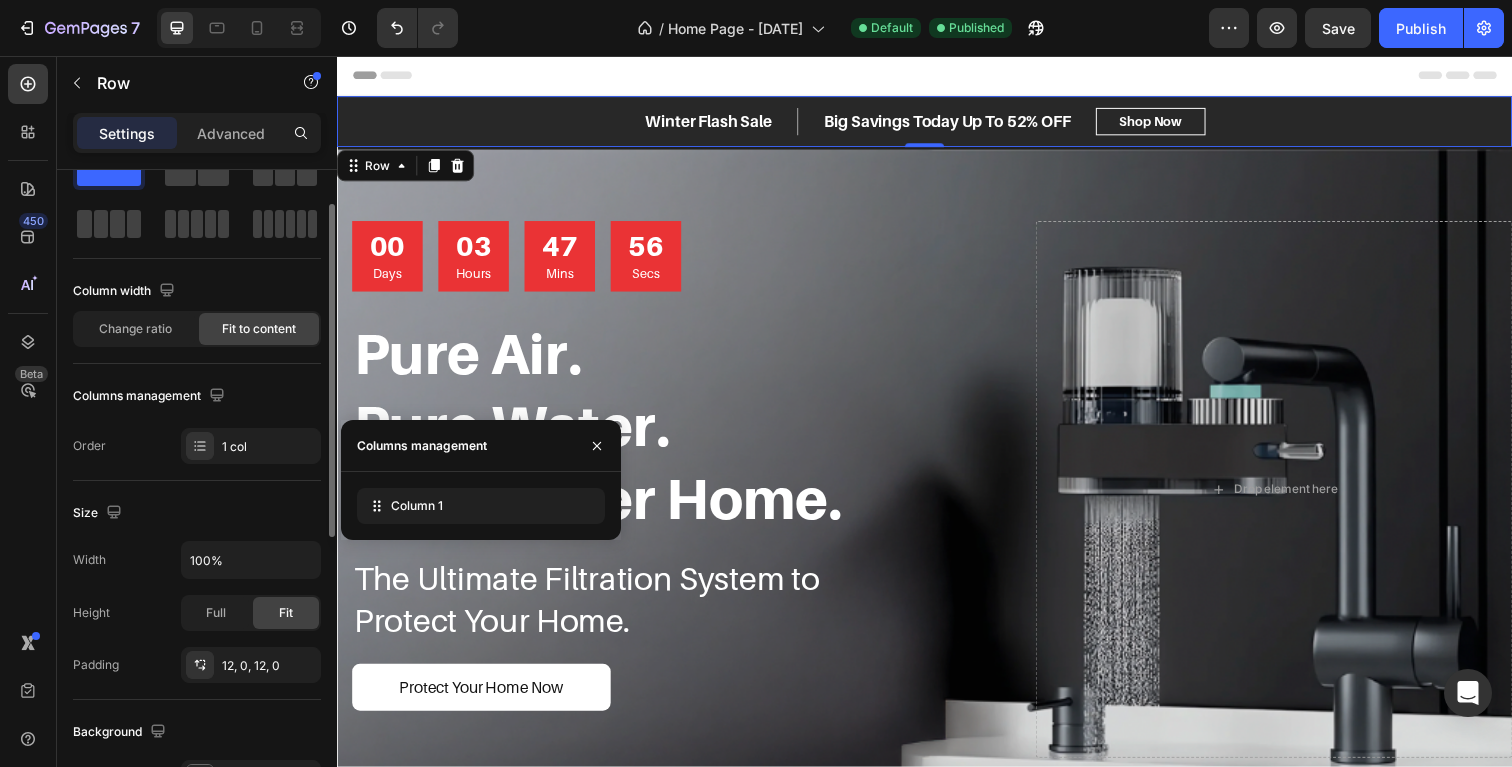 click on "Size" at bounding box center [197, 513] 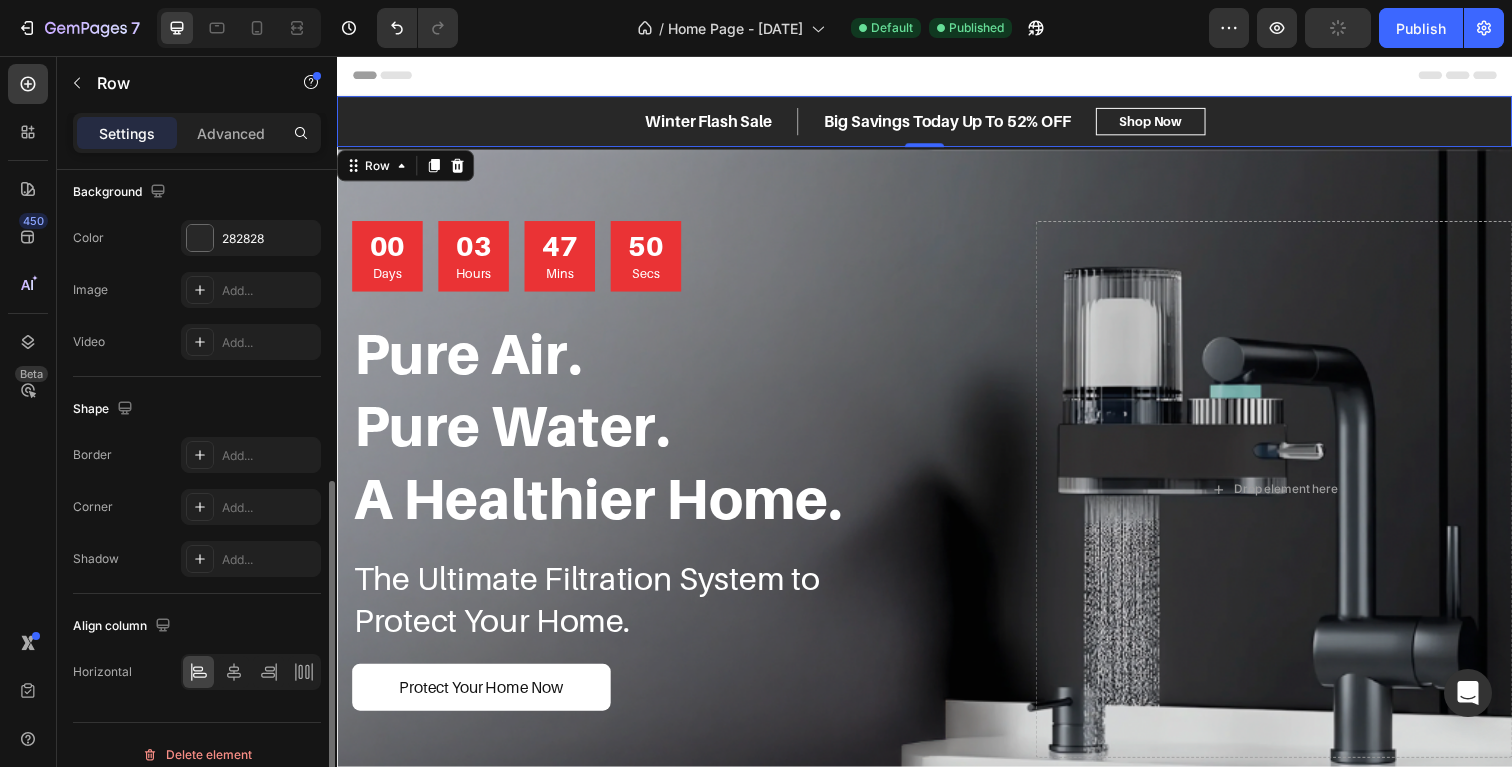 scroll, scrollTop: 587, scrollLeft: 0, axis: vertical 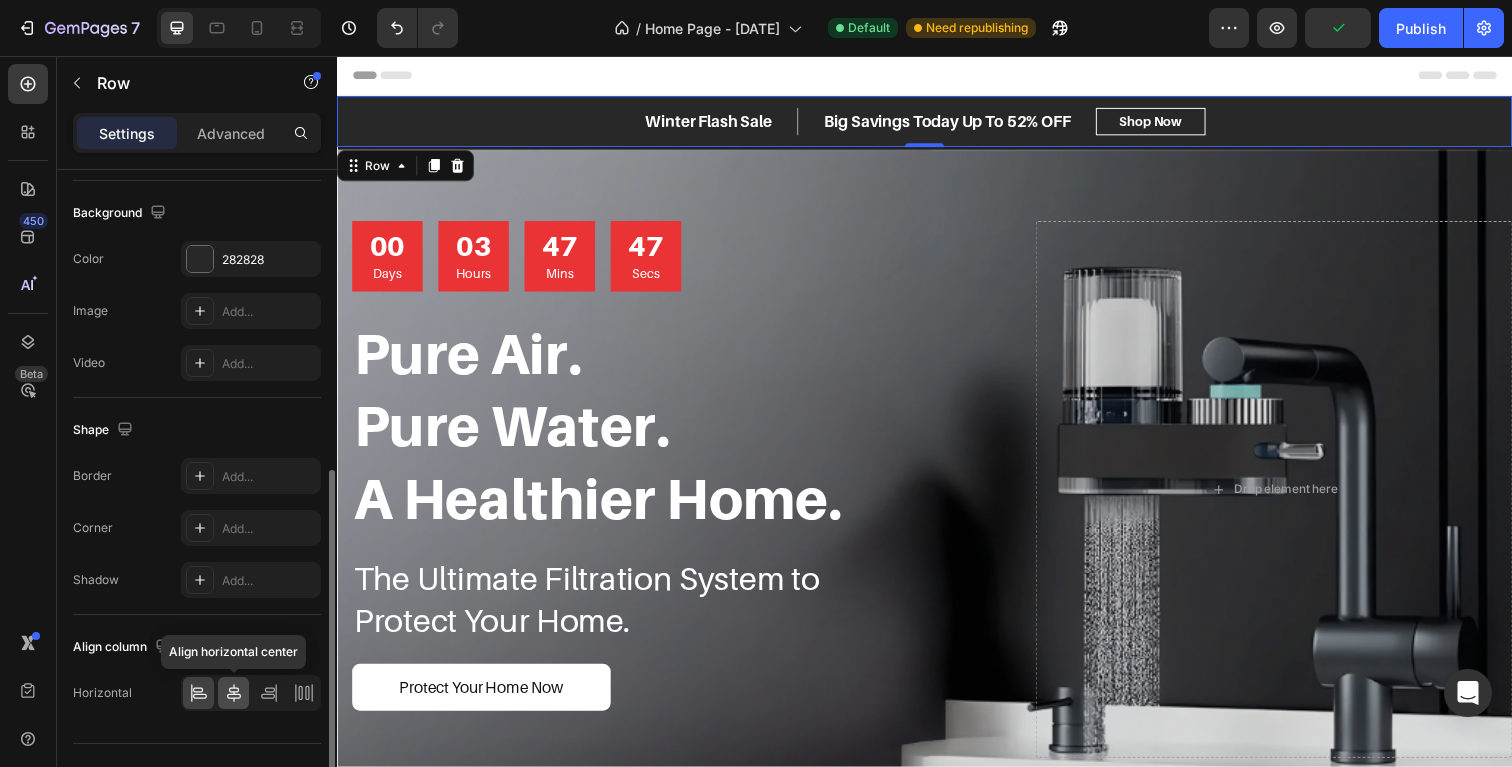 click 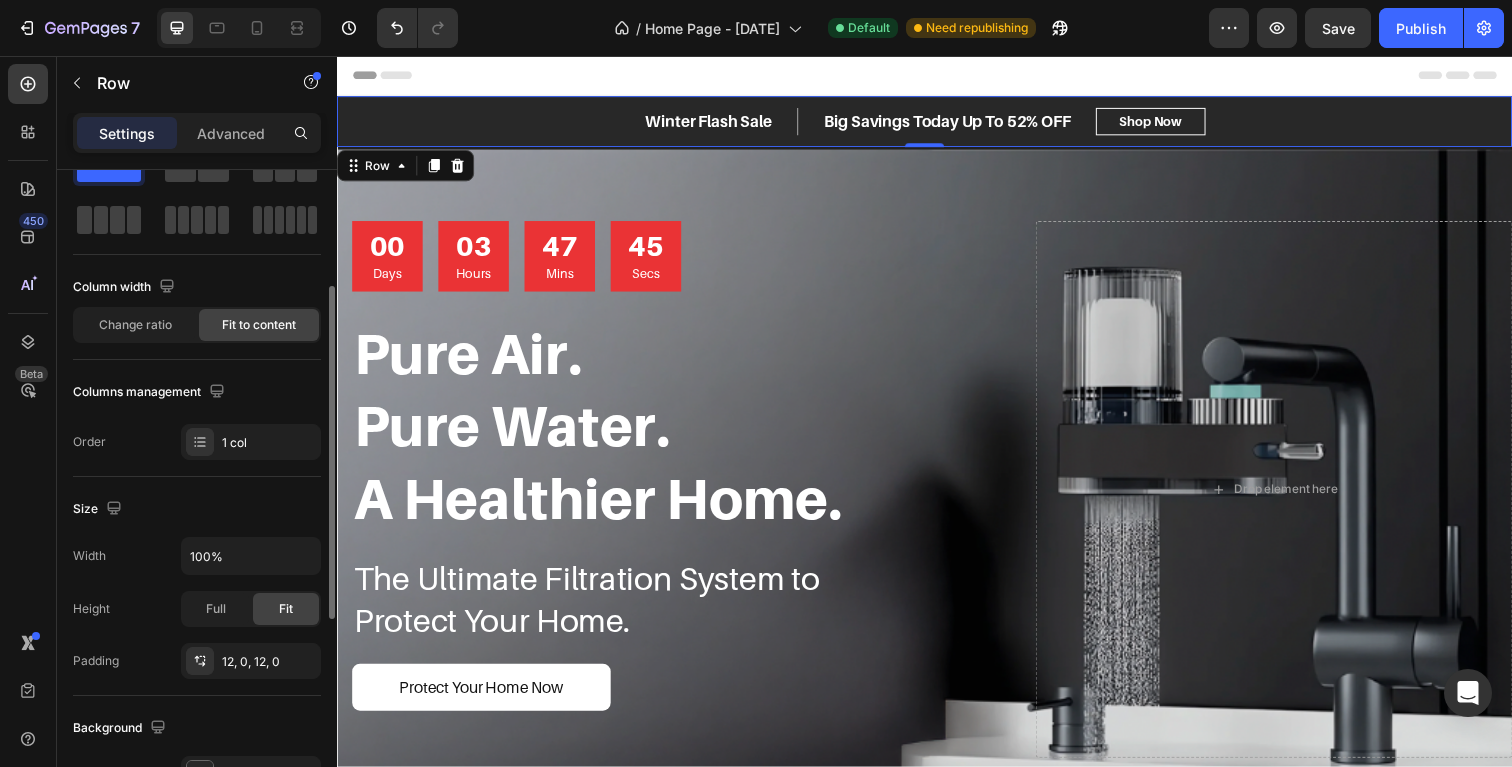 scroll, scrollTop: 0, scrollLeft: 0, axis: both 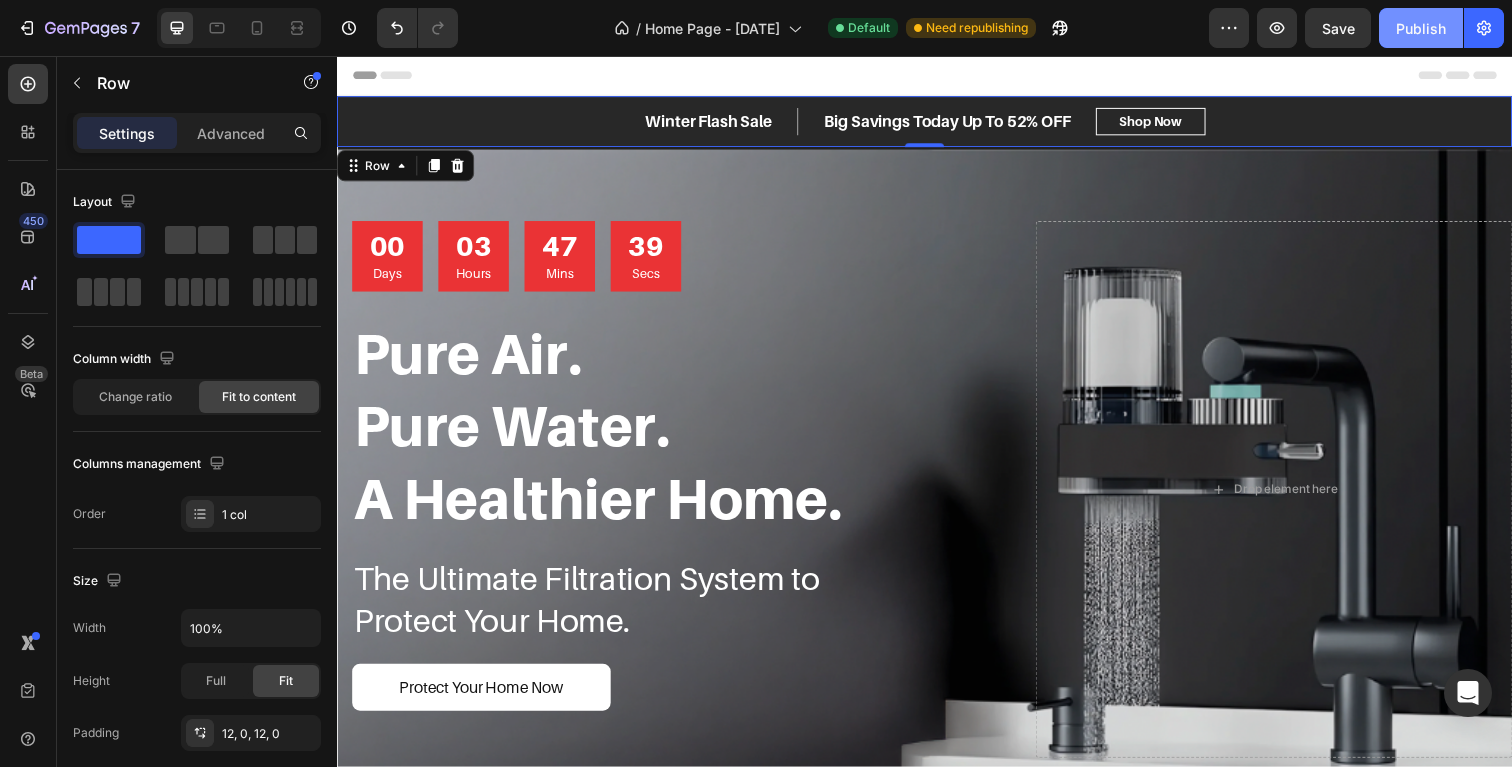 click on "Publish" at bounding box center (1421, 28) 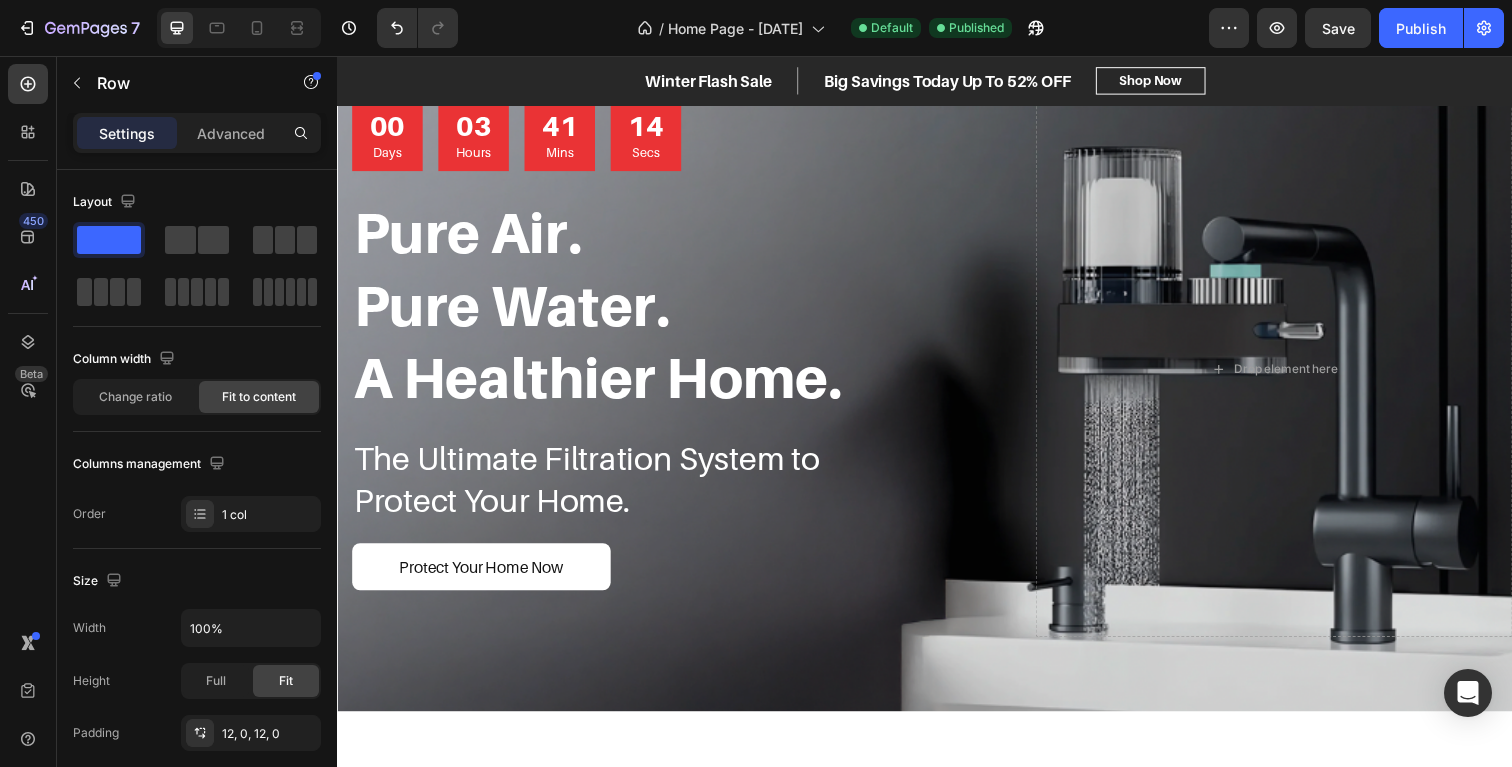scroll, scrollTop: 0, scrollLeft: 0, axis: both 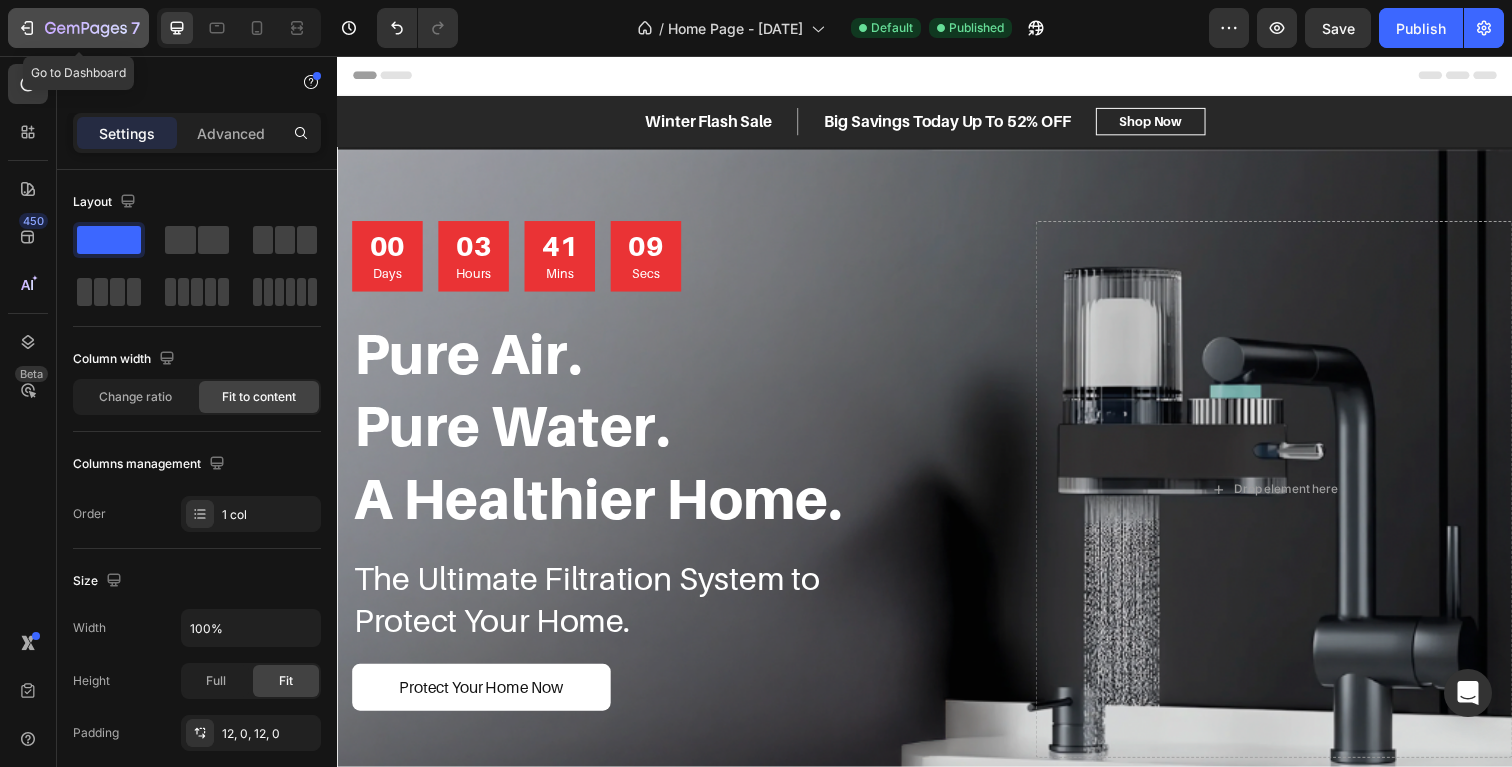 click 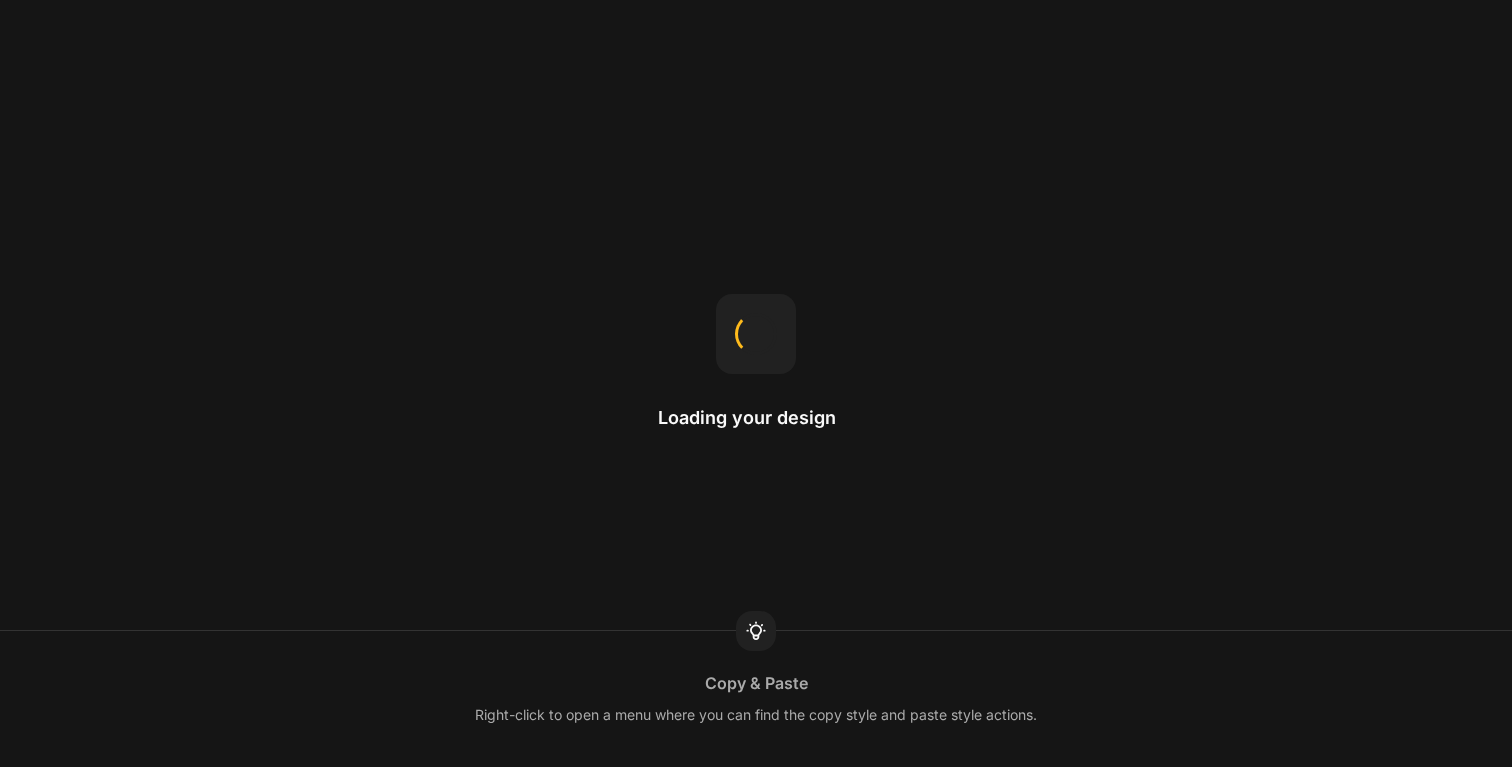 scroll, scrollTop: 0, scrollLeft: 0, axis: both 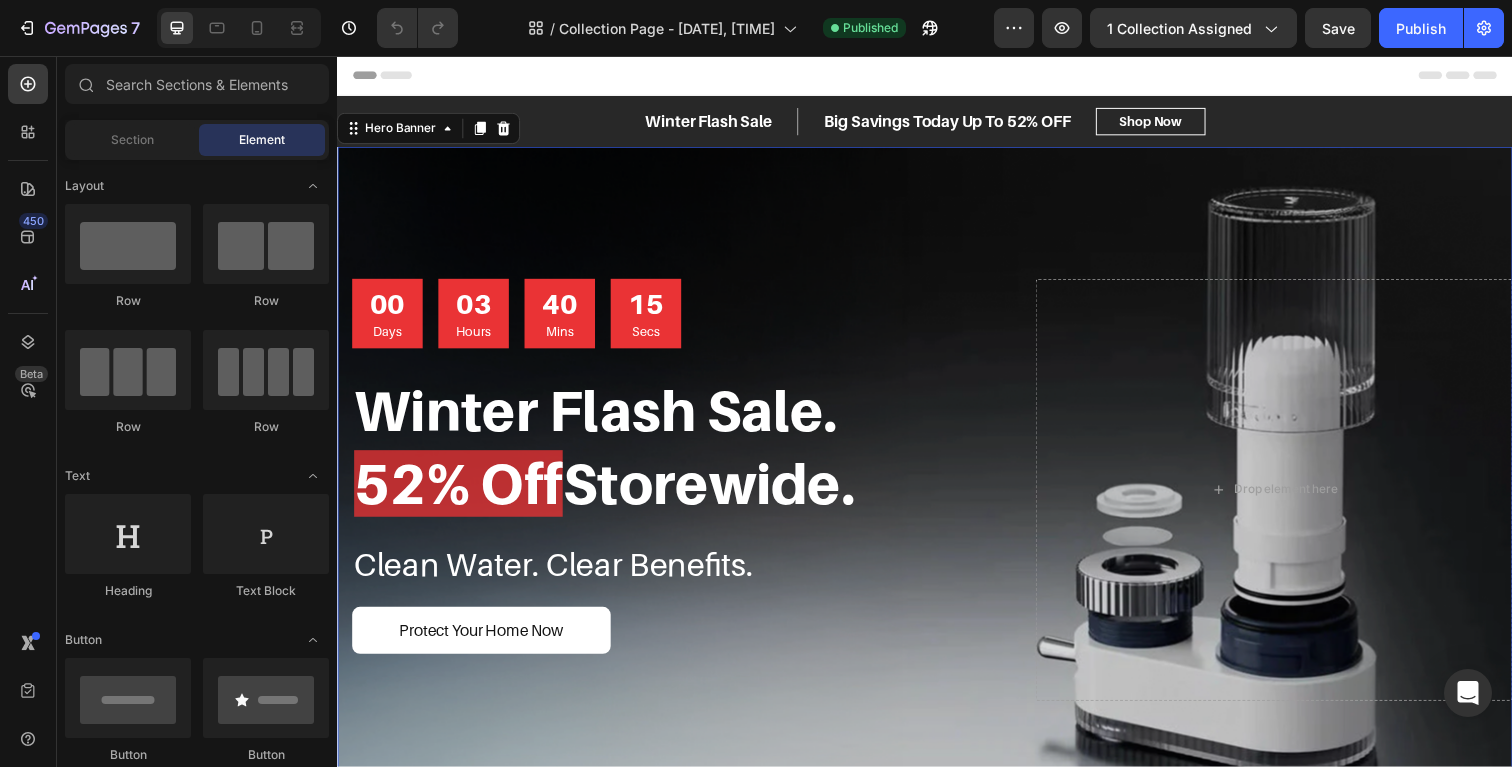 click at bounding box center [937, 499] 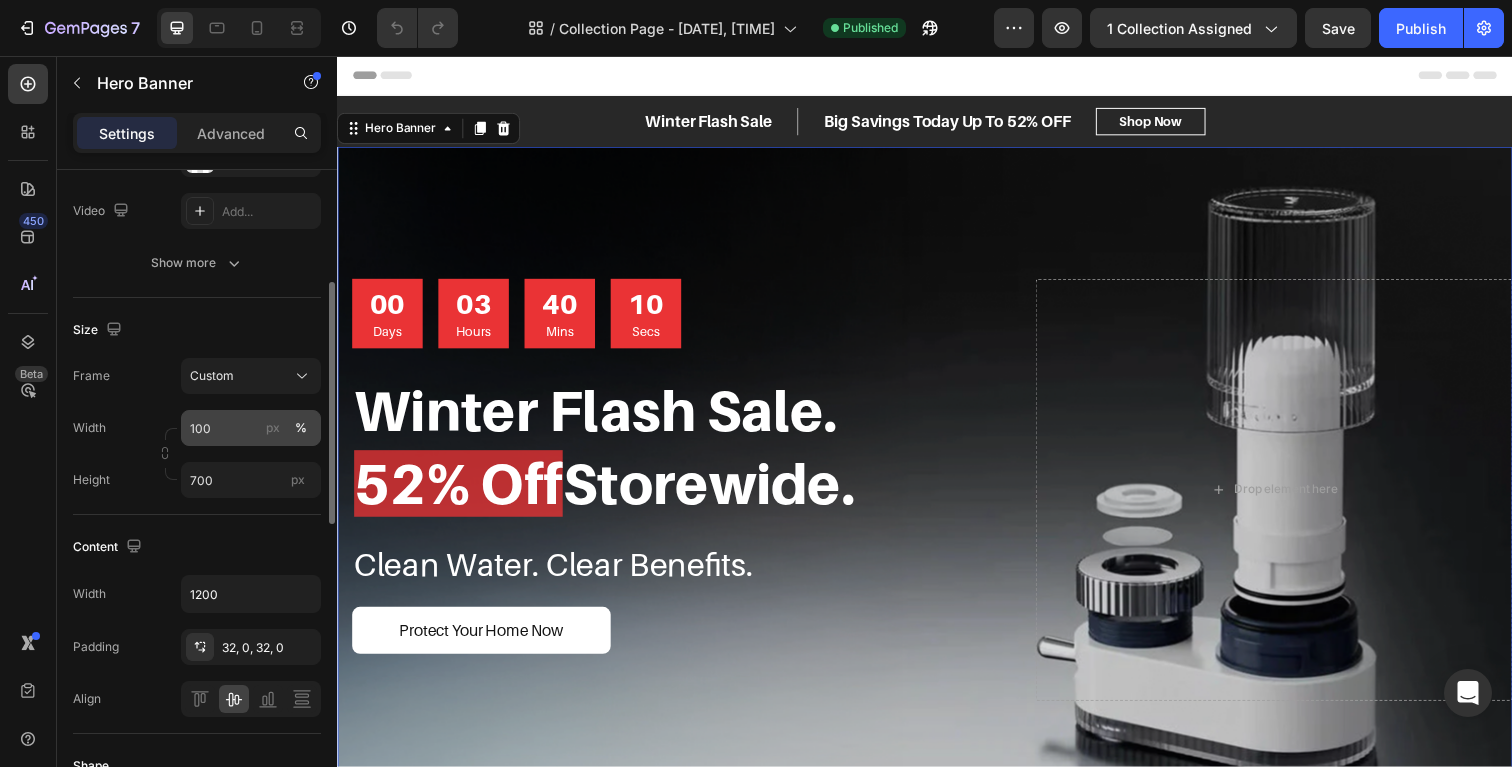 scroll, scrollTop: 315, scrollLeft: 0, axis: vertical 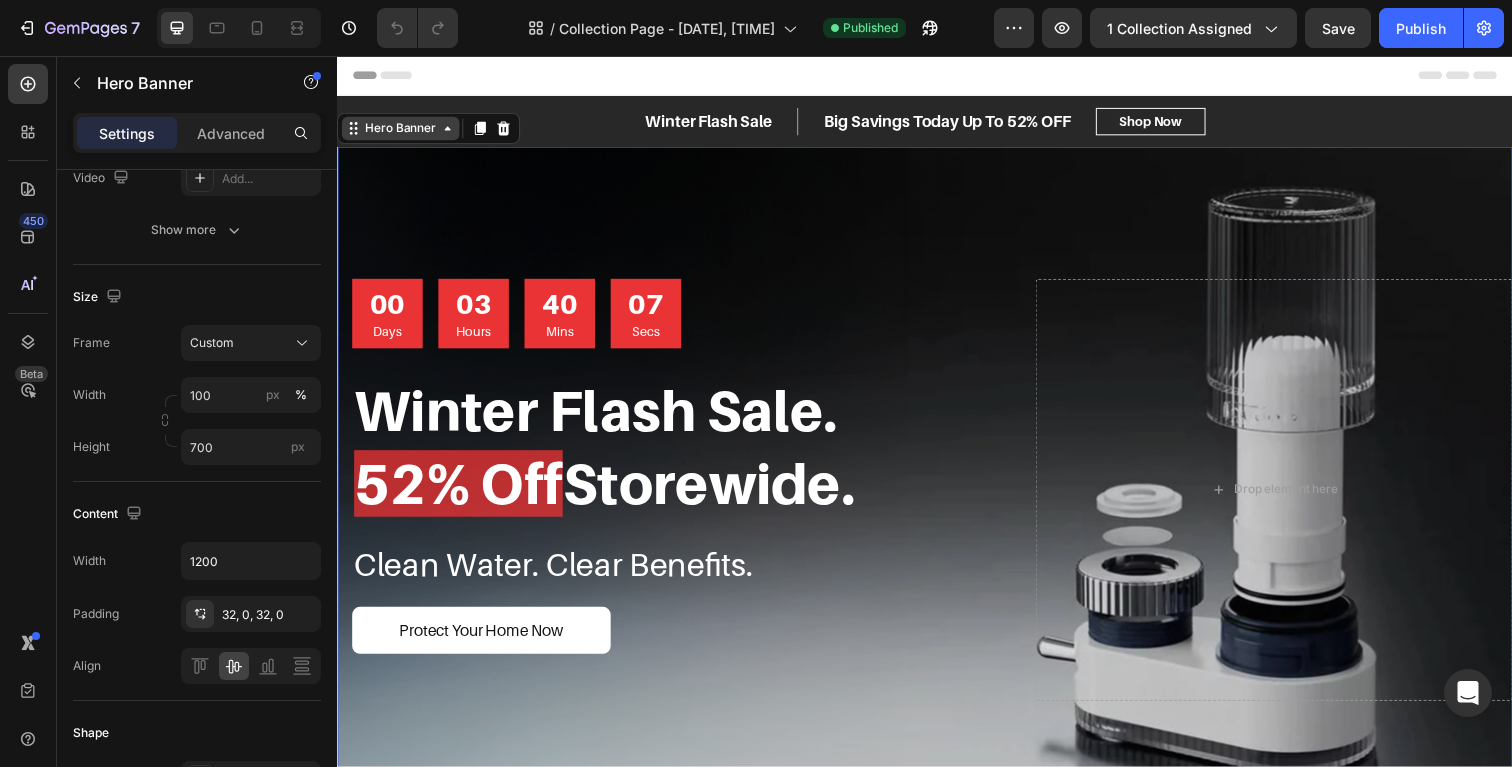 click on "Hero Banner" at bounding box center [402, 130] 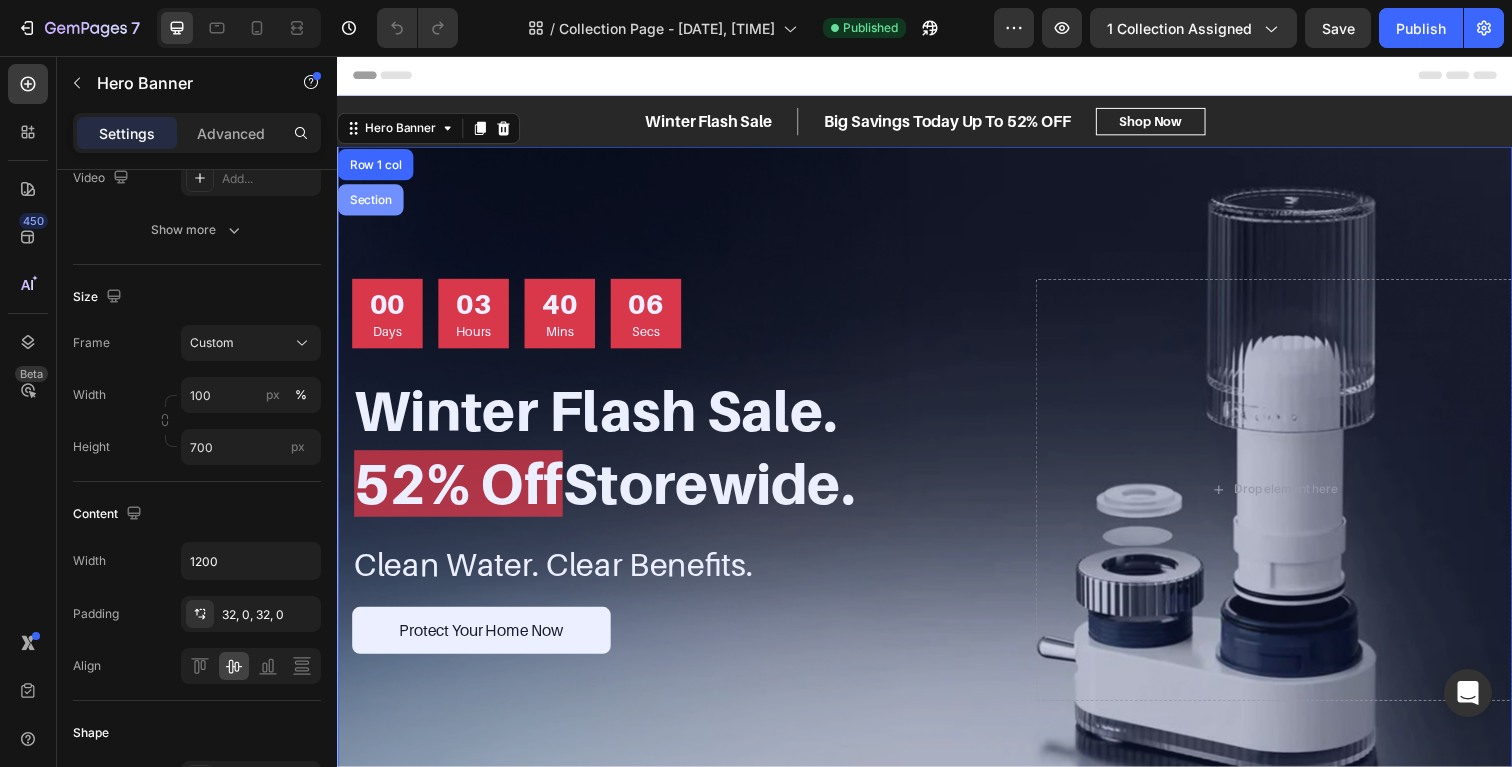 click on "Section" at bounding box center [371, 203] 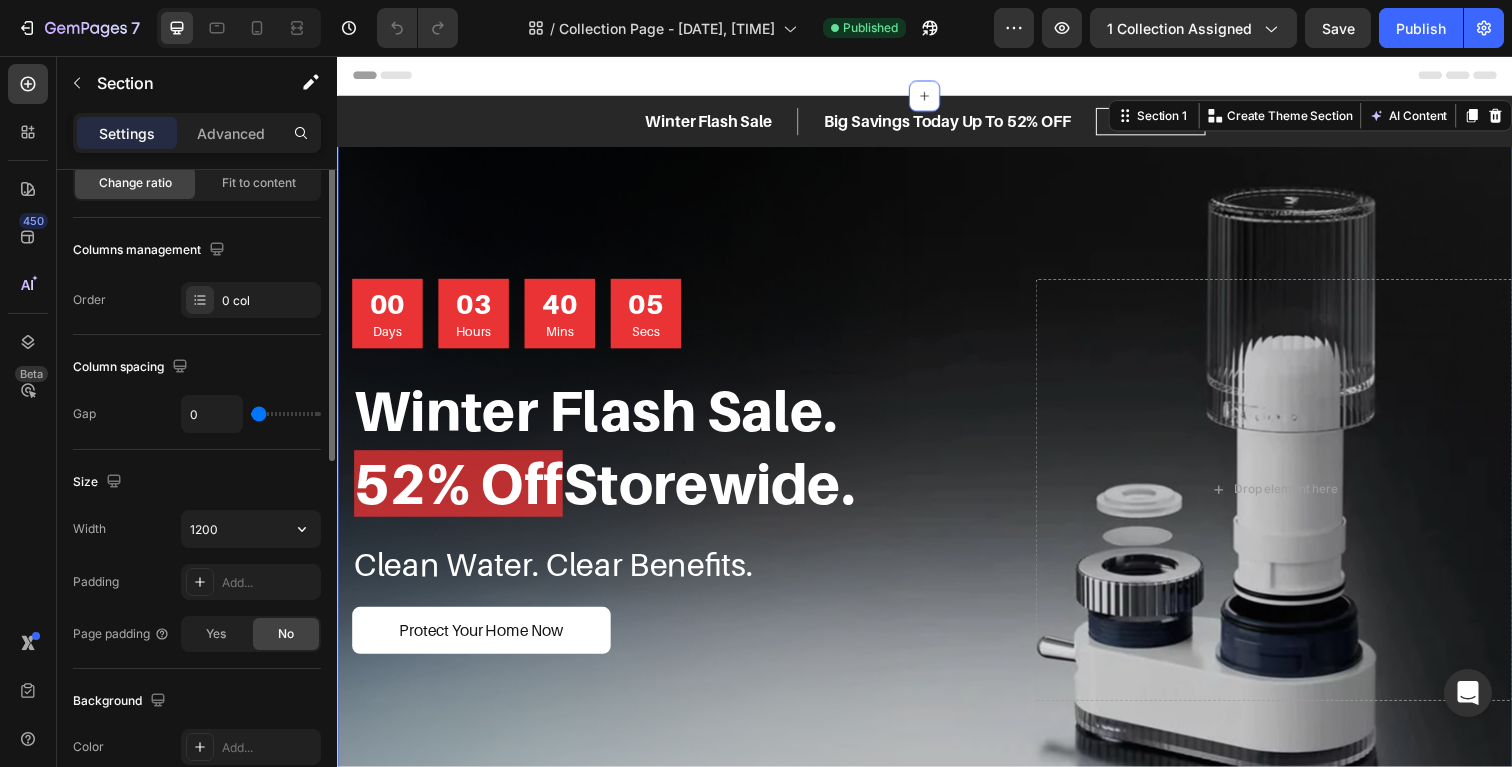 scroll, scrollTop: 232, scrollLeft: 0, axis: vertical 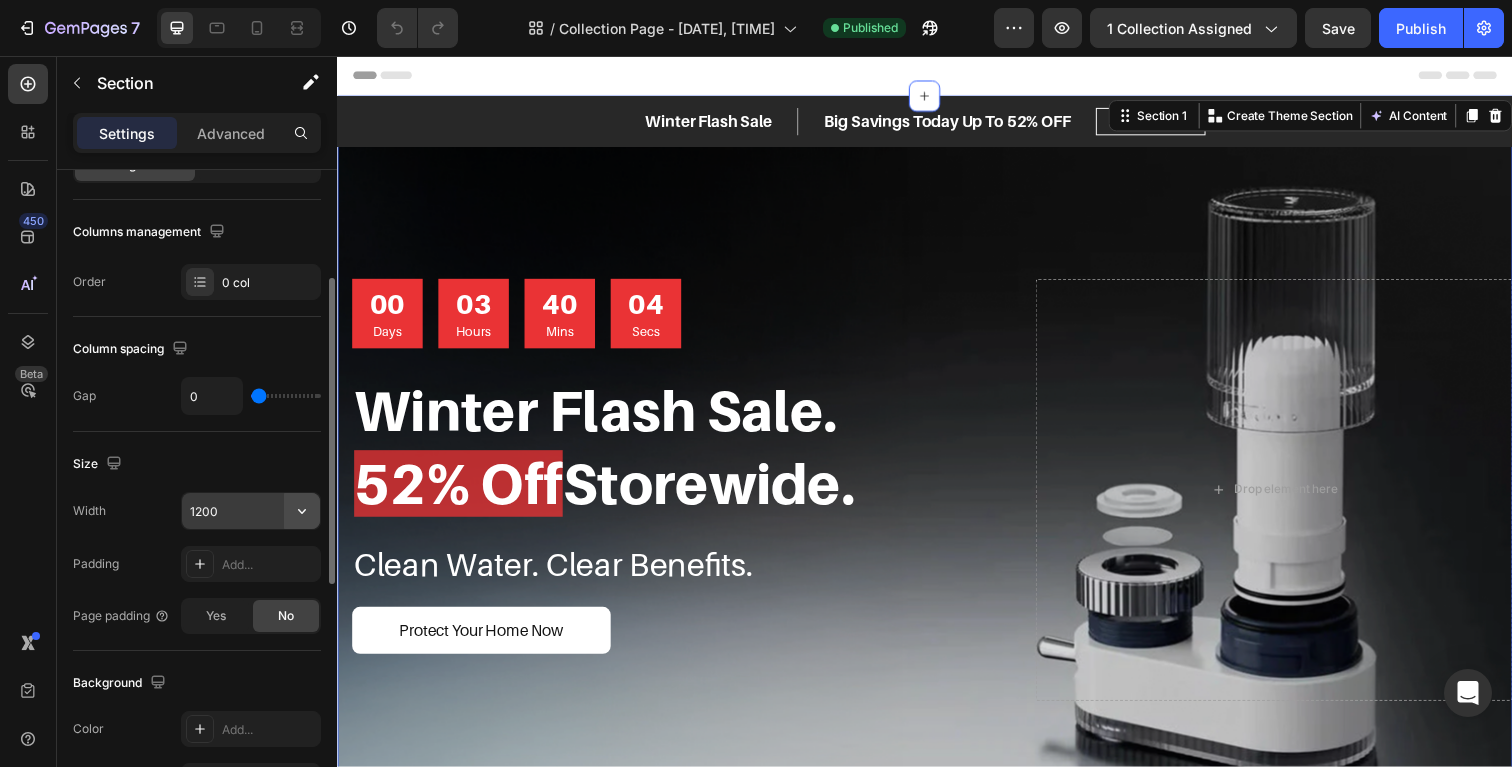 click 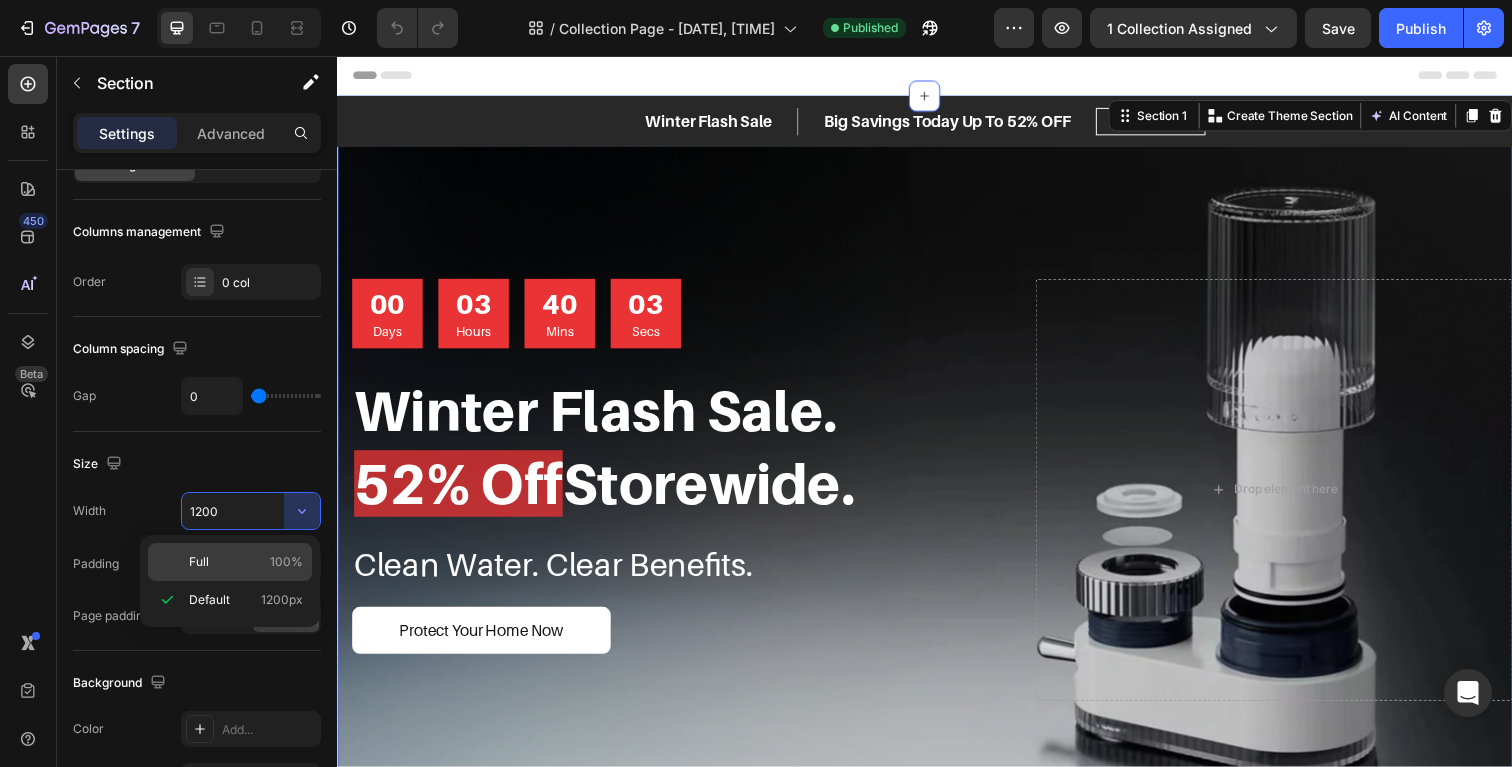 click on "Full 100%" at bounding box center [246, 562] 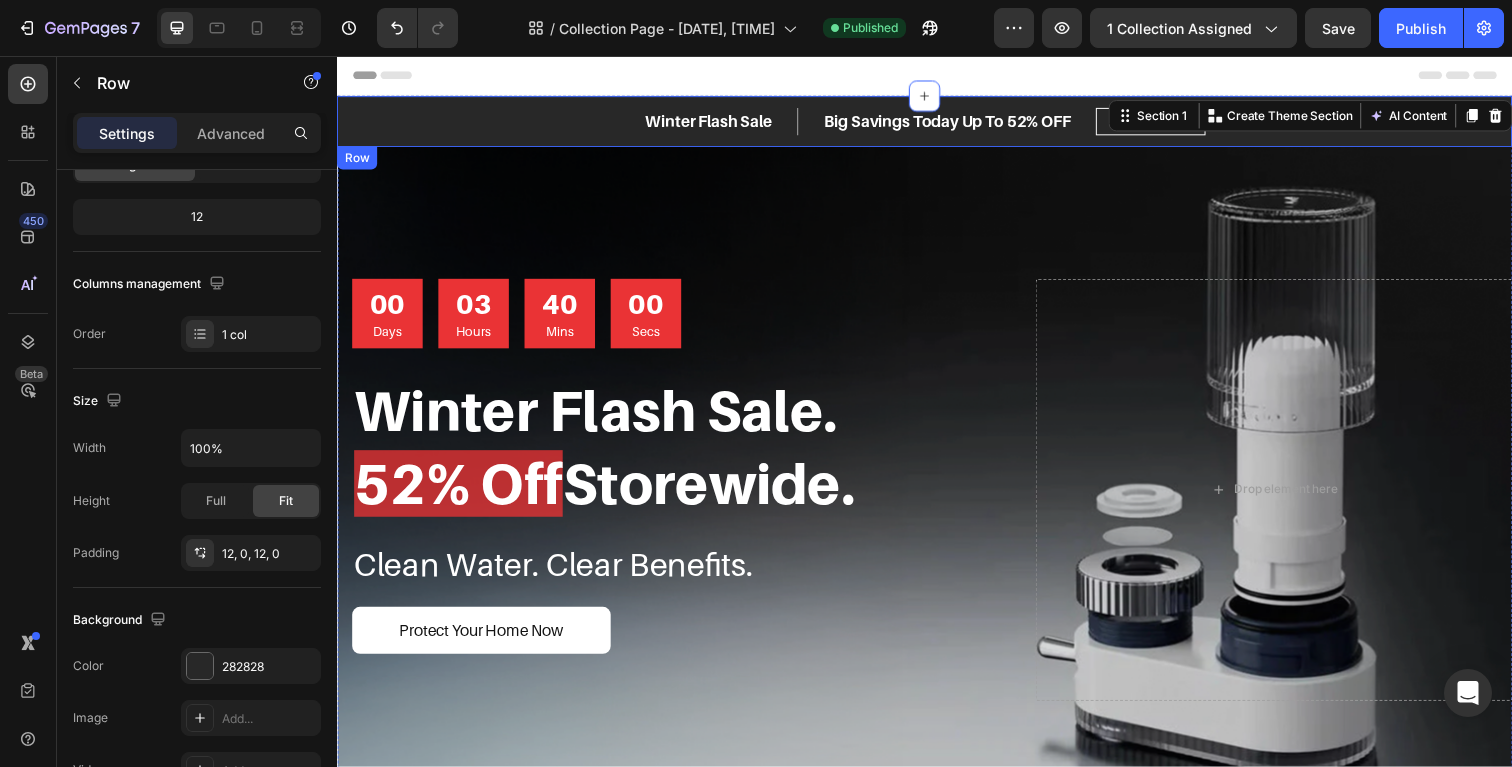 click on "Winter Flash Sale Text block Big Savings Today Up To 52% OFF  Text block Row Big Savings Today Up To 50% OFF  Text block Shop Now Button Row Row" at bounding box center [937, 123] 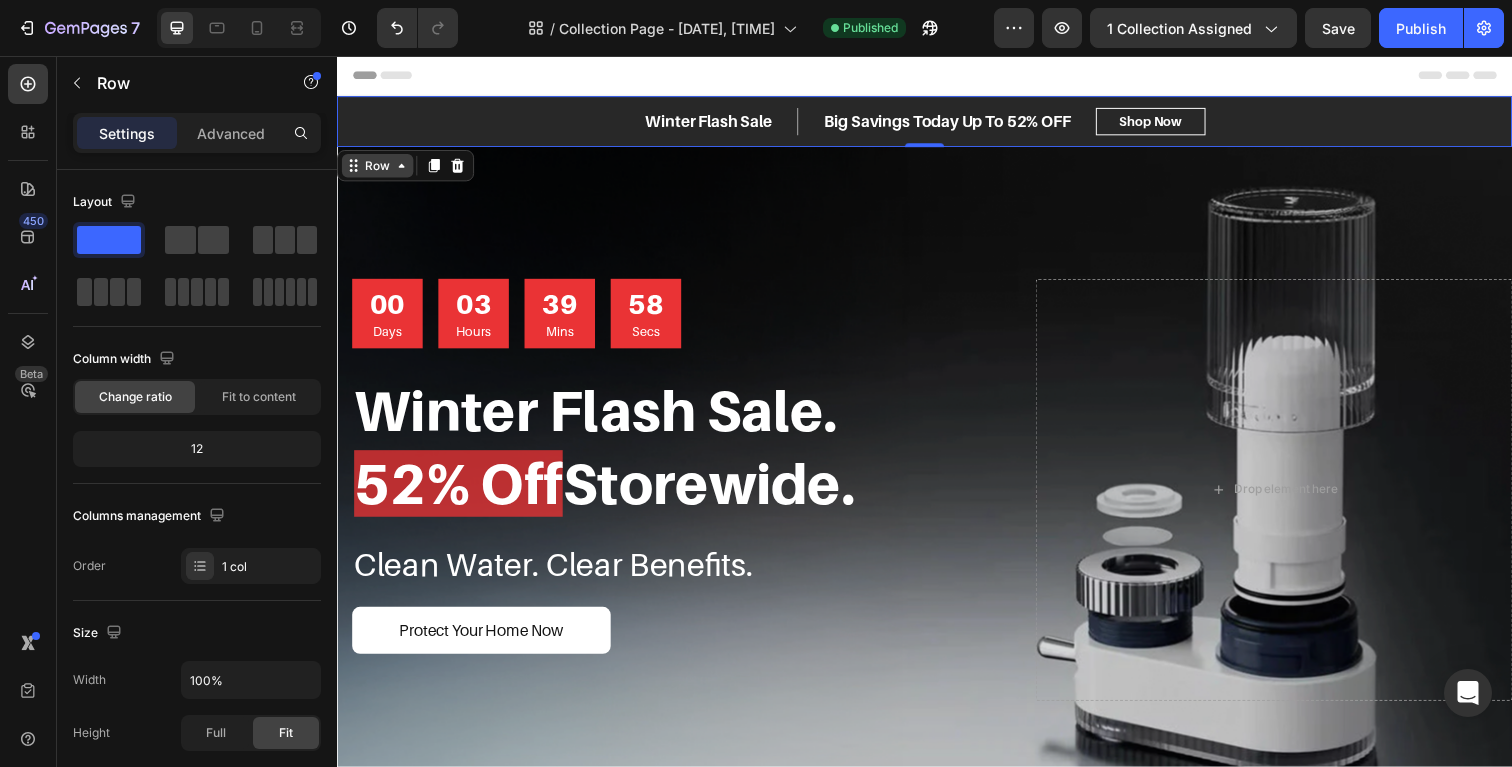 click on "Row" at bounding box center [378, 168] 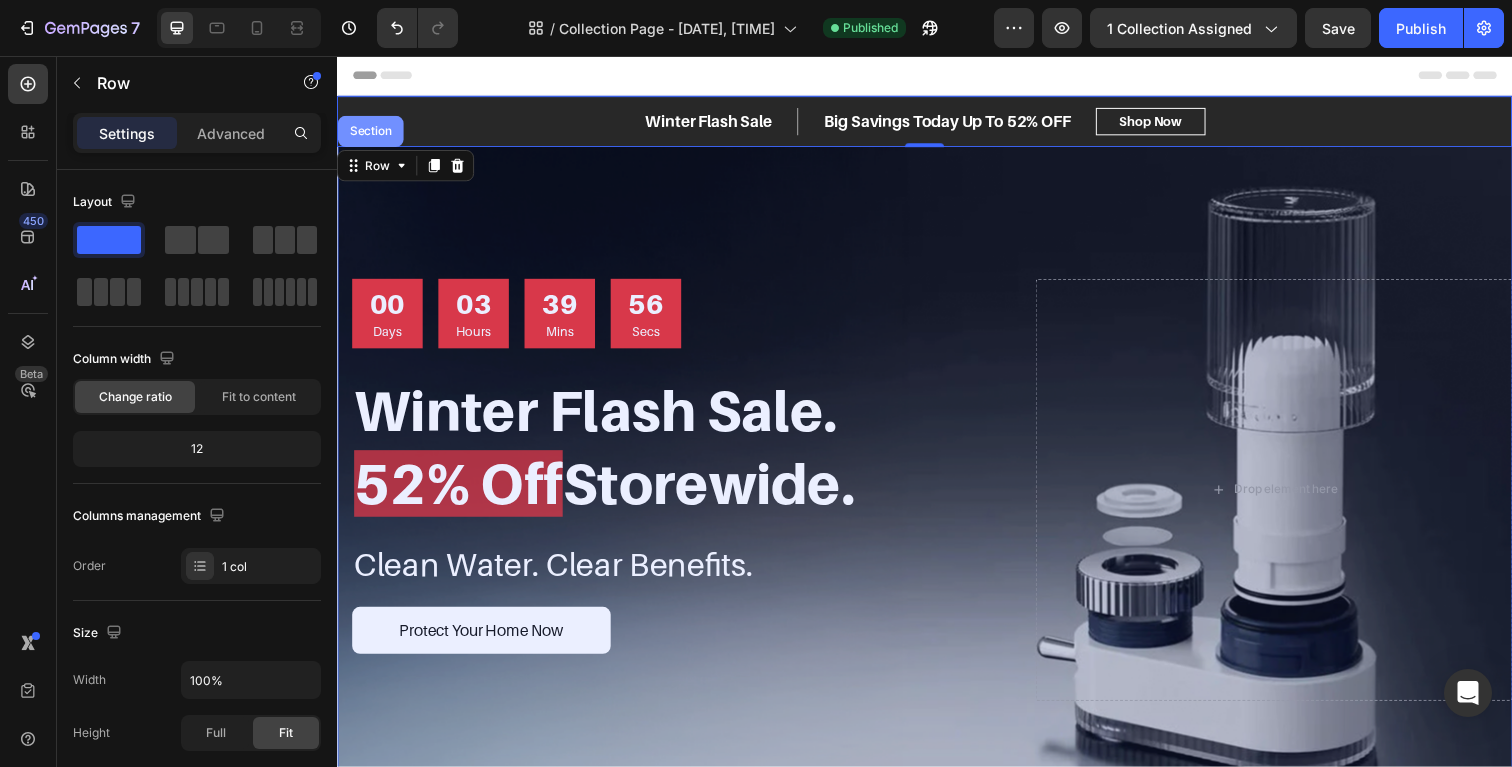 click on "Section" at bounding box center [371, 133] 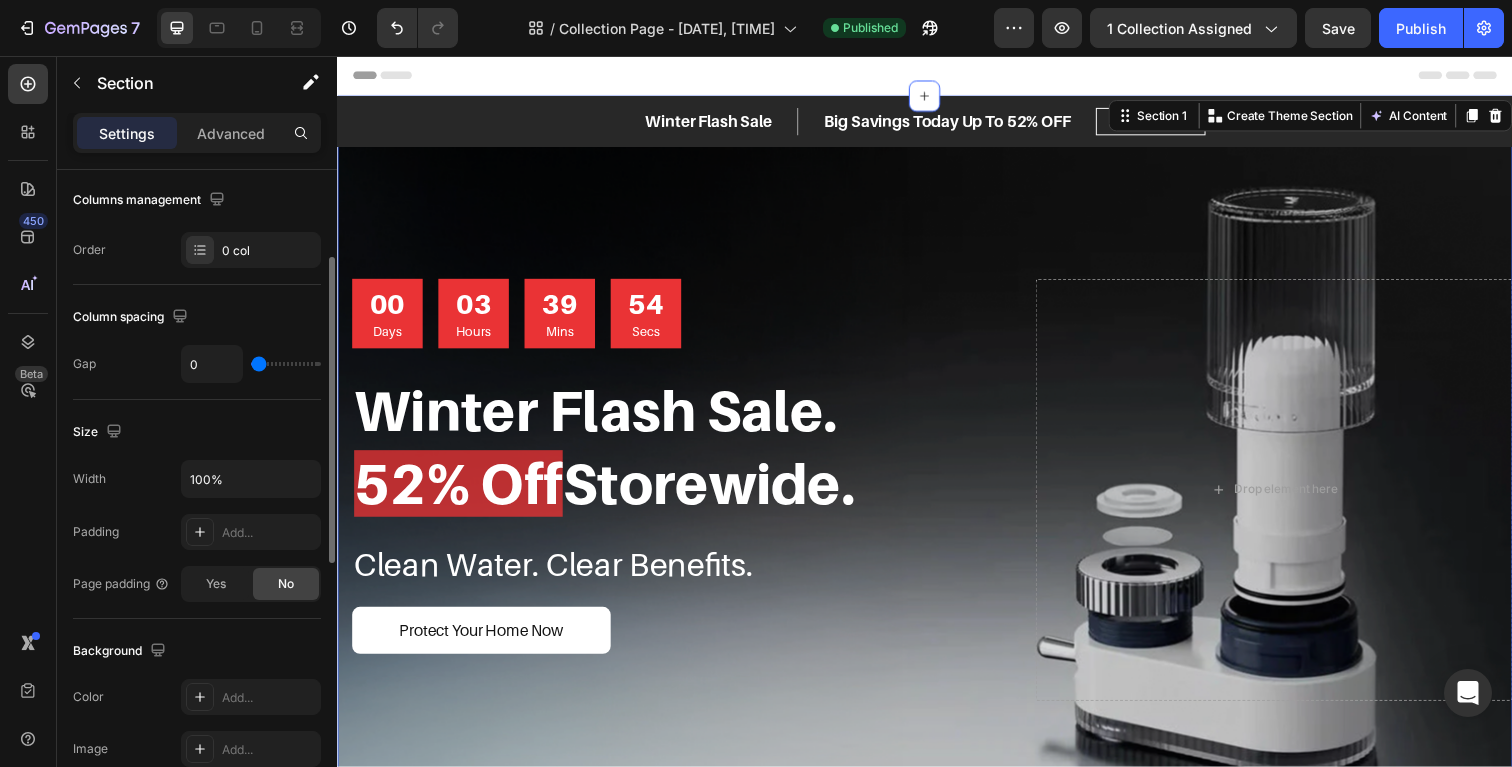 scroll, scrollTop: 269, scrollLeft: 0, axis: vertical 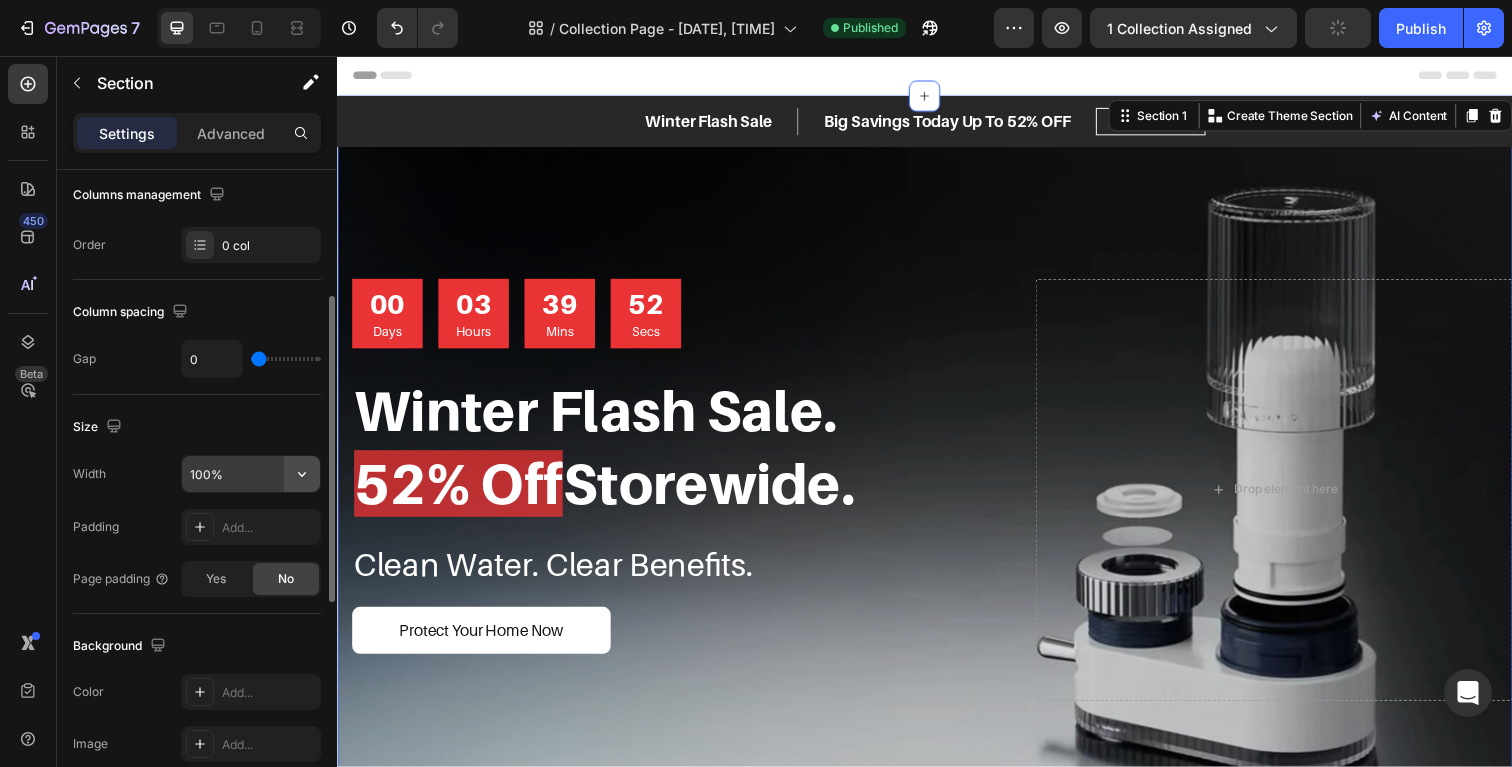 click 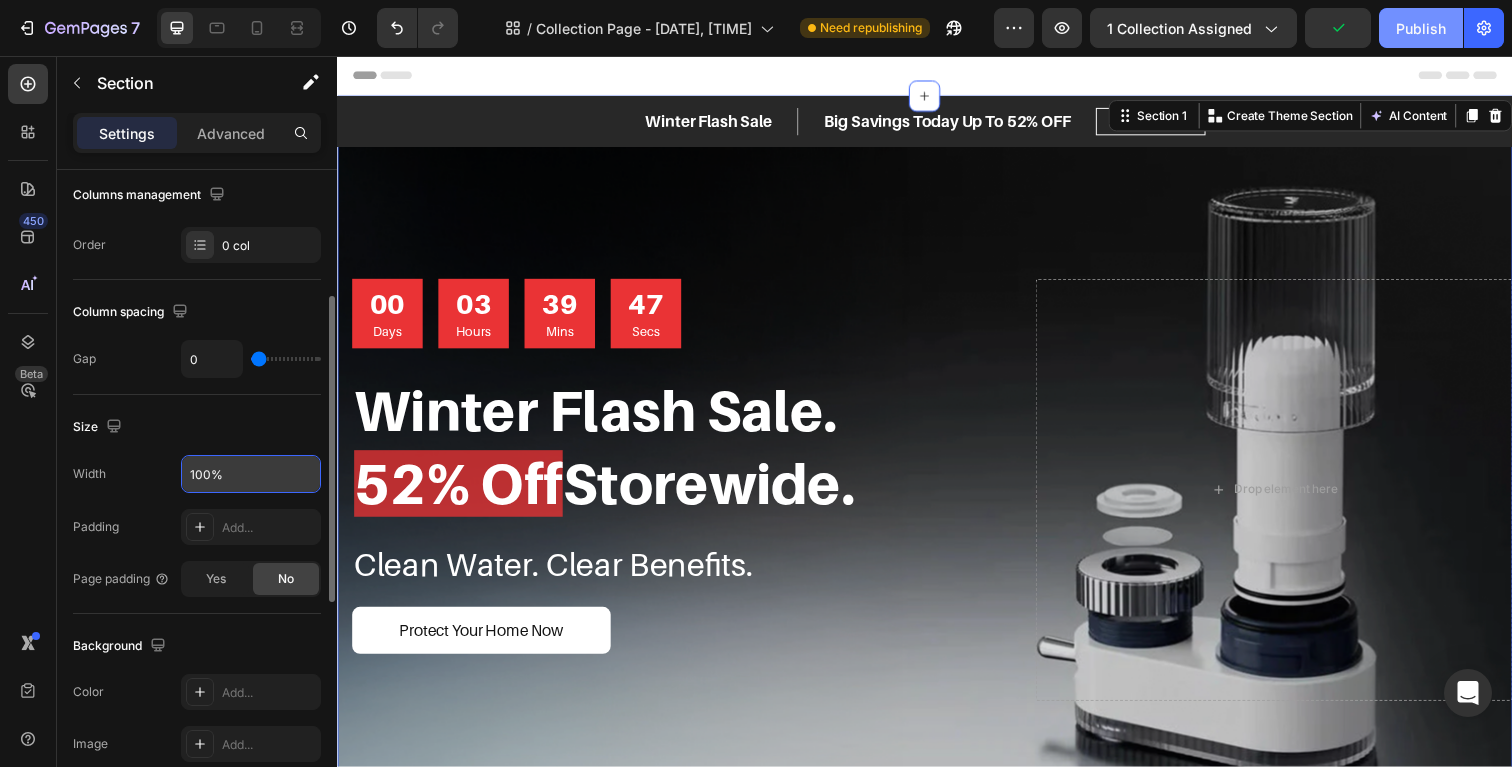click on "Publish" at bounding box center [1421, 28] 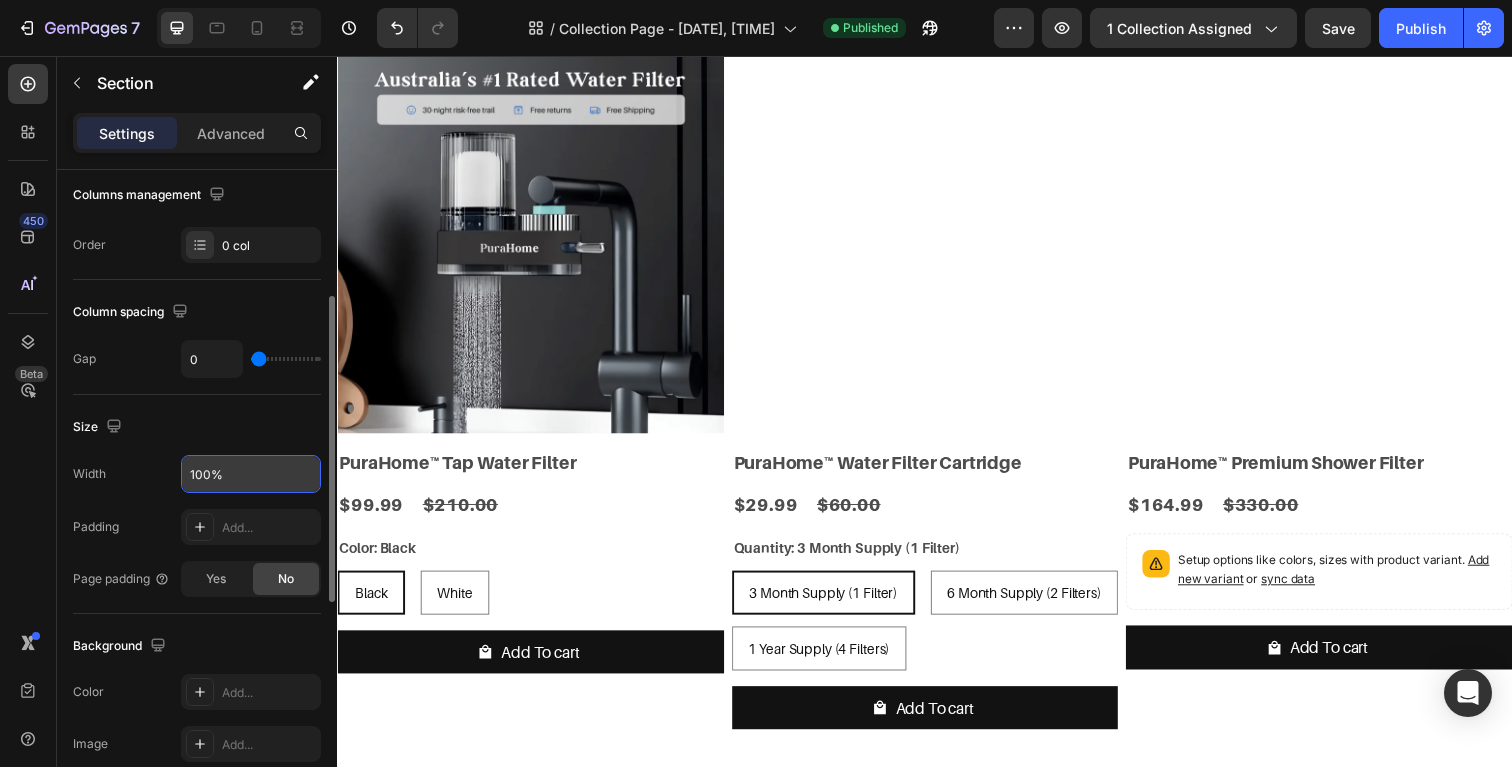scroll, scrollTop: 535, scrollLeft: 0, axis: vertical 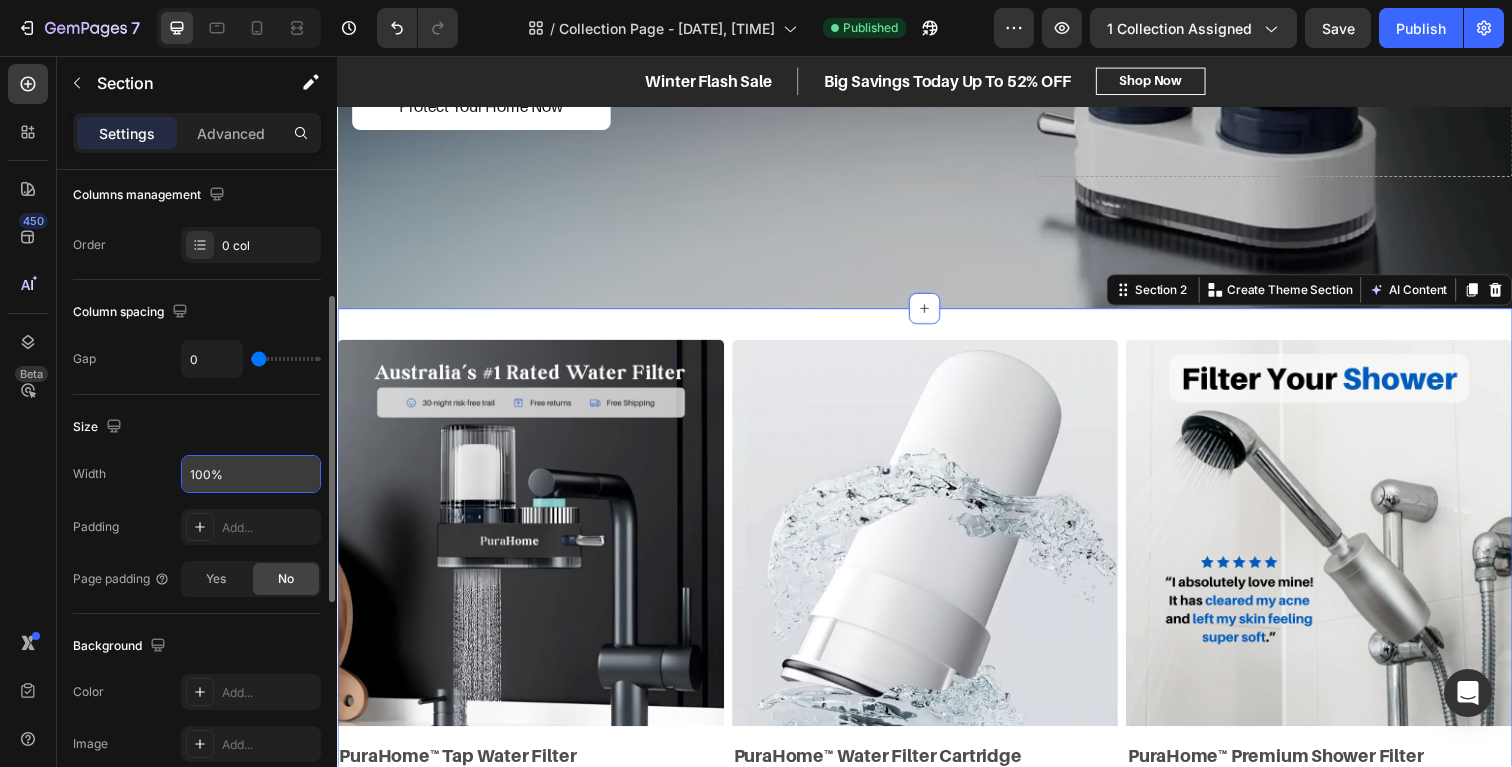 click on "Product Images PuraHome™ Tap Water Filter Product Title $99.99 Product Price Product Price $210.00 Product Price Product Price Row Color: Black Black Black Black White White White Product Variants & Swatches Add To cart Product Cart Button Row Product List Product Images PuraHome™ Water Filter Cartridge Product Title $29.99 Product Price Product Price $60.00 Product Price Product Price Row Quantity: 3 Month Supply (1 Filter) 3 Month Supply (1 Filter) 3 Month Supply (1 Filter) 3 Month Supply (1 Filter) 6 Month Supply (2 Filters) 6 Month Supply (2 Filters) 6 Month Supply (2 Filters) 1 Year Supply (4 Filters) 1 Year Supply (4 Filters) 1 Year Supply (4 Filters) Product Variants & Swatches Add To cart Product Cart Button Row Product List Product Images PuraHome™ Premium Shower Filter Product Title $164.99 Product Price Product Price $330.00 Product Price Product Price Row Setup options like colors, sizes with product variant.       Add new variant   or   sync data Product Variants & Swatches Add To cart Row" at bounding box center (937, 710) 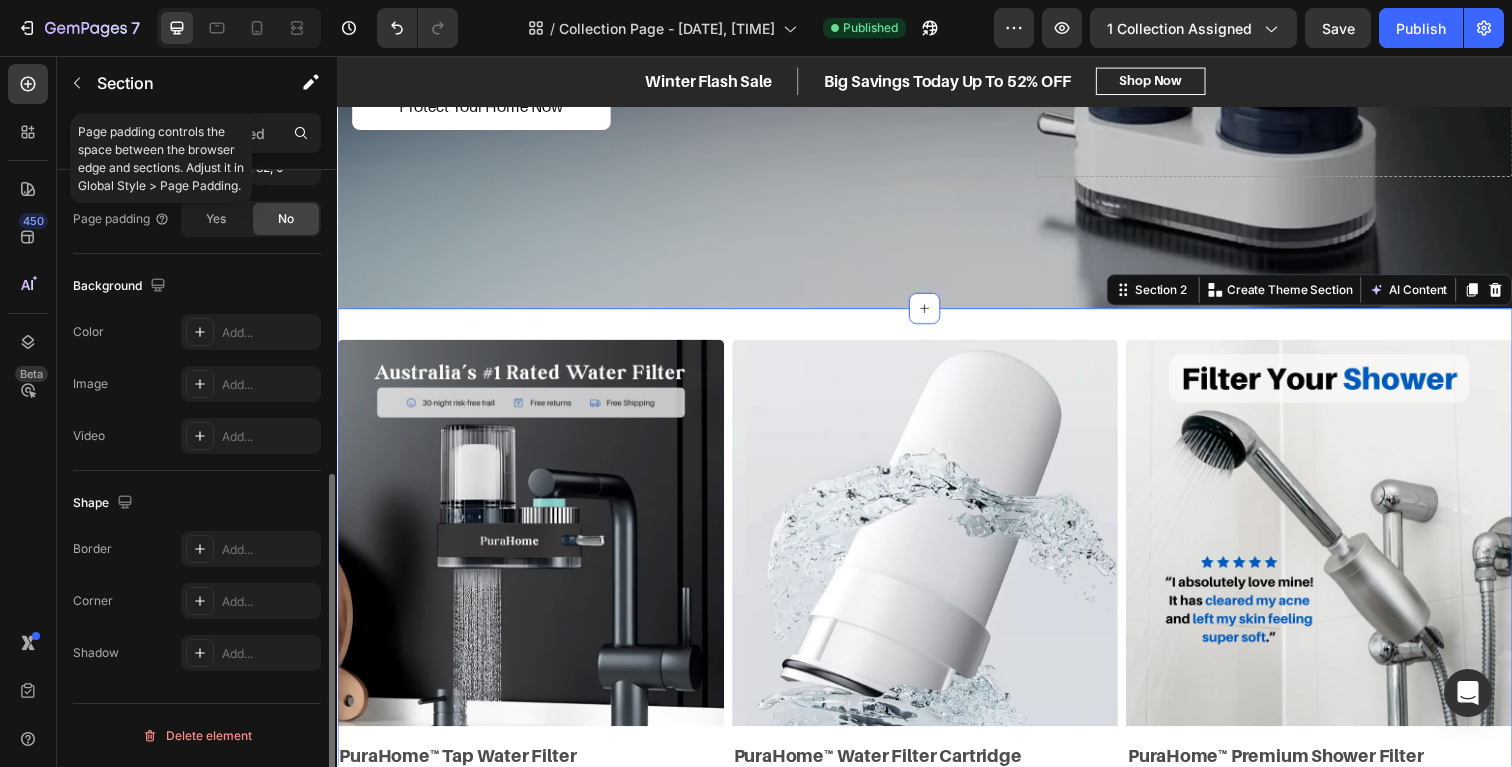 scroll, scrollTop: 509, scrollLeft: 0, axis: vertical 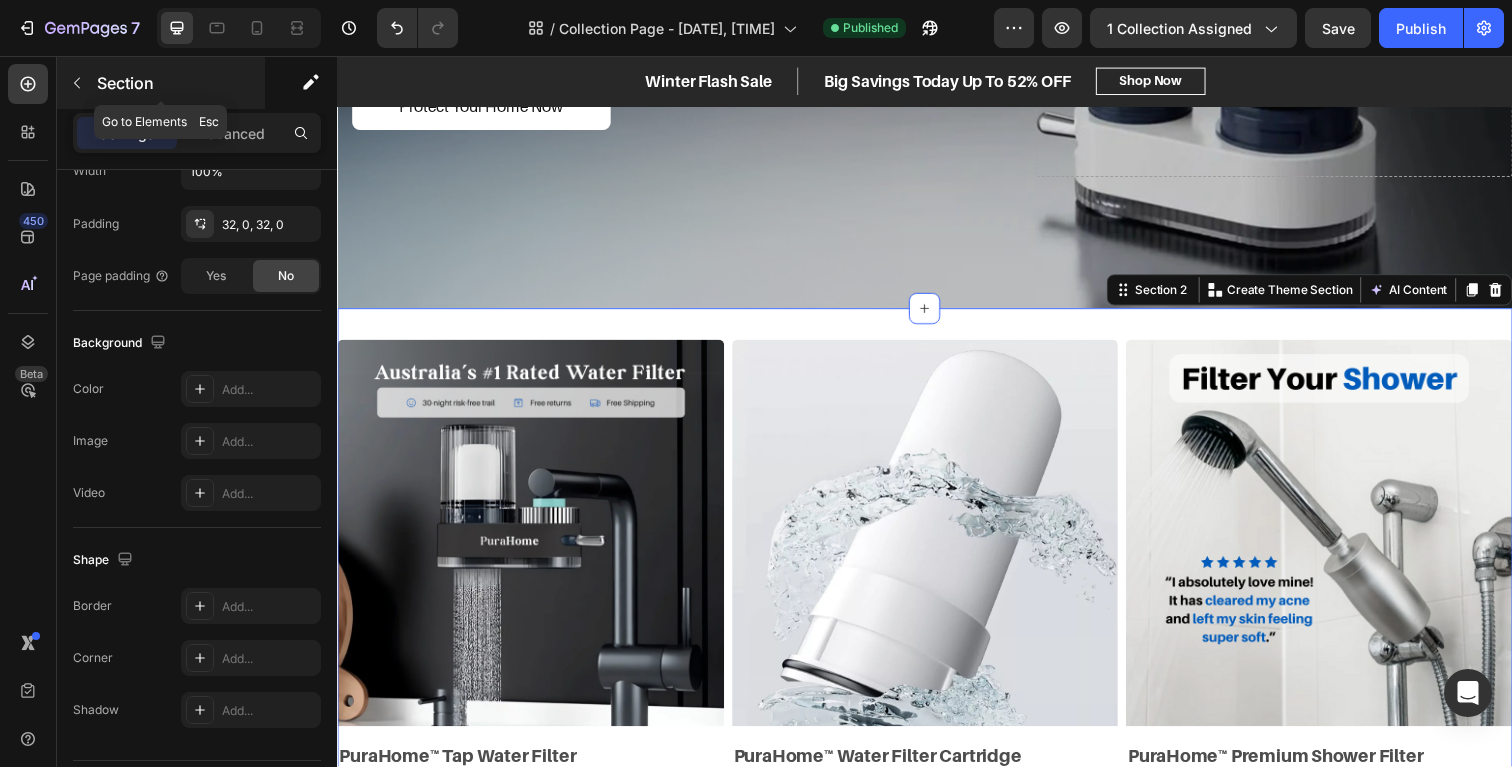 click 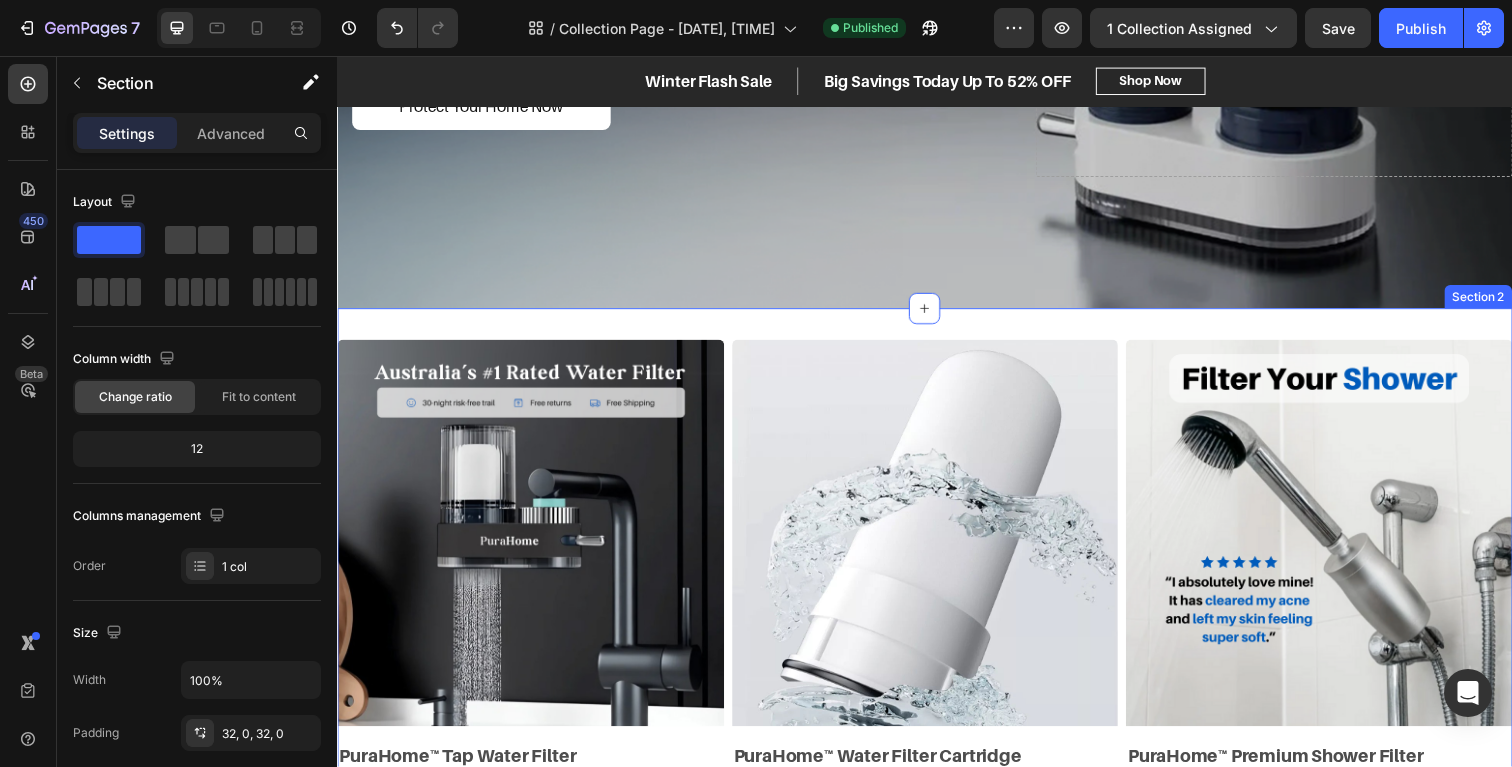 click on "Product Images PuraHome™ Tap Water Filter Product Title $99.99 Product Price Product Price $210.00 Product Price Product Price Row Color: Black Black Black Black White White White Product Variants & Swatches Add To cart Product Cart Button Row Product List Product Images PuraHome™ Water Filter Cartridge Product Title $29.99 Product Price Product Price $60.00 Product Price Product Price Row Quantity: 3 Month Supply (1 Filter) 3 Month Supply (1 Filter) 3 Month Supply (1 Filter) 3 Month Supply (1 Filter) 6 Month Supply (2 Filters) 6 Month Supply (2 Filters) 6 Month Supply (2 Filters) 1 Year Supply (4 Filters) 1 Year Supply (4 Filters) 1 Year Supply (4 Filters) Product Variants & Swatches Add To cart Product Cart Button Row Product List Product Images PuraHome™ Premium Shower Filter Product Title $164.99 Product Price Product Price $330.00 Product Price Product Price Row Setup options like colors, sizes with product variant.       Add new variant   or   sync data Product Variants & Swatches Add To cart Row" at bounding box center [937, 710] 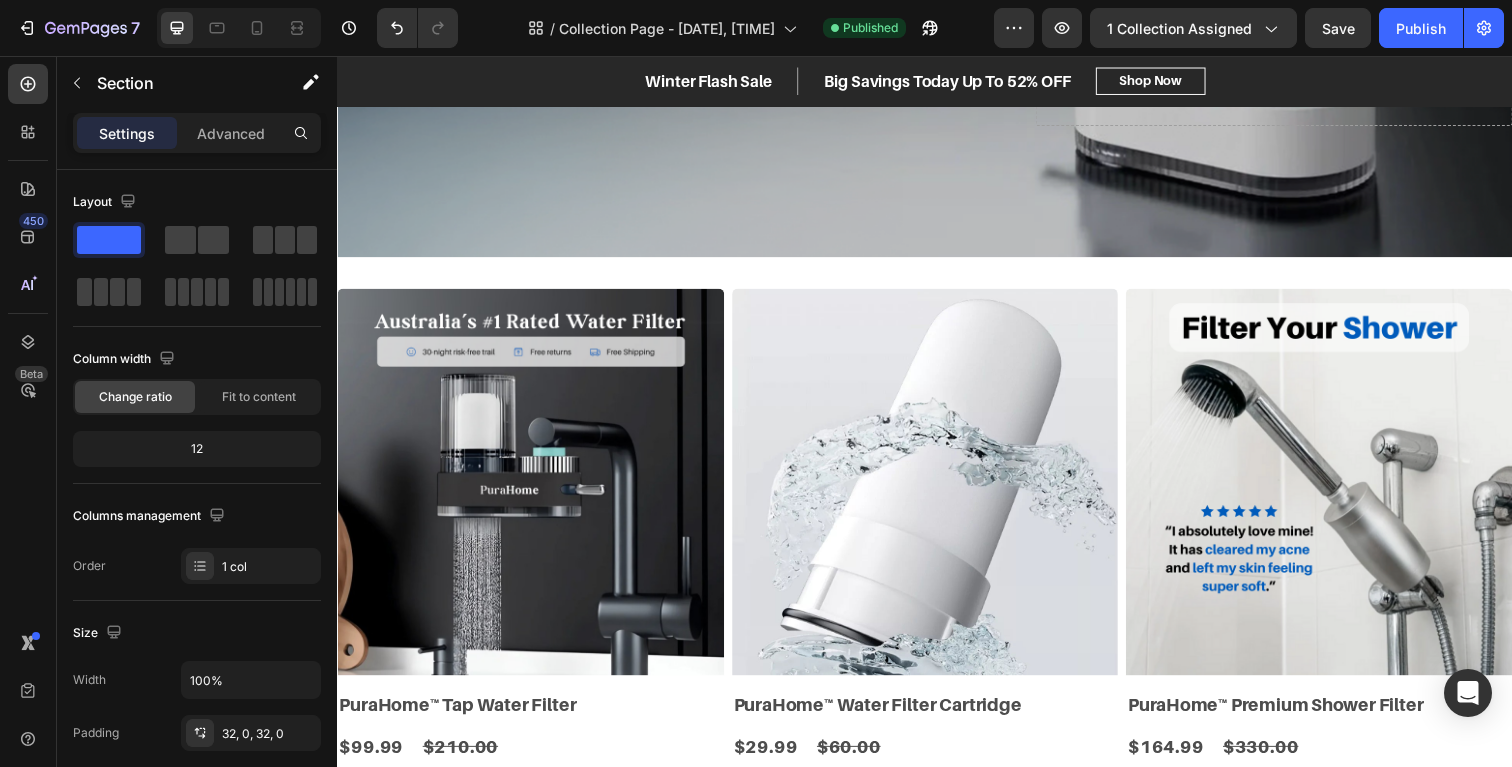 scroll, scrollTop: 582, scrollLeft: 0, axis: vertical 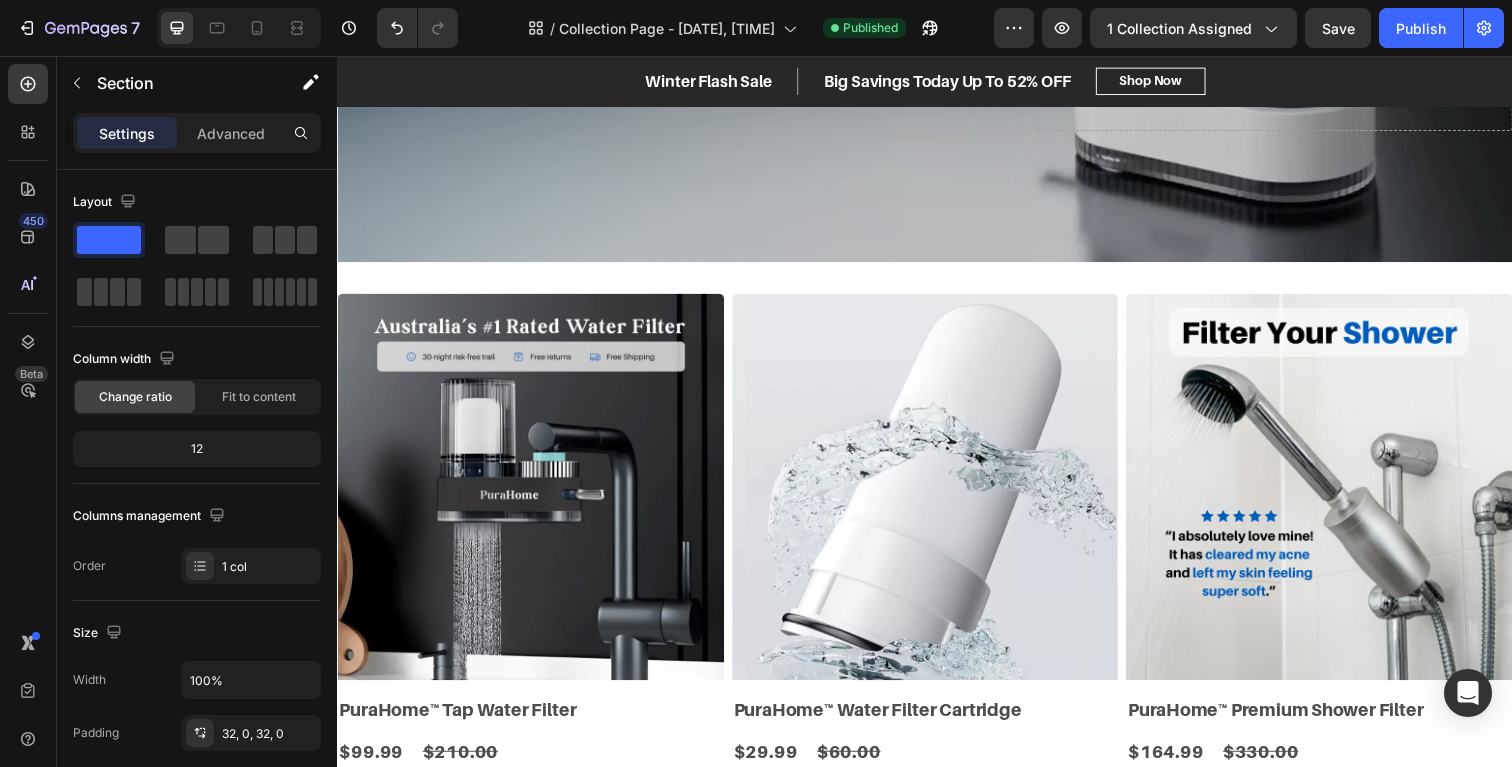 click on "Product Images PuraHome™ Tap Water Filter Product Title $99.99 Product Price Product Price $210.00 Product Price Product Price Row Color: Black Black Black Black White White White Product Variants & Swatches Add To cart Product Cart Button Row Product List Product Images PuraHome™ Water Filter Cartridge Product Title $29.99 Product Price Product Price $60.00 Product Price Product Price Row Quantity: 3 Month Supply (1 Filter) 3 Month Supply (1 Filter) 3 Month Supply (1 Filter) 3 Month Supply (1 Filter) 6 Month Supply (2 Filters) 6 Month Supply (2 Filters) 6 Month Supply (2 Filters) 1 Year Supply (4 Filters) 1 Year Supply (4 Filters) 1 Year Supply (4 Filters) Product Variants & Swatches Add To cart Product Cart Button Row Product List Product Images PuraHome™ Premium Shower Filter Product Title $164.99 Product Price Product Price $330.00 Product Price Product Price Row Setup options like colors, sizes with product variant.       Add new variant   or   sync data Product Variants & Swatches Add To cart Row" at bounding box center (937, 663) 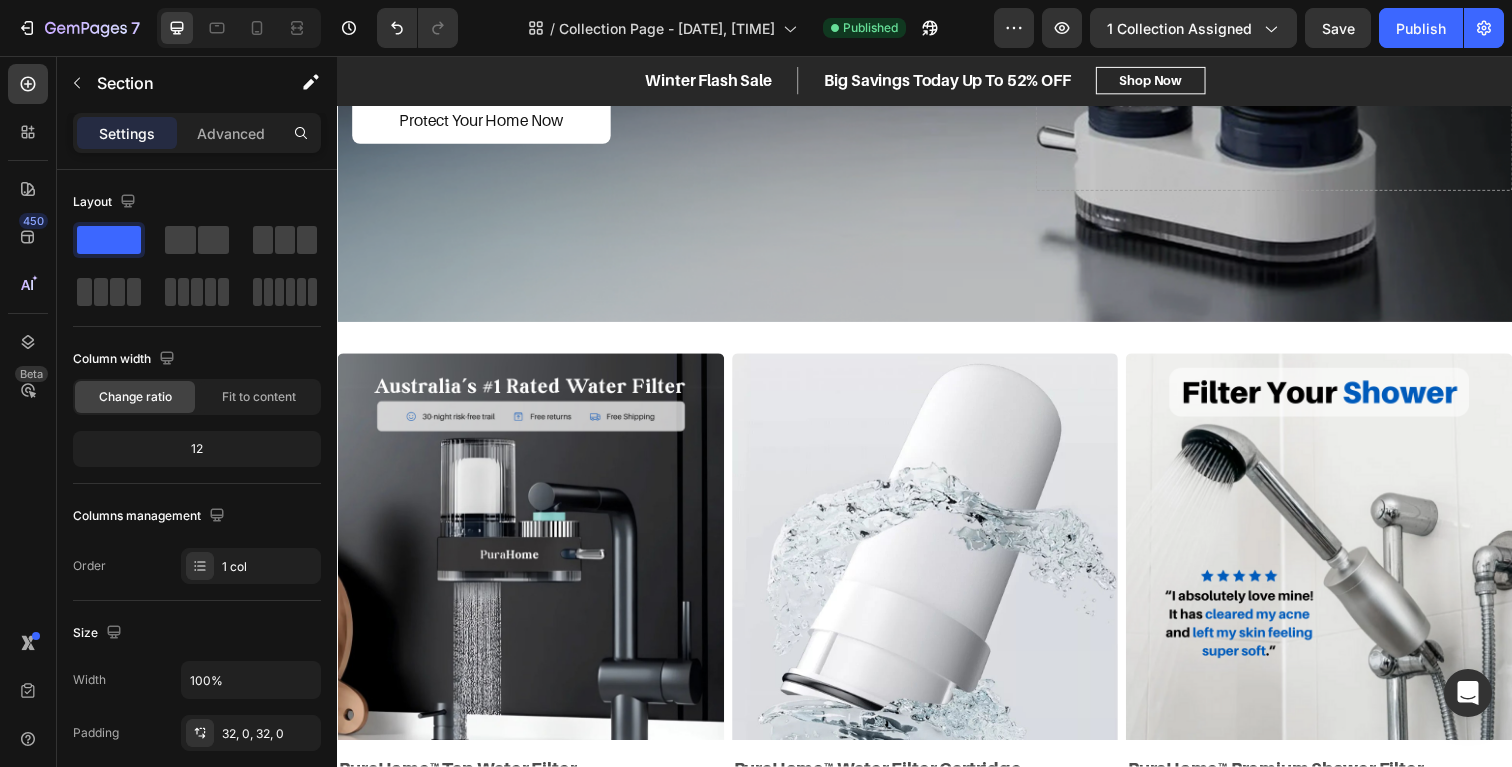 scroll, scrollTop: 365, scrollLeft: 0, axis: vertical 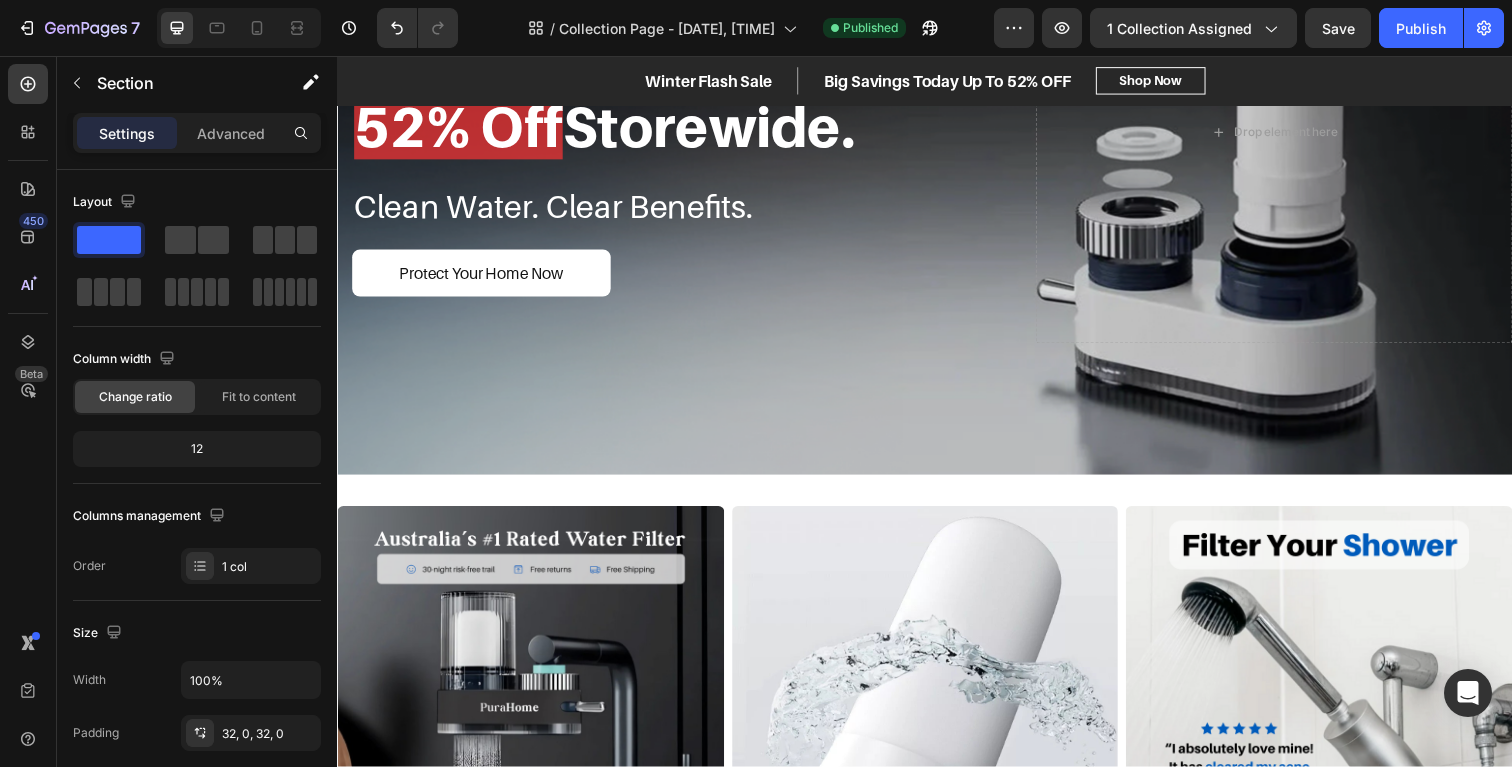 click on "Product Images PuraHome™ Tap Water Filter Product Title $99.99 Product Price Product Price $210.00 Product Price Product Price Row Color: Black Black Black Black White White White Product Variants & Swatches Add To cart Product Cart Button Row Product List Product Images PuraHome™ Water Filter Cartridge Product Title $29.99 Product Price Product Price $60.00 Product Price Product Price Row Quantity: 3 Month Supply (1 Filter) 3 Month Supply (1 Filter) 3 Month Supply (1 Filter) 3 Month Supply (1 Filter) 6 Month Supply (2 Filters) 6 Month Supply (2 Filters) 6 Month Supply (2 Filters) 1 Year Supply (4 Filters) 1 Year Supply (4 Filters) 1 Year Supply (4 Filters) Product Variants & Swatches Add To cart Product Cart Button Row Product List Product Images PuraHome™ Premium Shower Filter Product Title $164.99 Product Price Product Price $330.00 Product Price Product Price Row Setup options like colors, sizes with product variant.       Add new variant   or   sync data Product Variants & Swatches Add To cart Row" at bounding box center [937, 880] 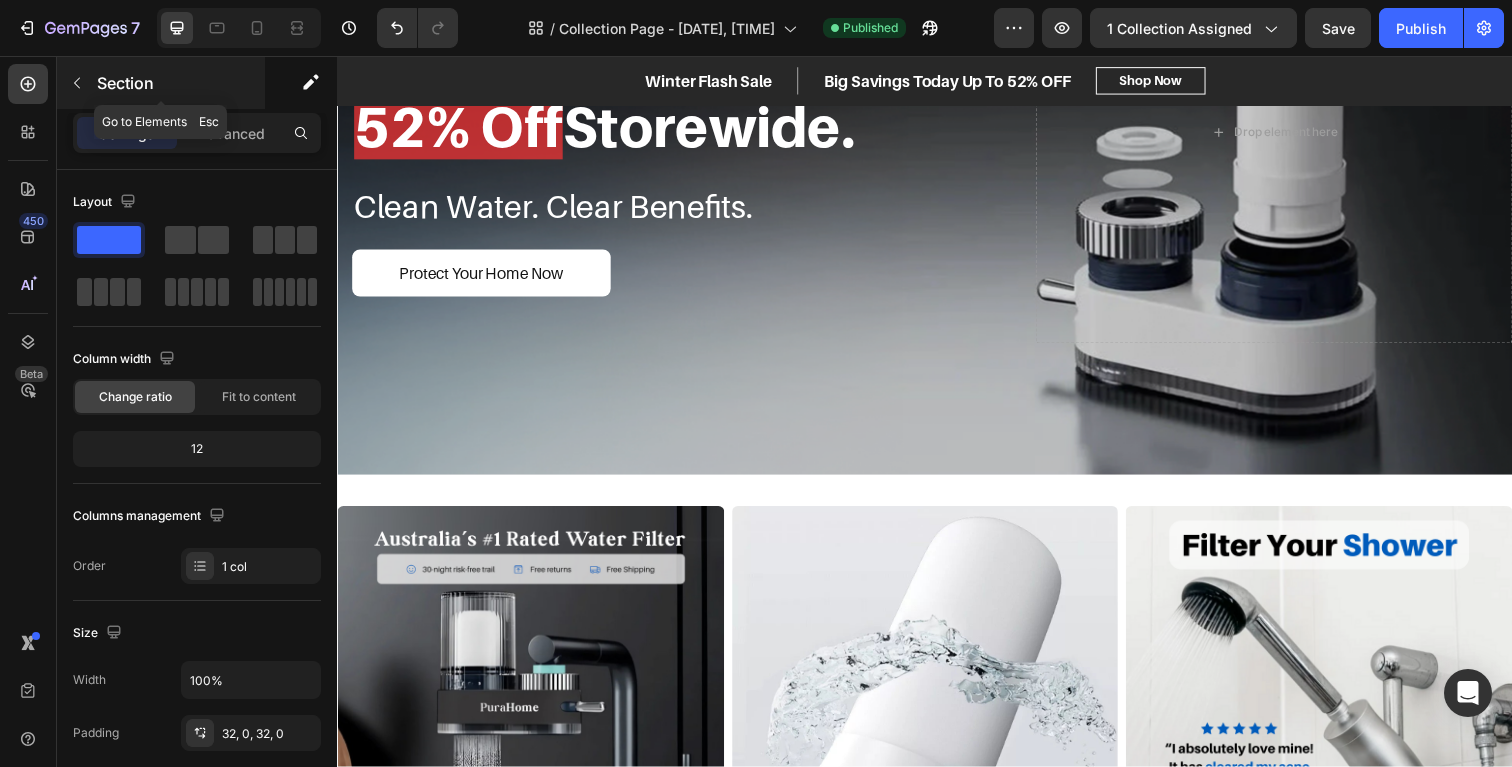 click 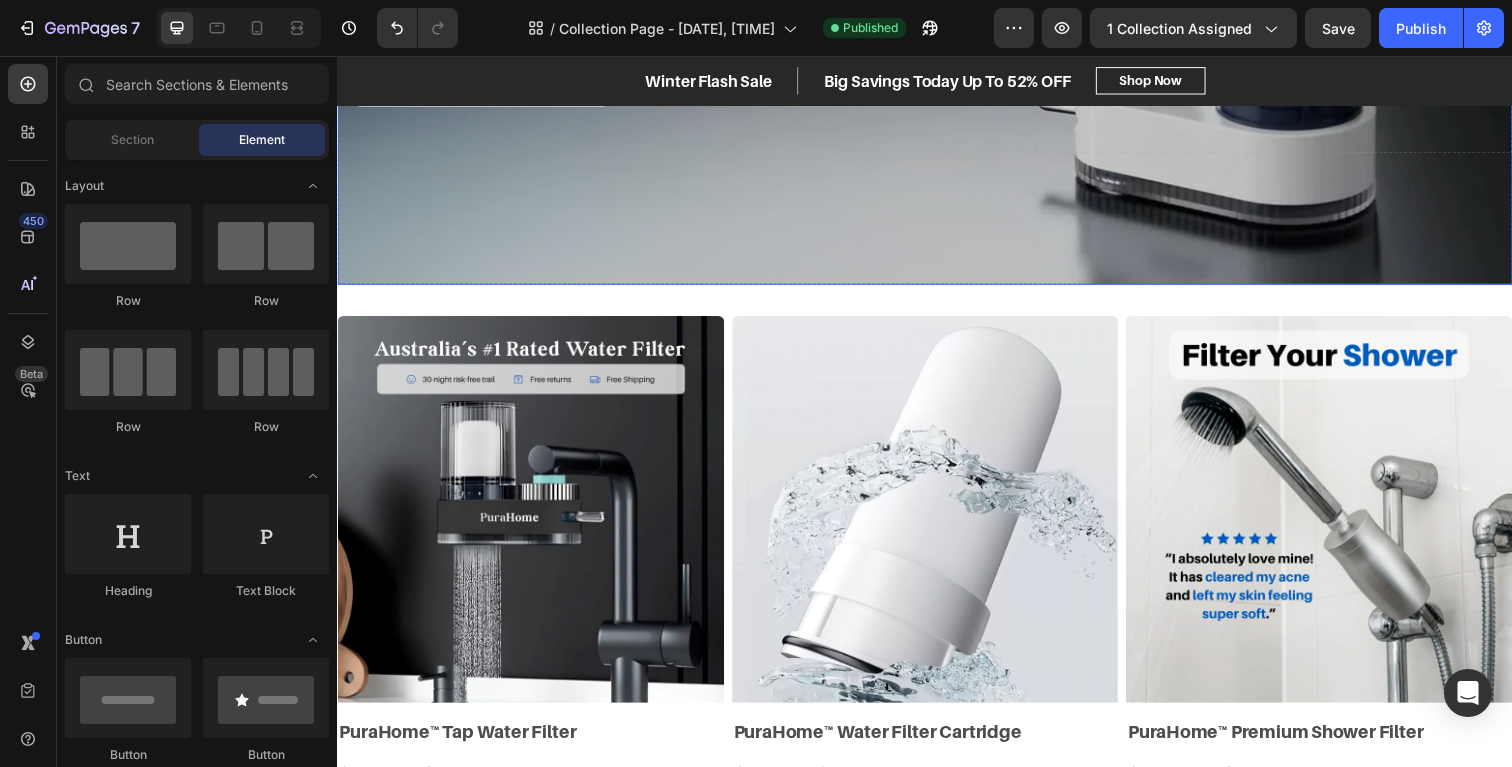 scroll, scrollTop: 598, scrollLeft: 0, axis: vertical 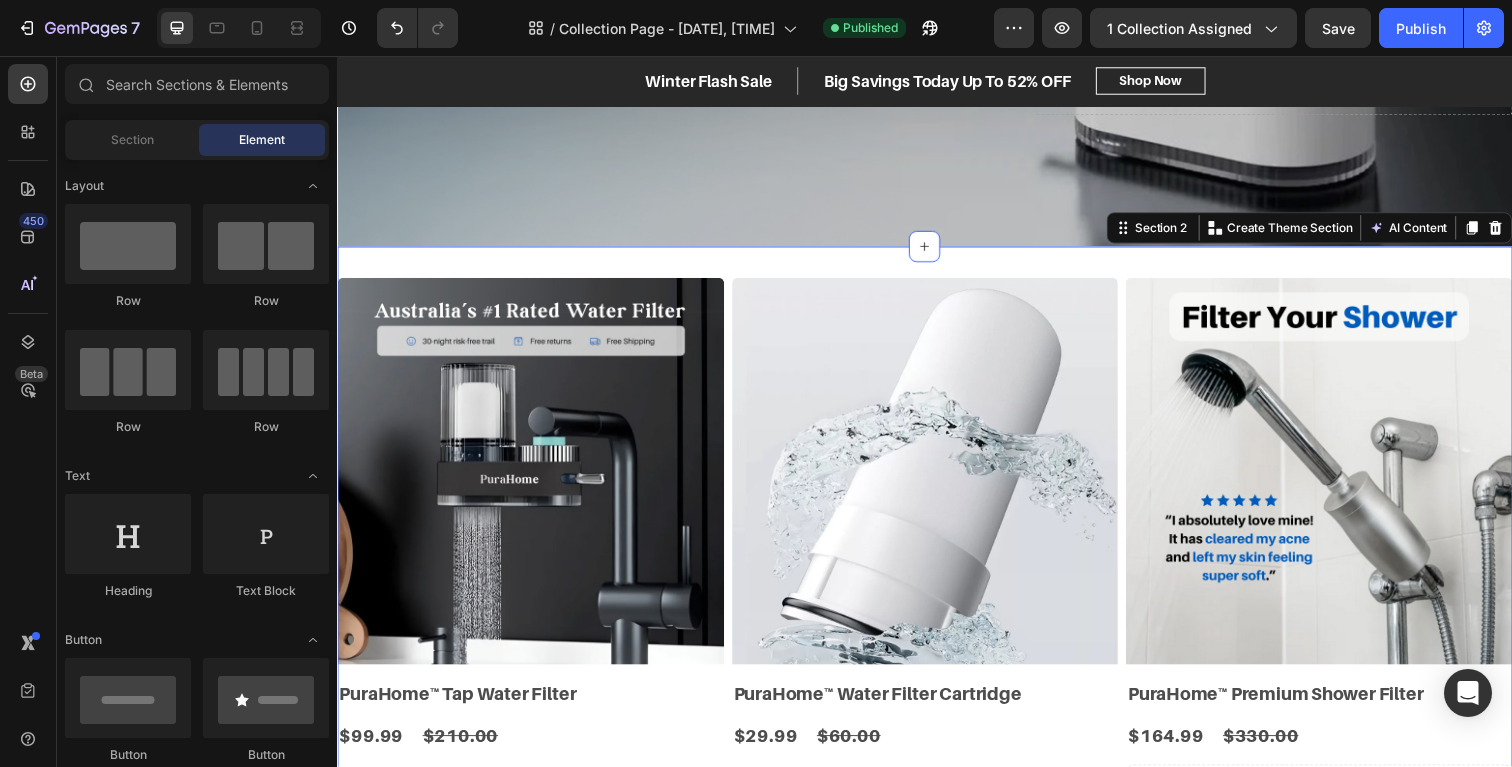click on "Product Images PuraHome™ Tap Water Filter Product Title $99.99 Product Price Product Price $210.00 Product Price Product Price Row Color: Black Black Black Black White White White Product Variants & Swatches Add To cart Product Cart Button Row Product List Product Images PuraHome™ Water Filter Cartridge Product Title $29.99 Product Price Product Price $60.00 Product Price Product Price Row Quantity: 3 Month Supply (1 Filter) 3 Month Supply (1 Filter) 3 Month Supply (1 Filter) 3 Month Supply (1 Filter) 6 Month Supply (2 Filters) 6 Month Supply (2 Filters) 6 Month Supply (2 Filters) 1 Year Supply (4 Filters) 1 Year Supply (4 Filters) 1 Year Supply (4 Filters) Product Variants & Swatches Add To cart Product Cart Button Row Product List Product Images PuraHome™ Premium Shower Filter Product Title $164.99 Product Price Product Price $330.00 Product Price Product Price Row Setup options like colors, sizes with product variant.       Add new variant   or   sync data Product Variants & Swatches Add To cart Row" at bounding box center [937, 647] 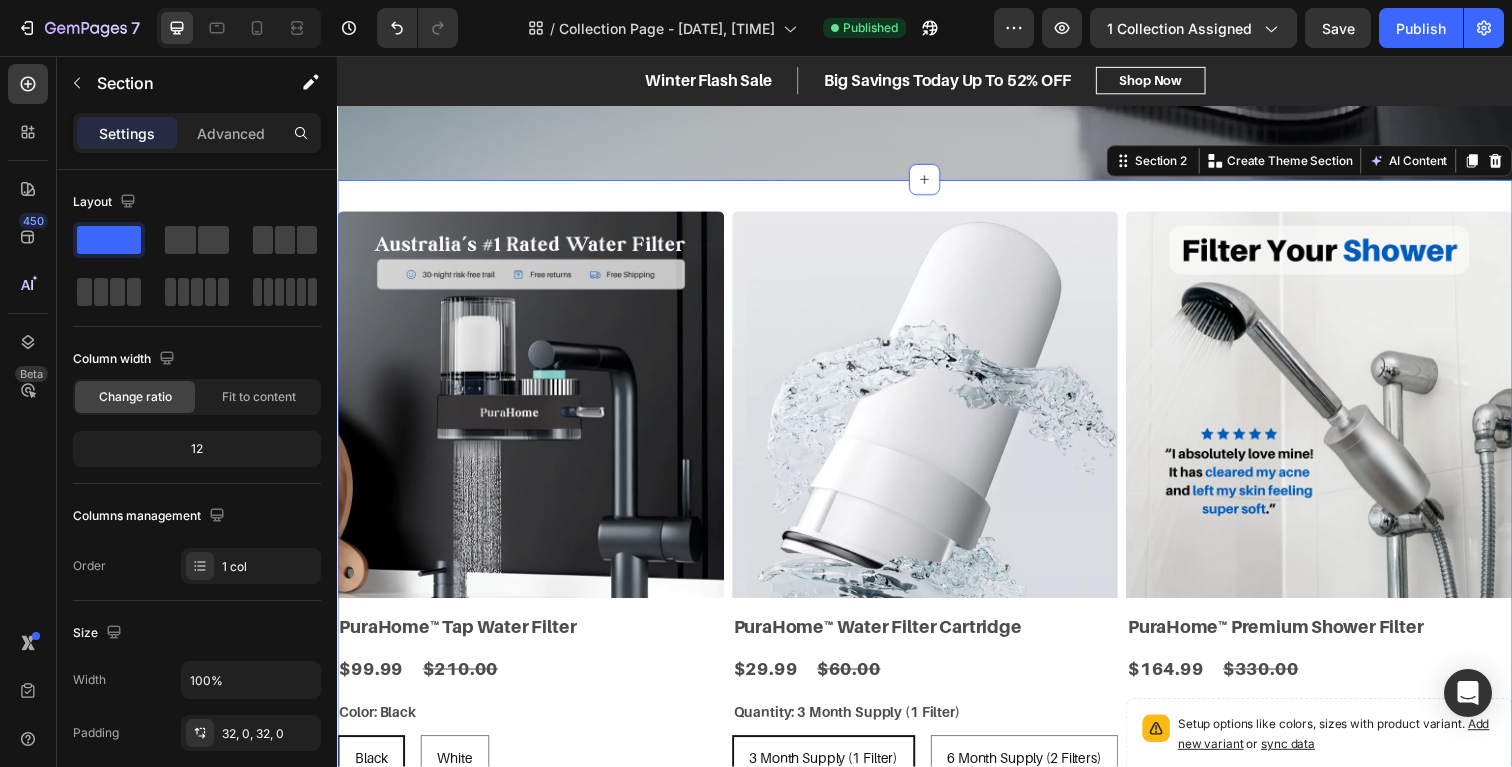 scroll, scrollTop: 676, scrollLeft: 0, axis: vertical 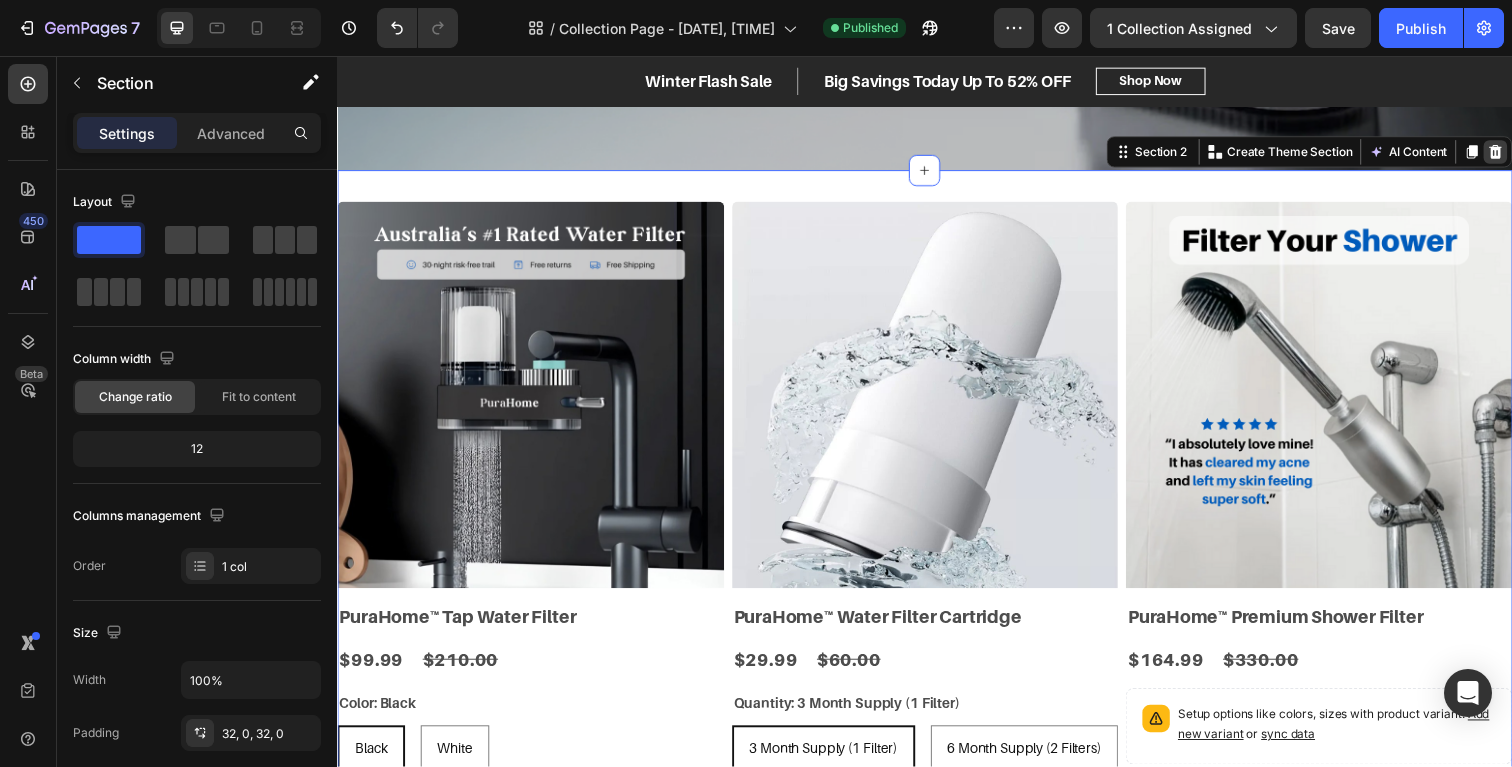 click 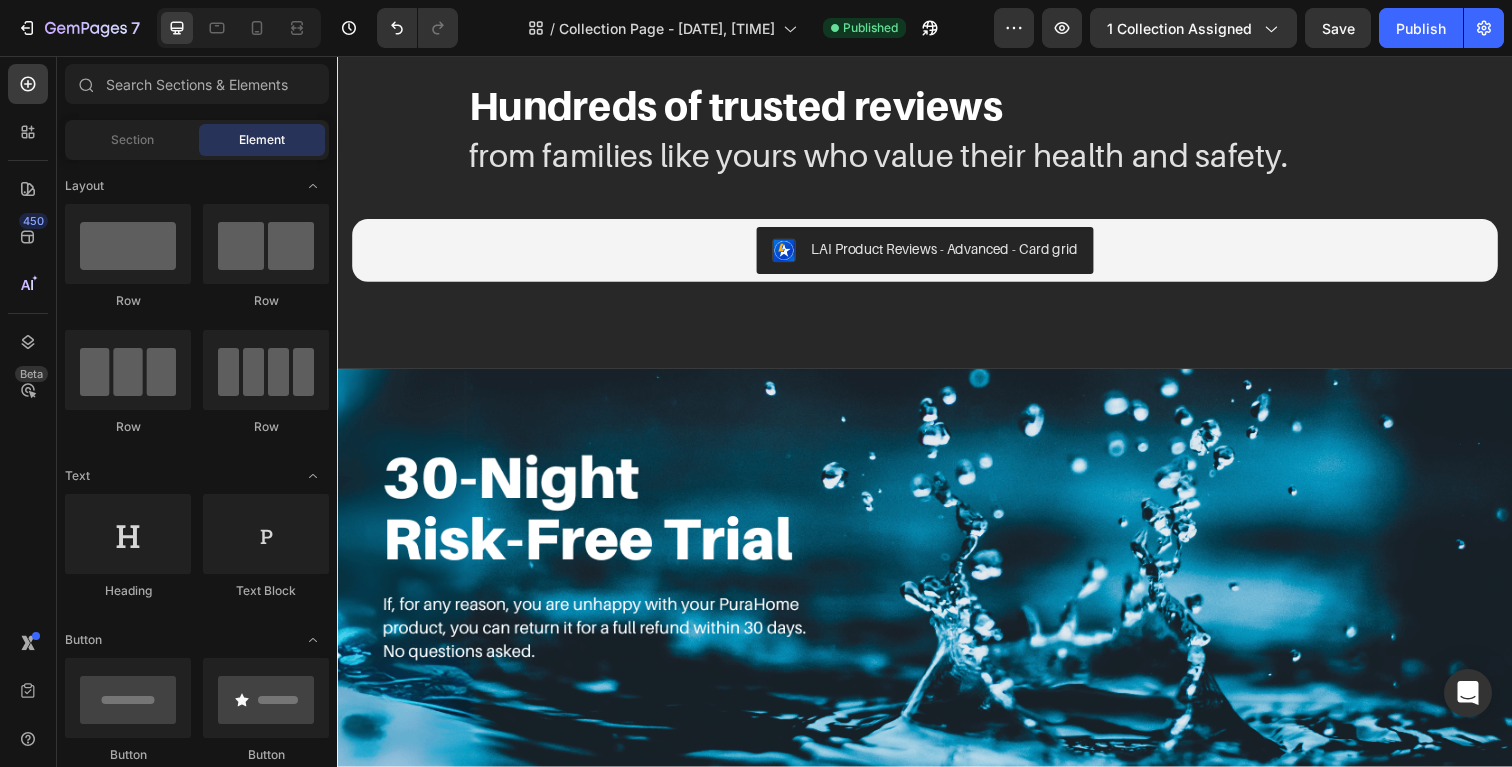 scroll, scrollTop: 0, scrollLeft: 0, axis: both 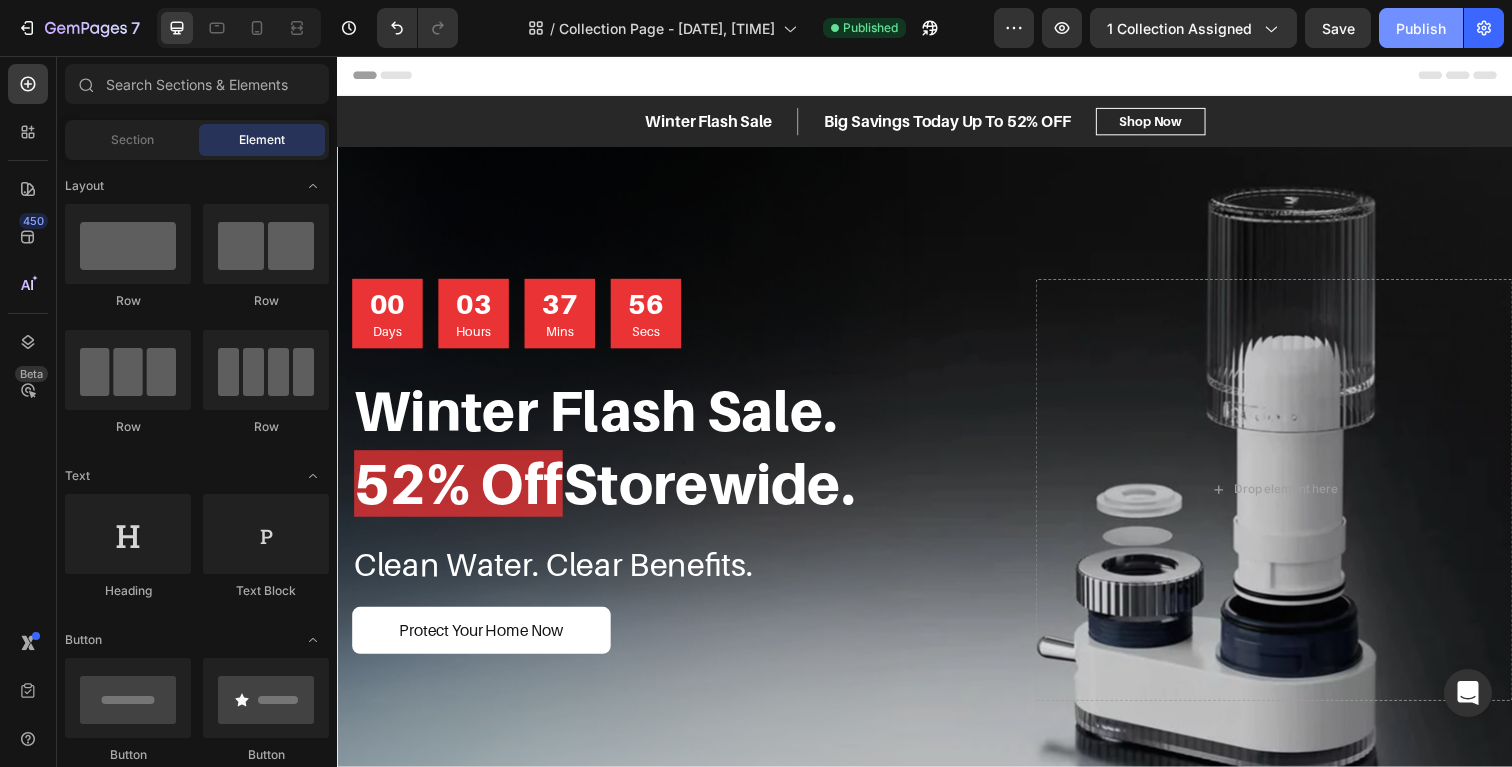 click on "Publish" at bounding box center (1421, 28) 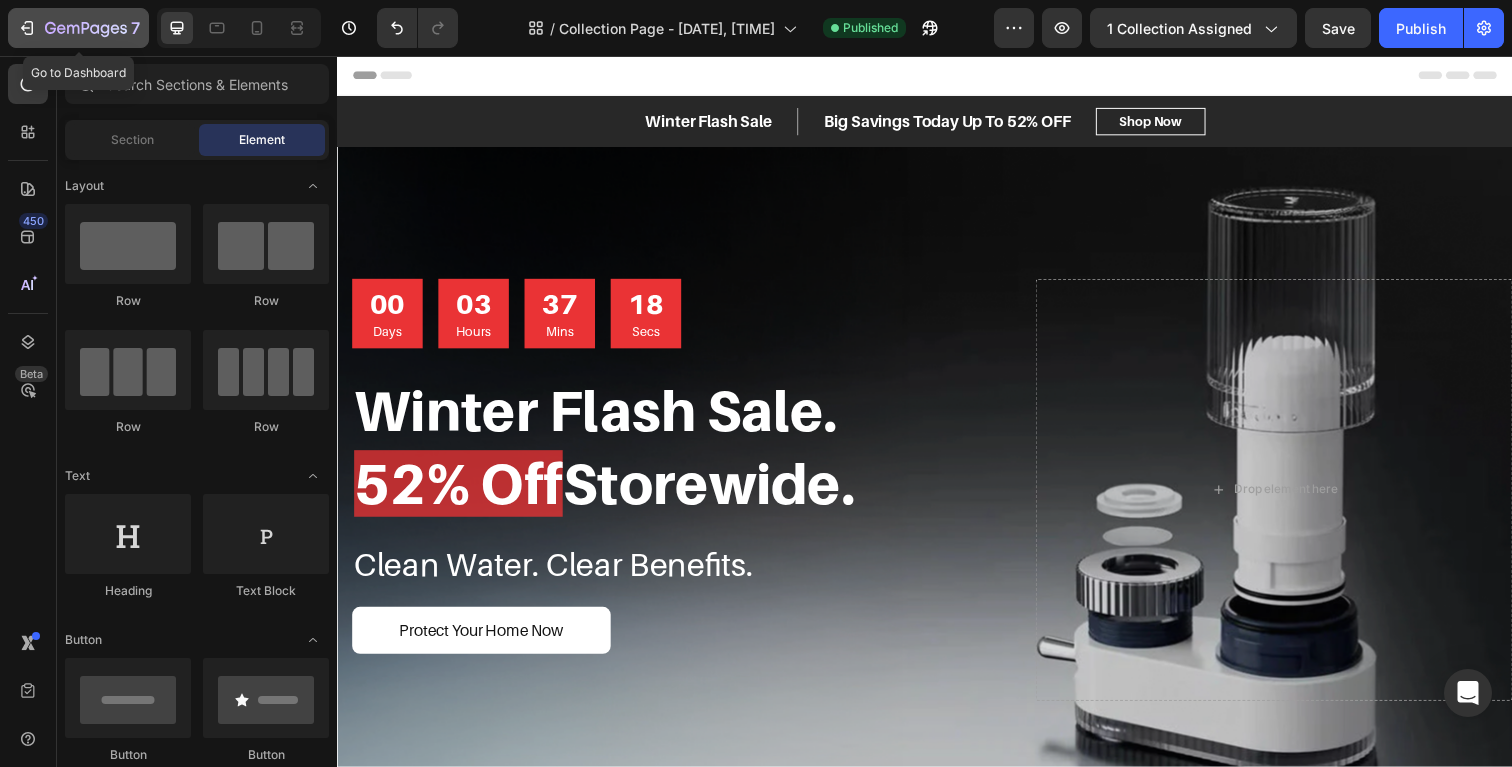 click on "7" 